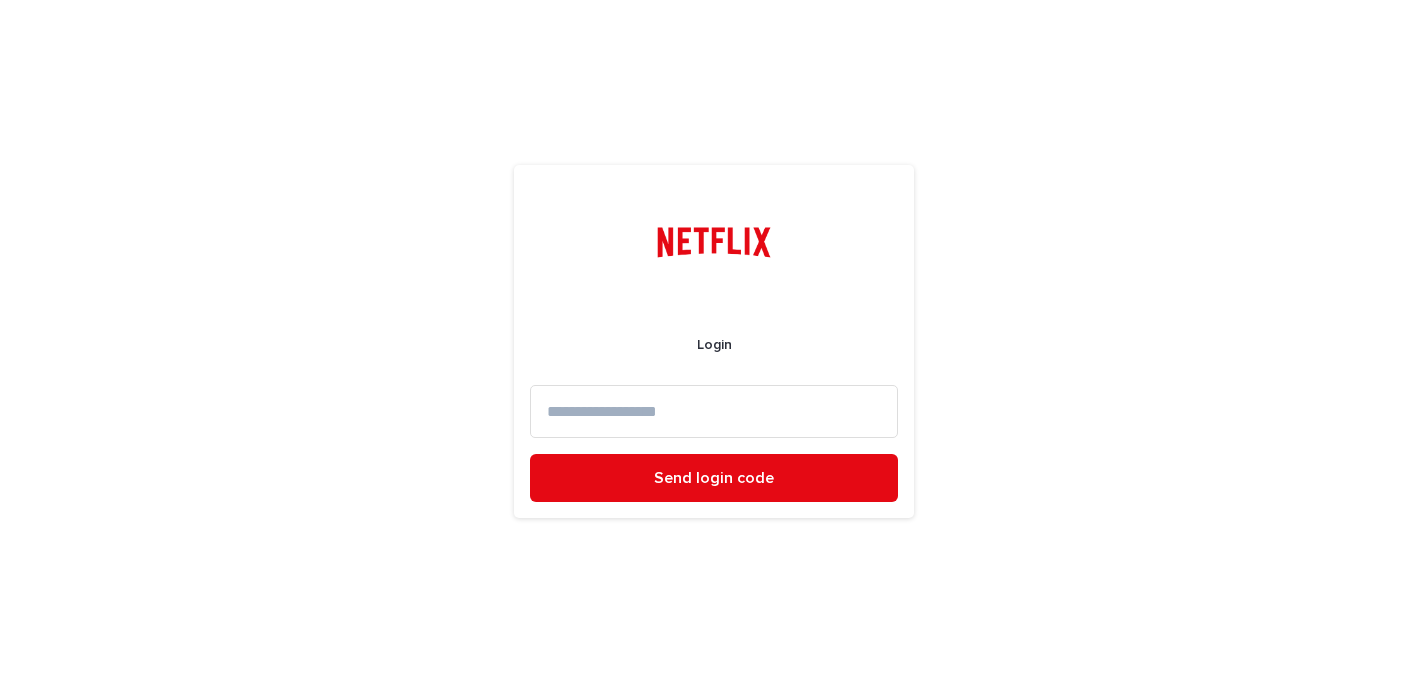 scroll, scrollTop: 0, scrollLeft: 0, axis: both 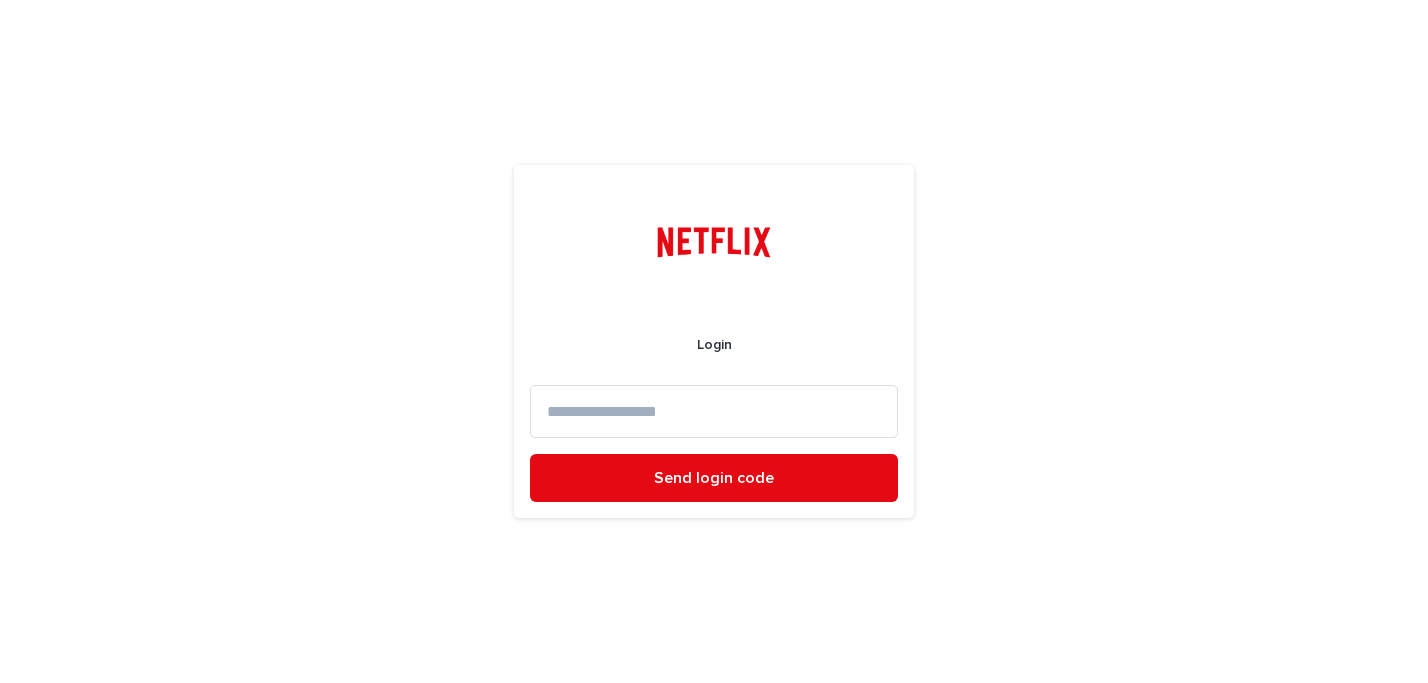 click at bounding box center [714, 411] 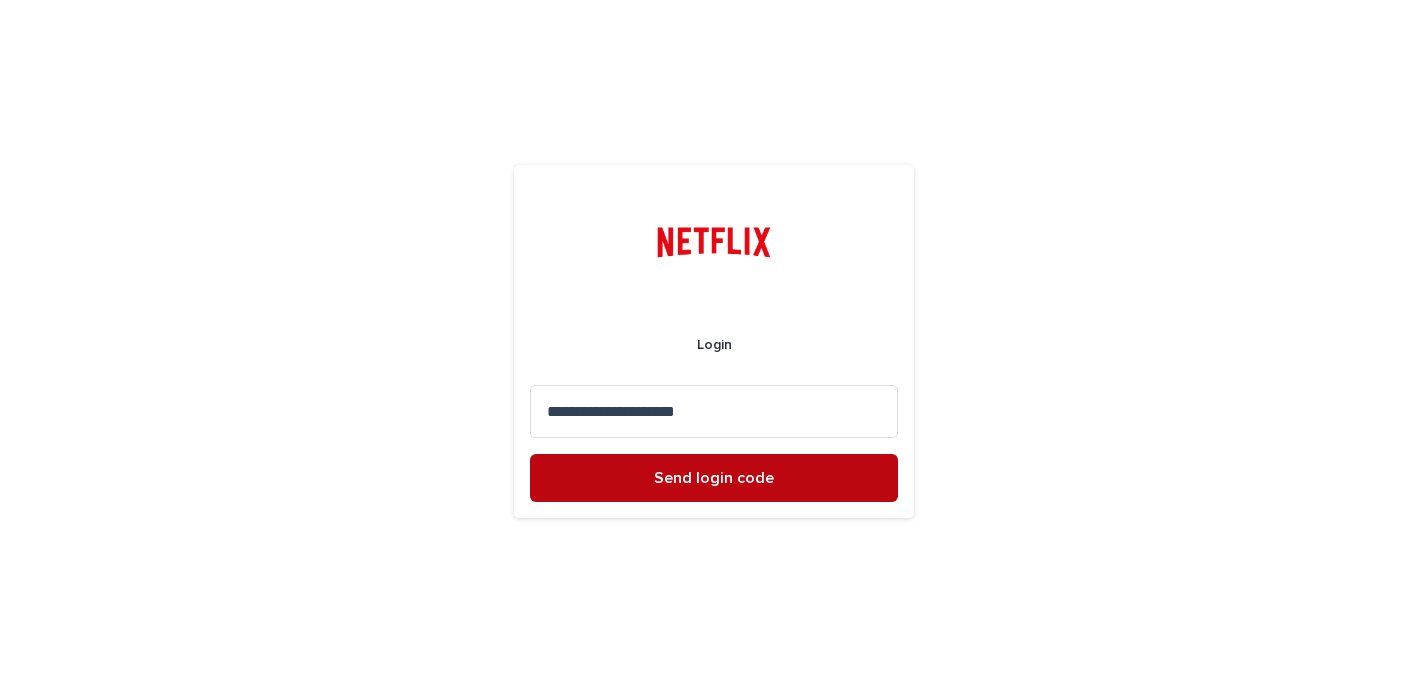 type on "**********" 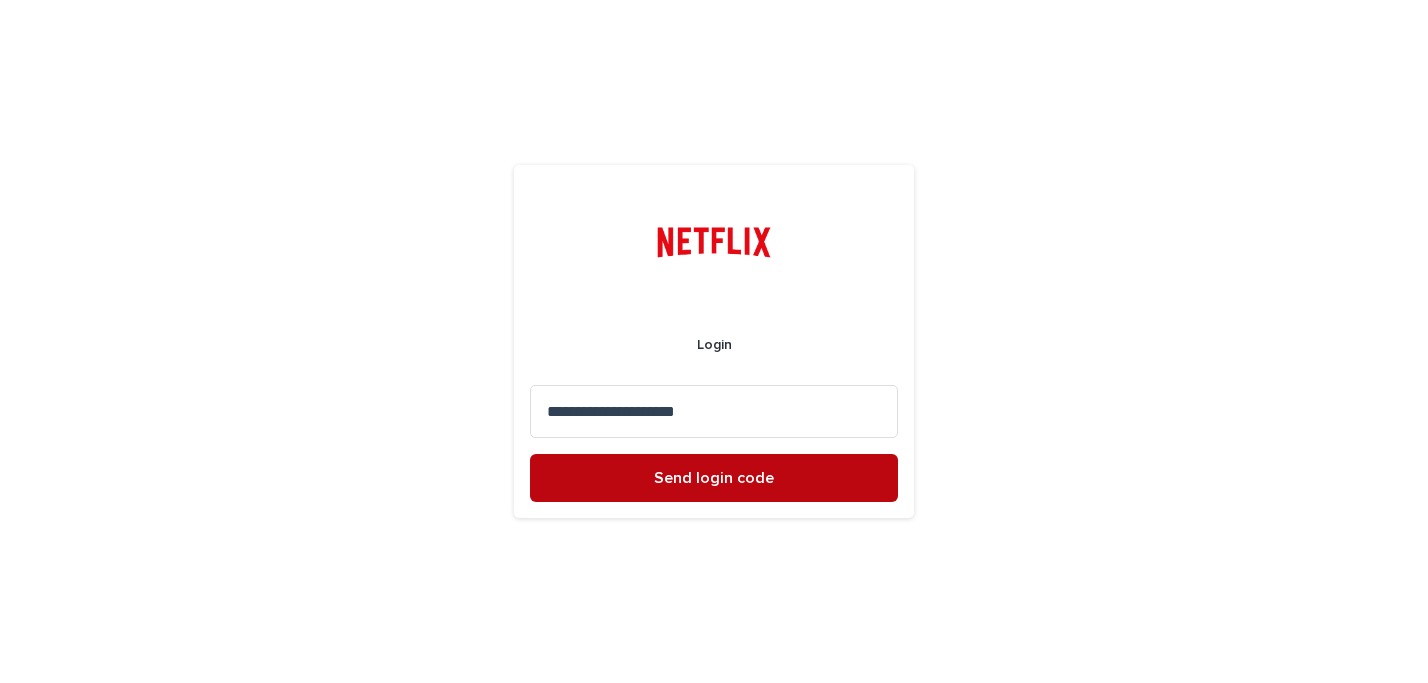 click on "Send login code" at bounding box center [714, 478] 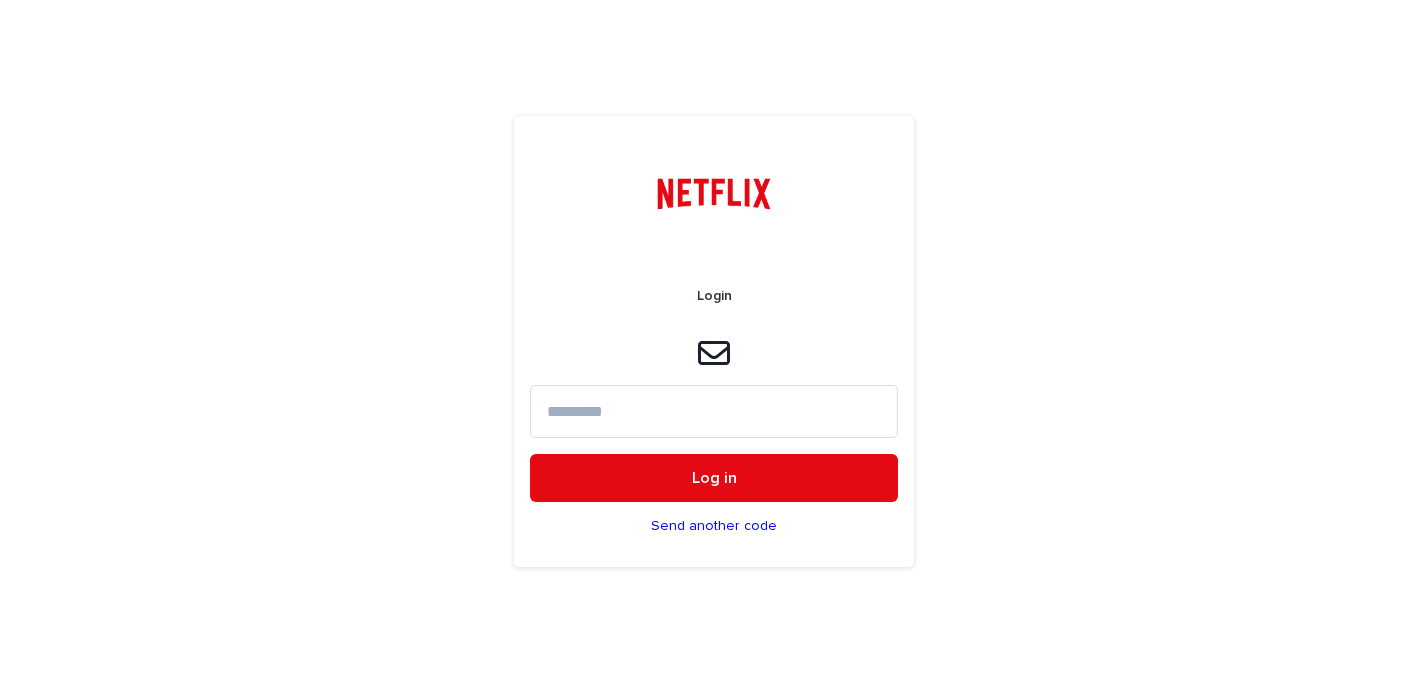 click at bounding box center (714, 411) 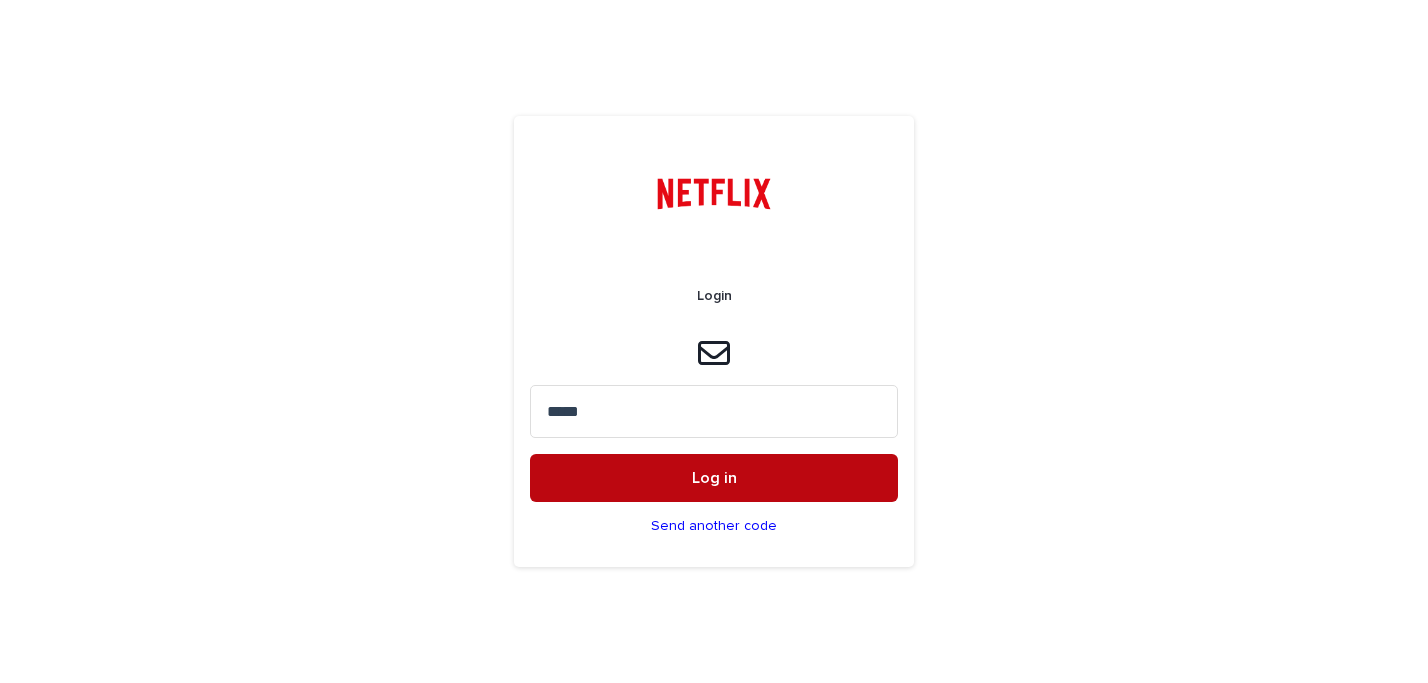type on "*****" 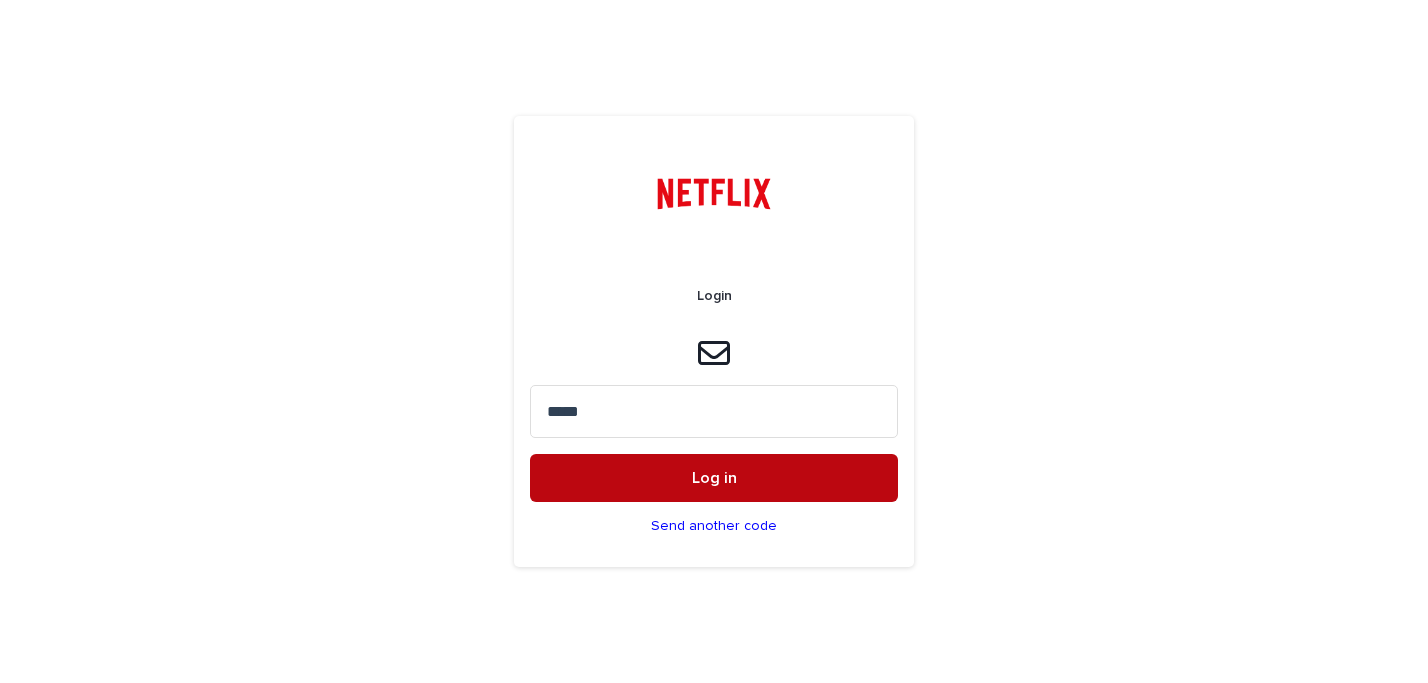click on "Log in" at bounding box center [714, 478] 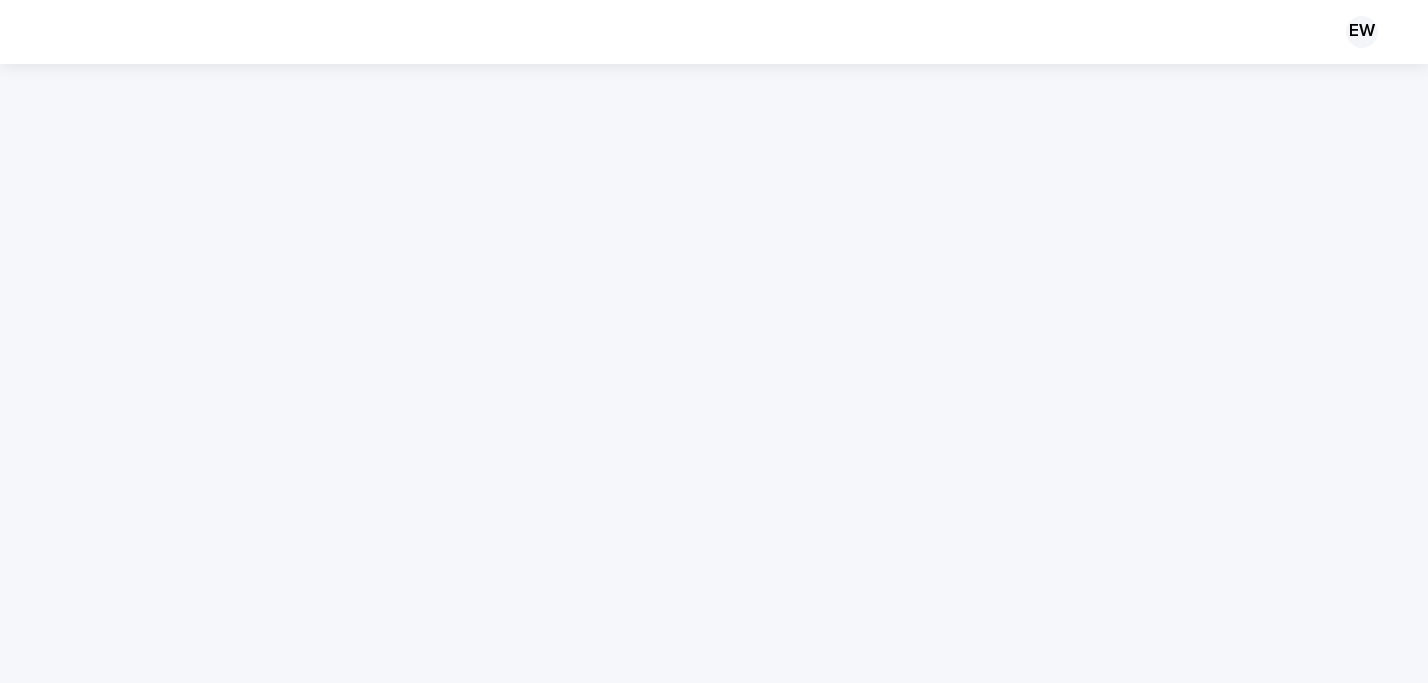 scroll, scrollTop: 0, scrollLeft: 0, axis: both 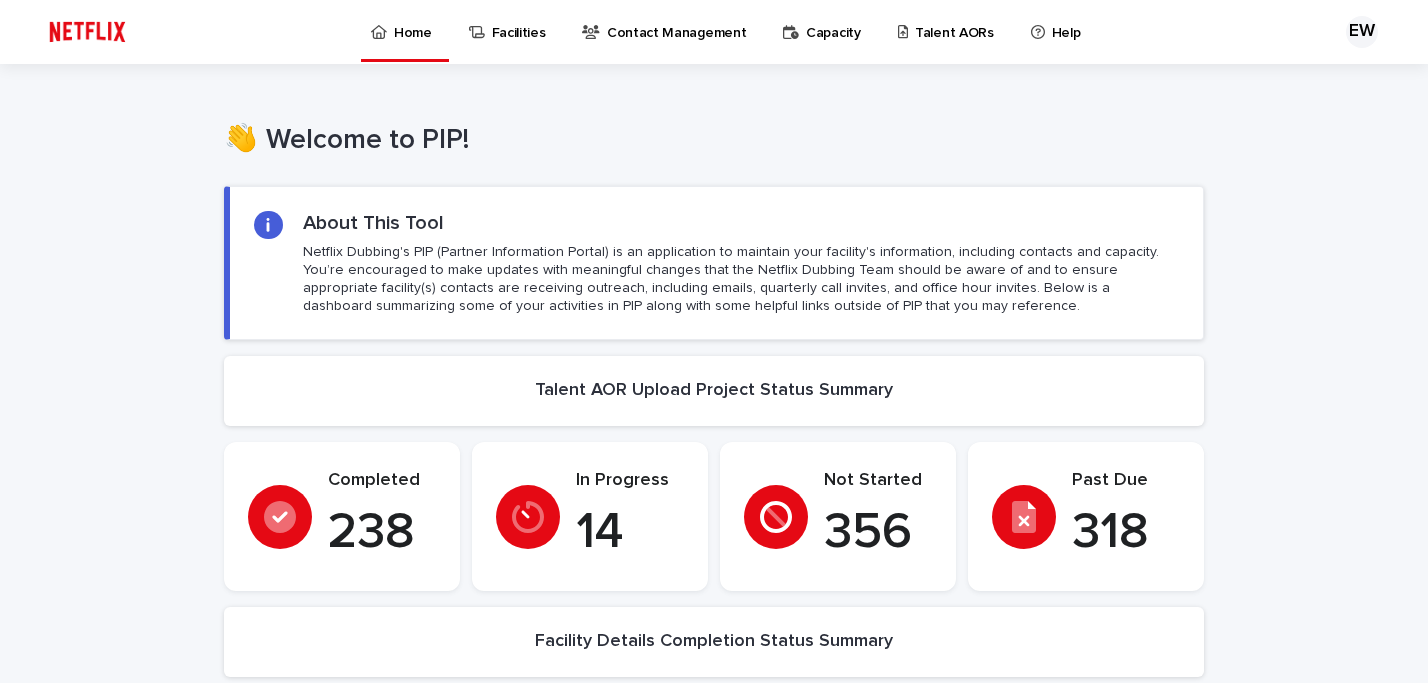 click on "Capacity" at bounding box center (833, 21) 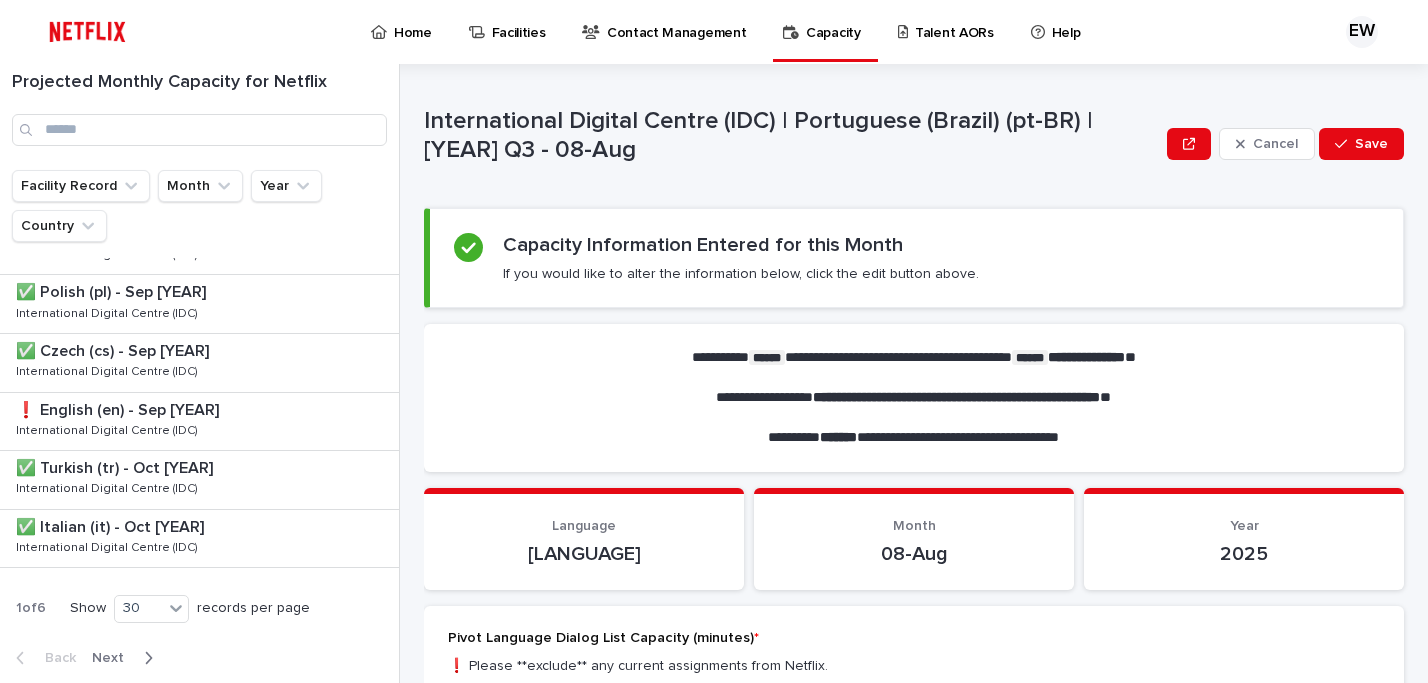 scroll, scrollTop: 1449, scrollLeft: 0, axis: vertical 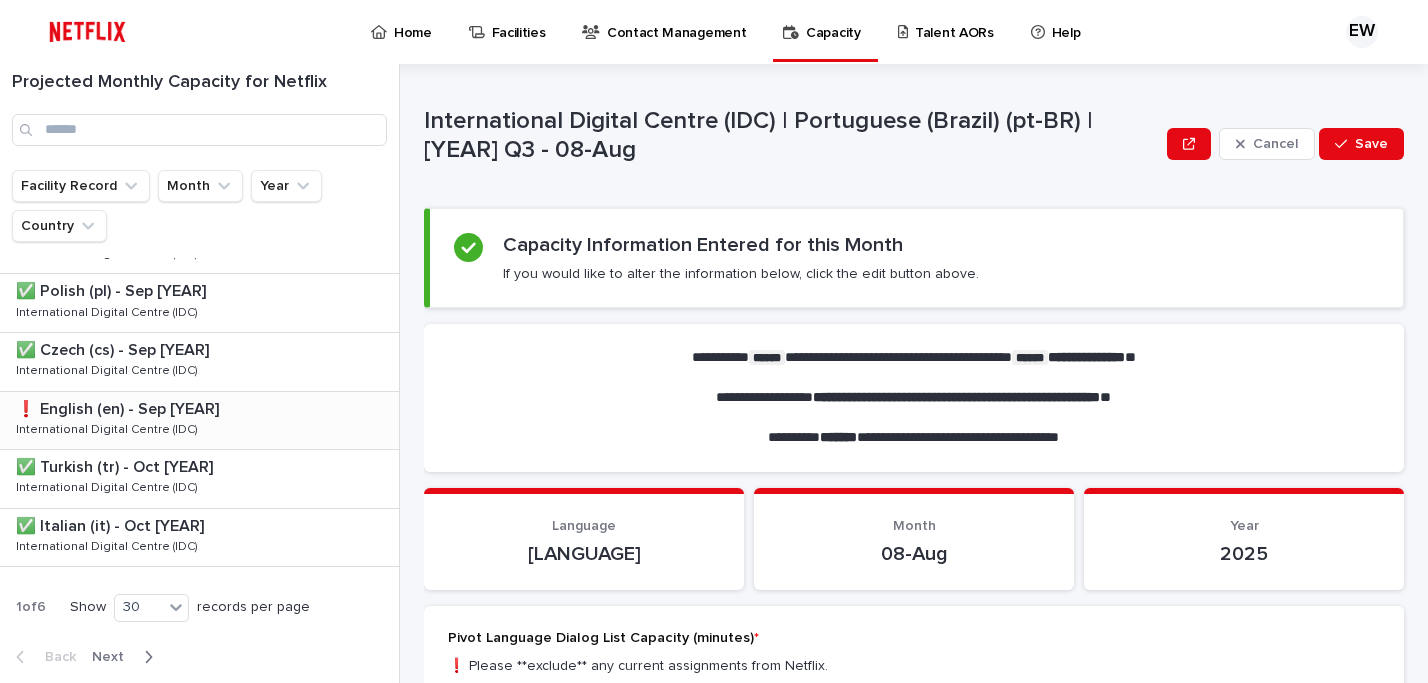 click at bounding box center (203, 409) 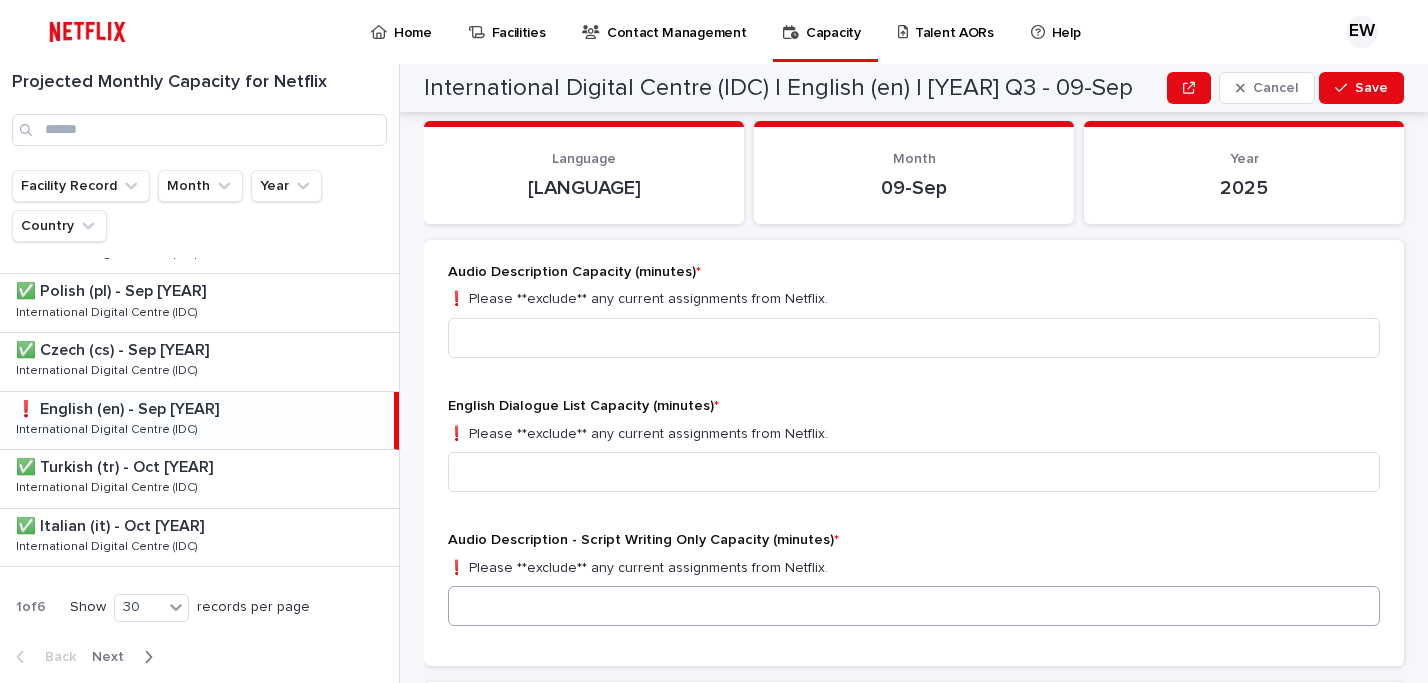 scroll, scrollTop: 228, scrollLeft: 0, axis: vertical 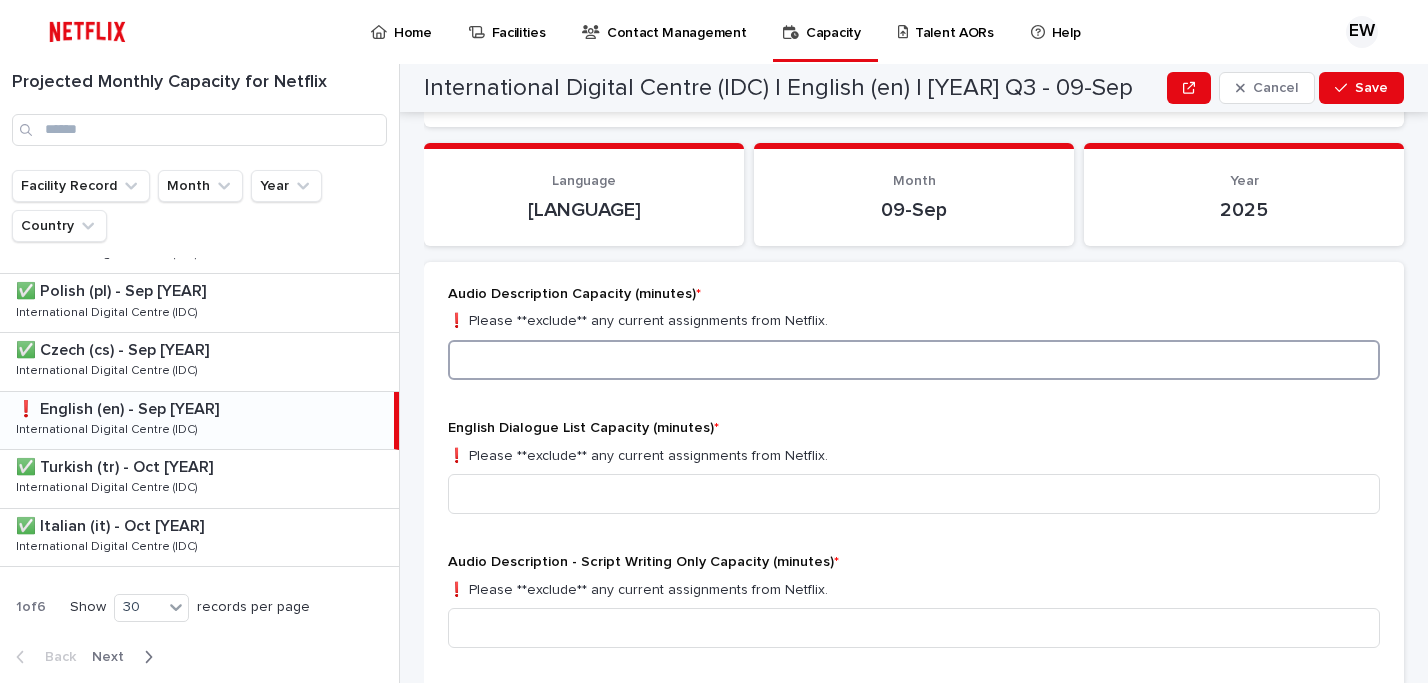 click at bounding box center [914, 360] 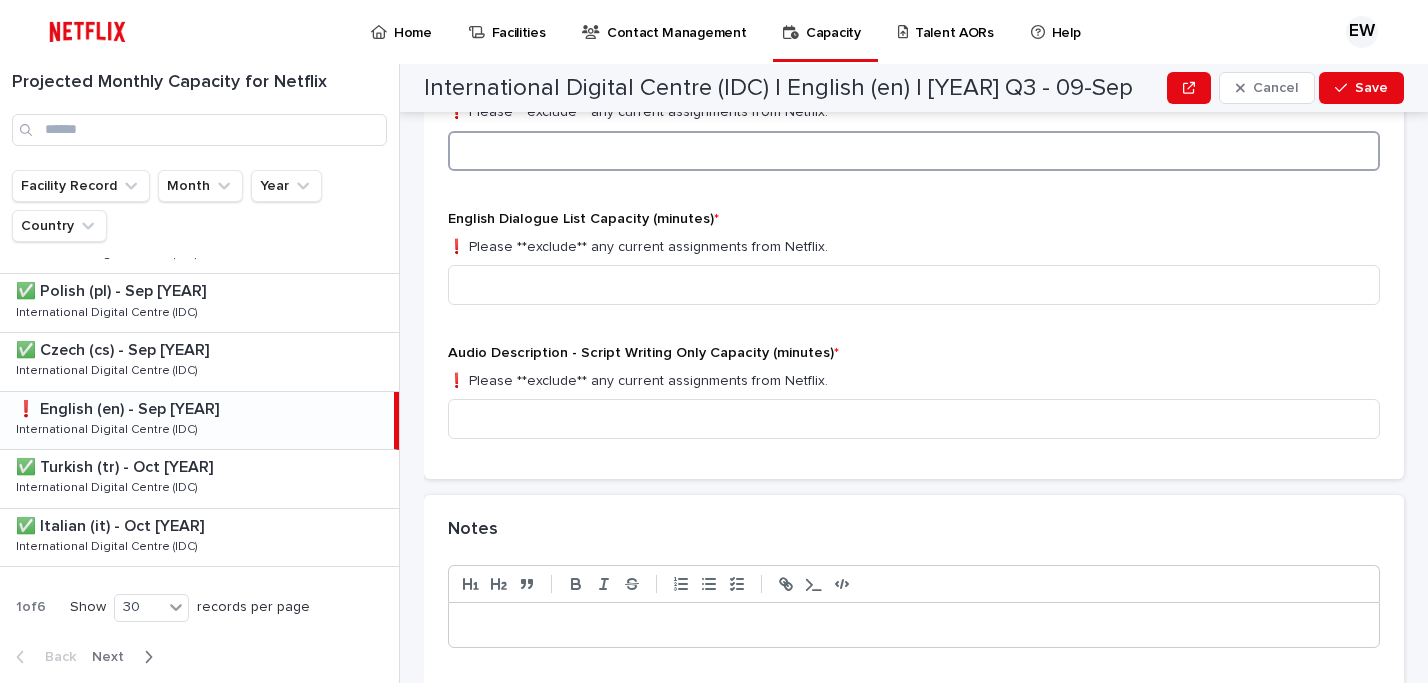 scroll, scrollTop: 488, scrollLeft: 0, axis: vertical 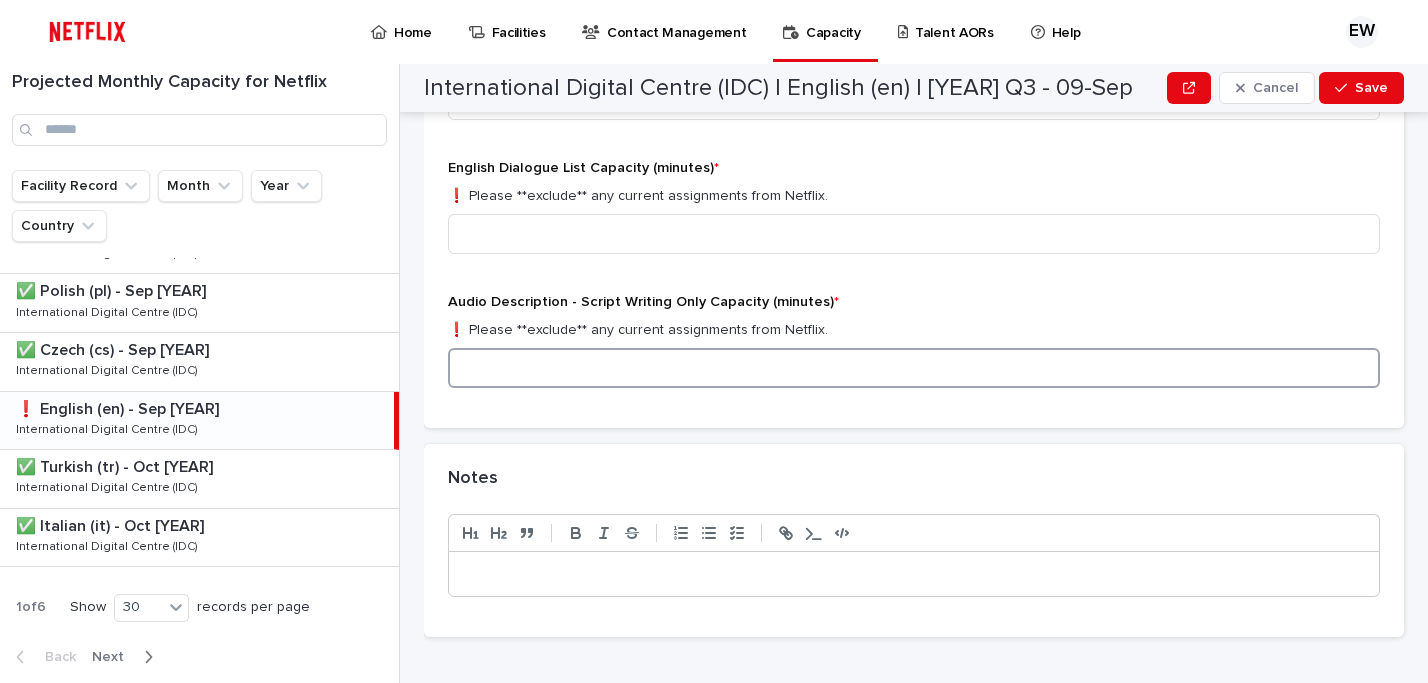 click at bounding box center (914, 368) 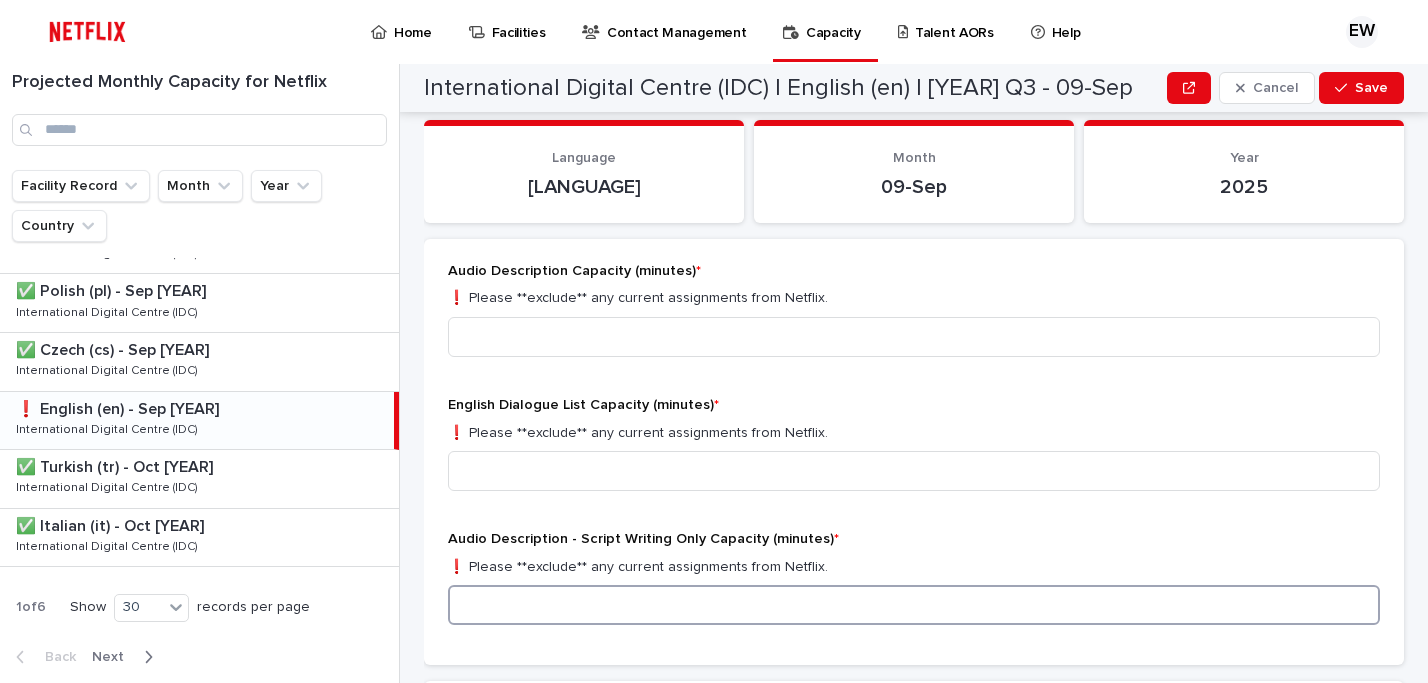 scroll, scrollTop: 242, scrollLeft: 0, axis: vertical 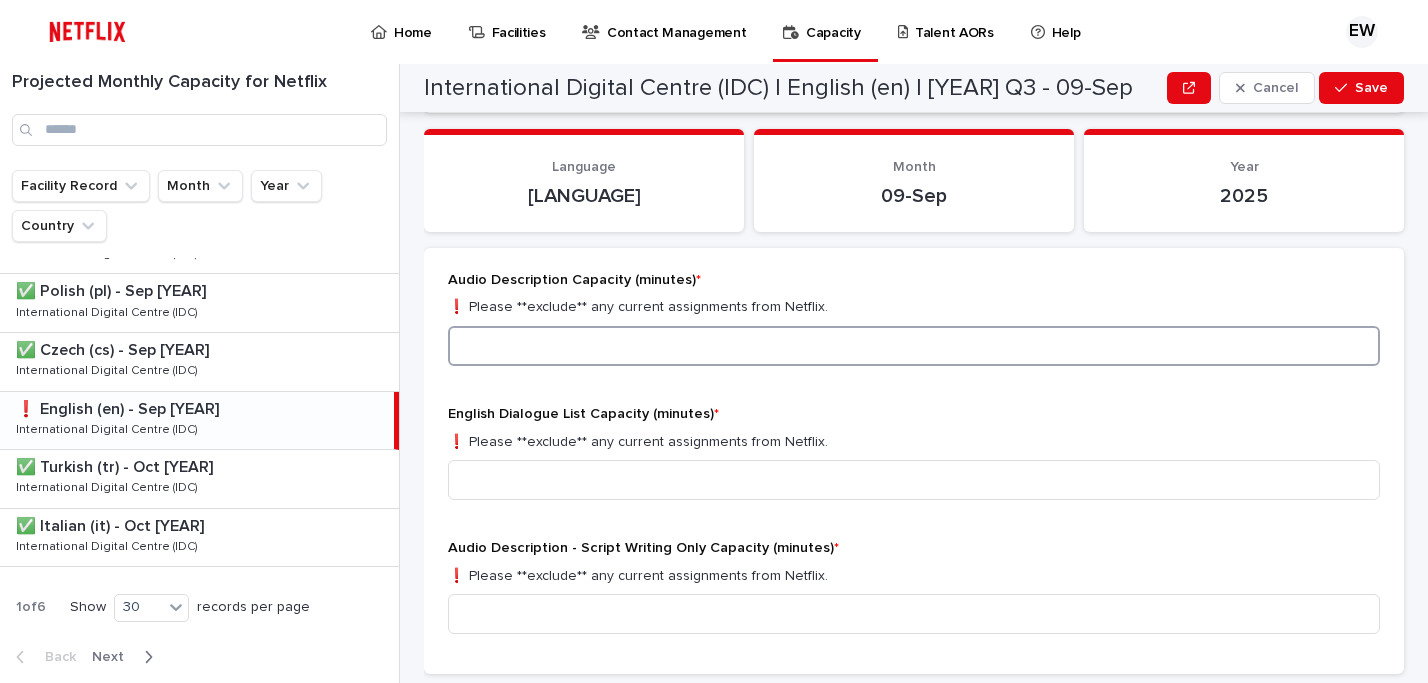 click at bounding box center [914, 346] 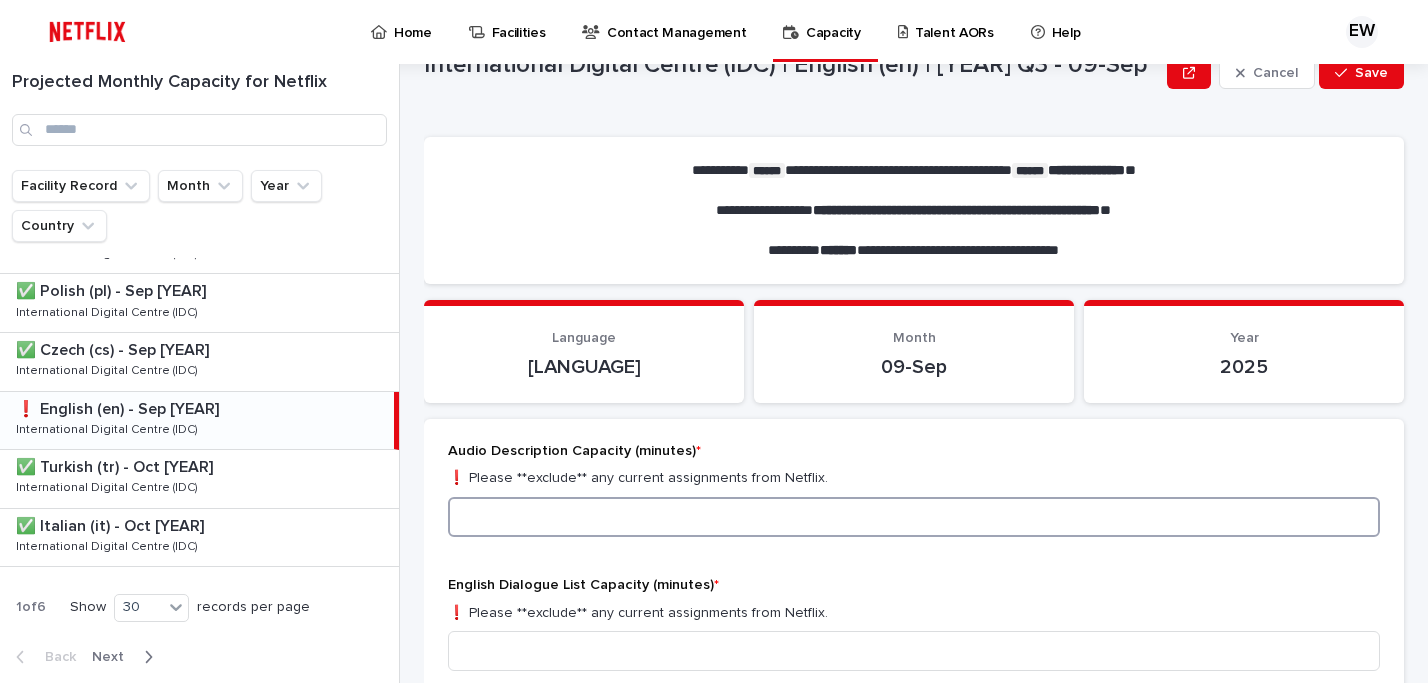 scroll, scrollTop: 180, scrollLeft: 0, axis: vertical 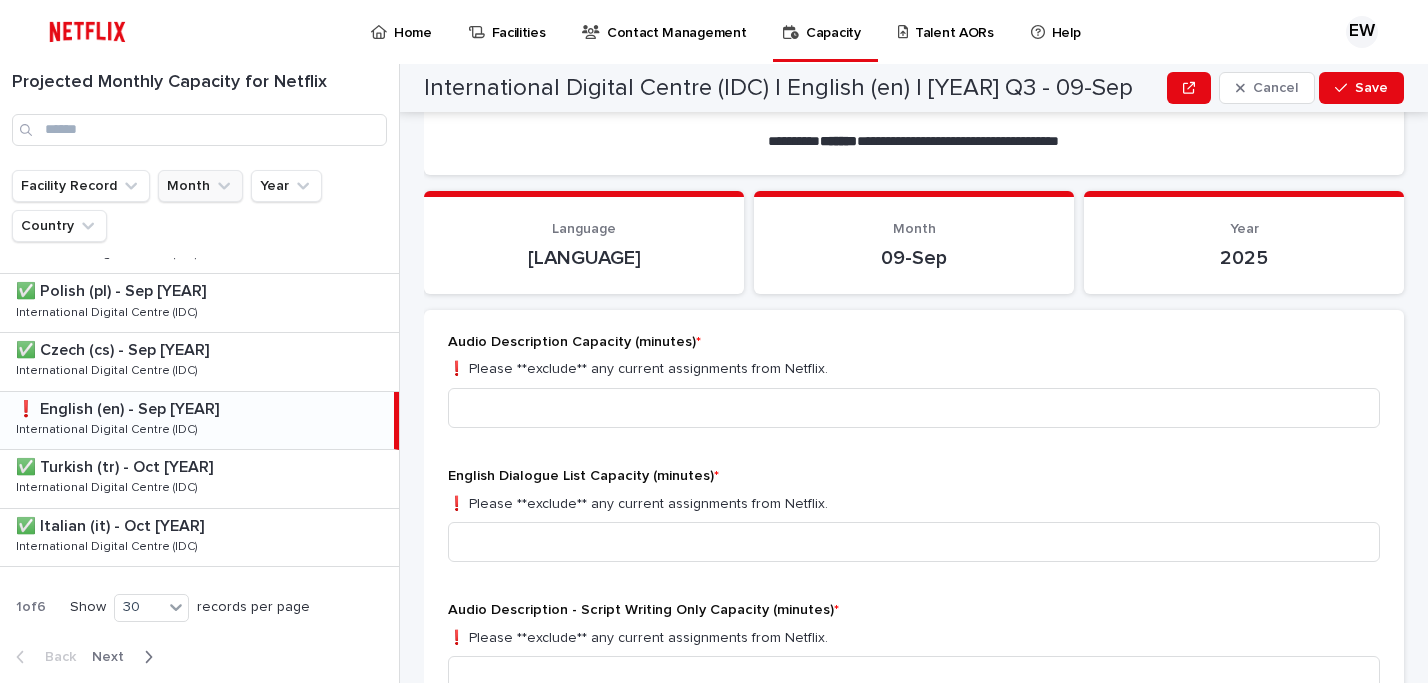 click on "Month" at bounding box center [200, 186] 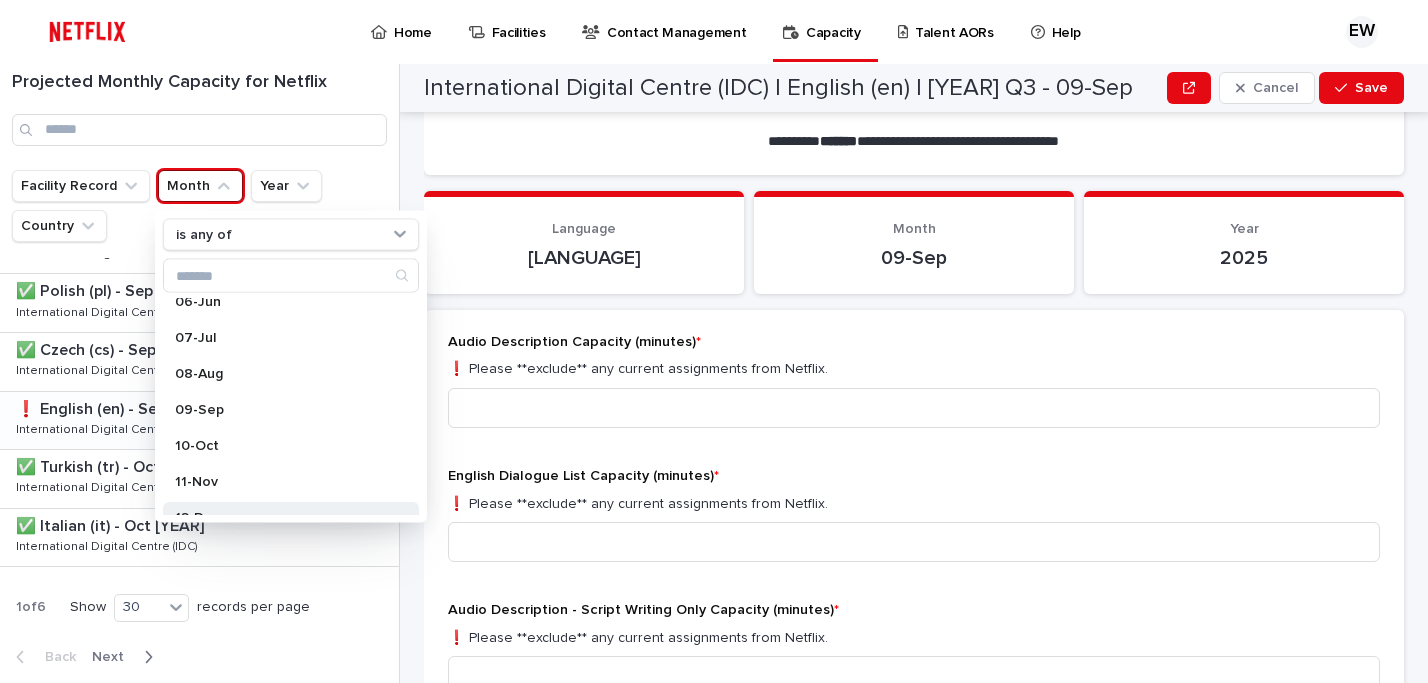 scroll, scrollTop: 192, scrollLeft: 0, axis: vertical 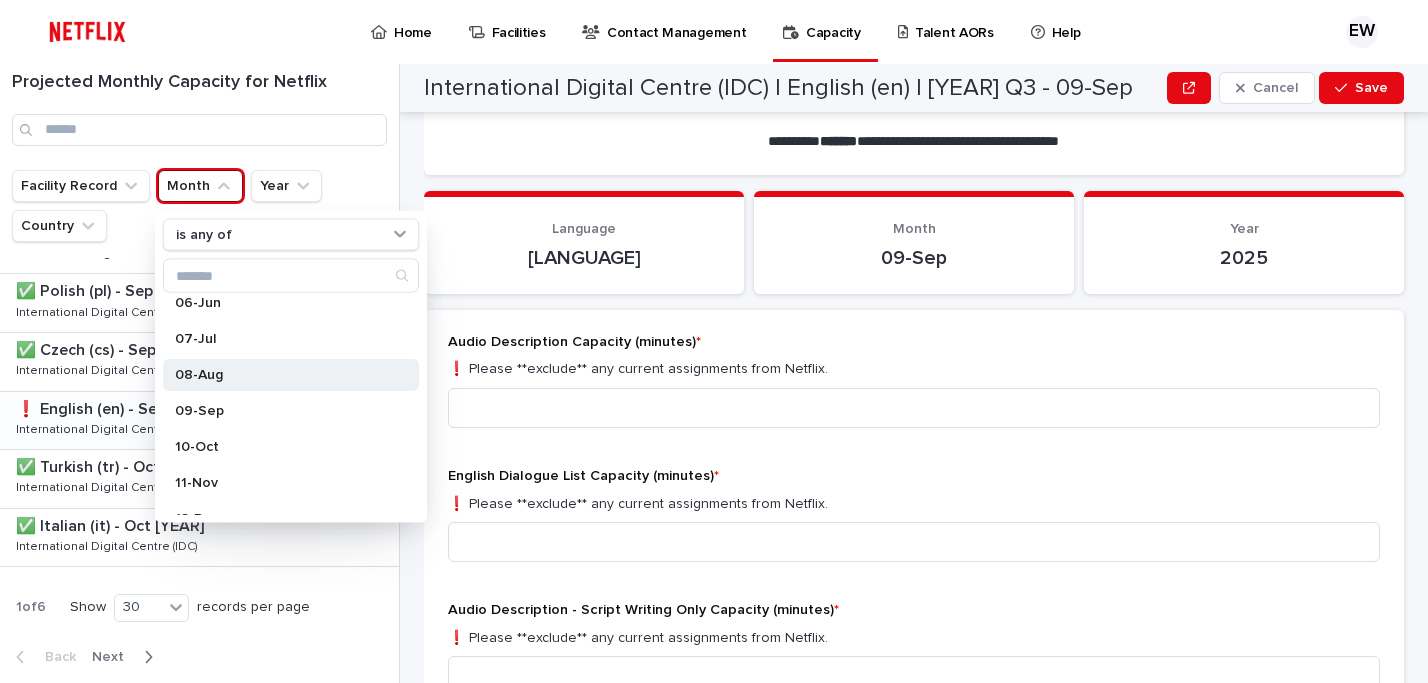 click on "08-Aug" at bounding box center (281, 375) 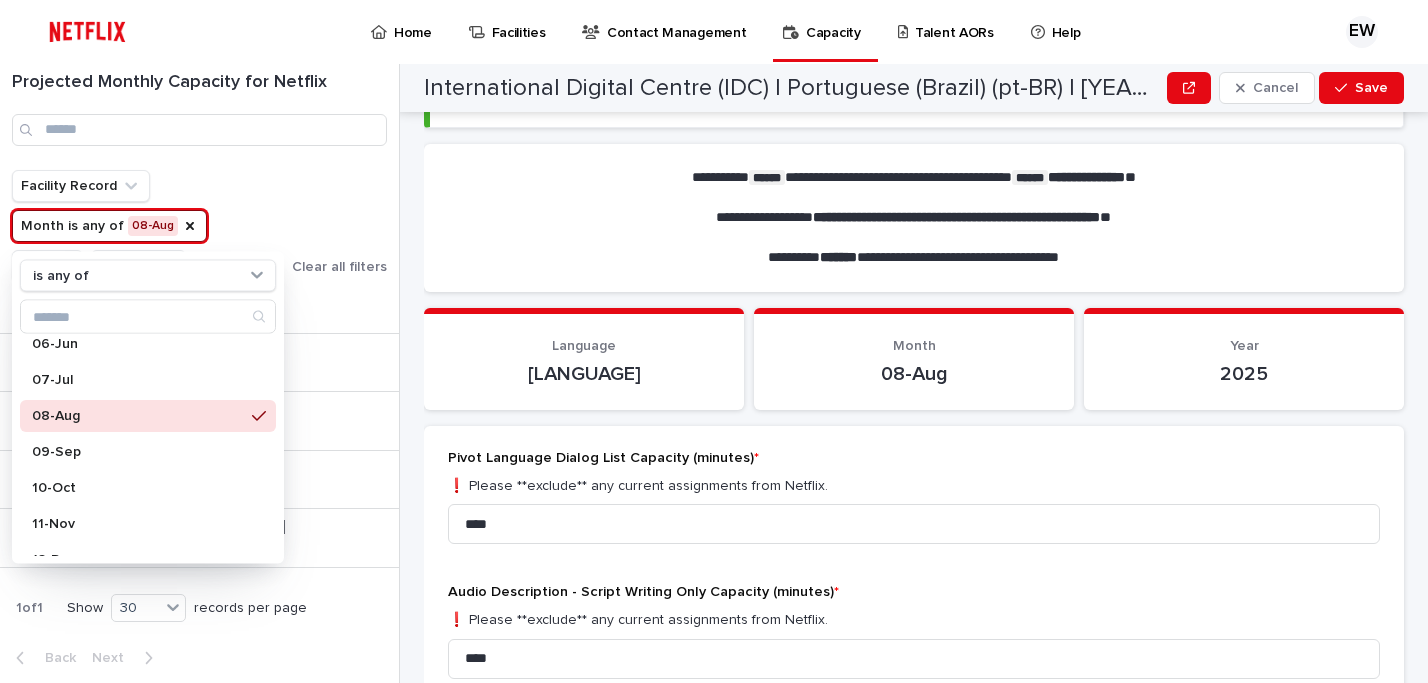 scroll, scrollTop: 552, scrollLeft: 0, axis: vertical 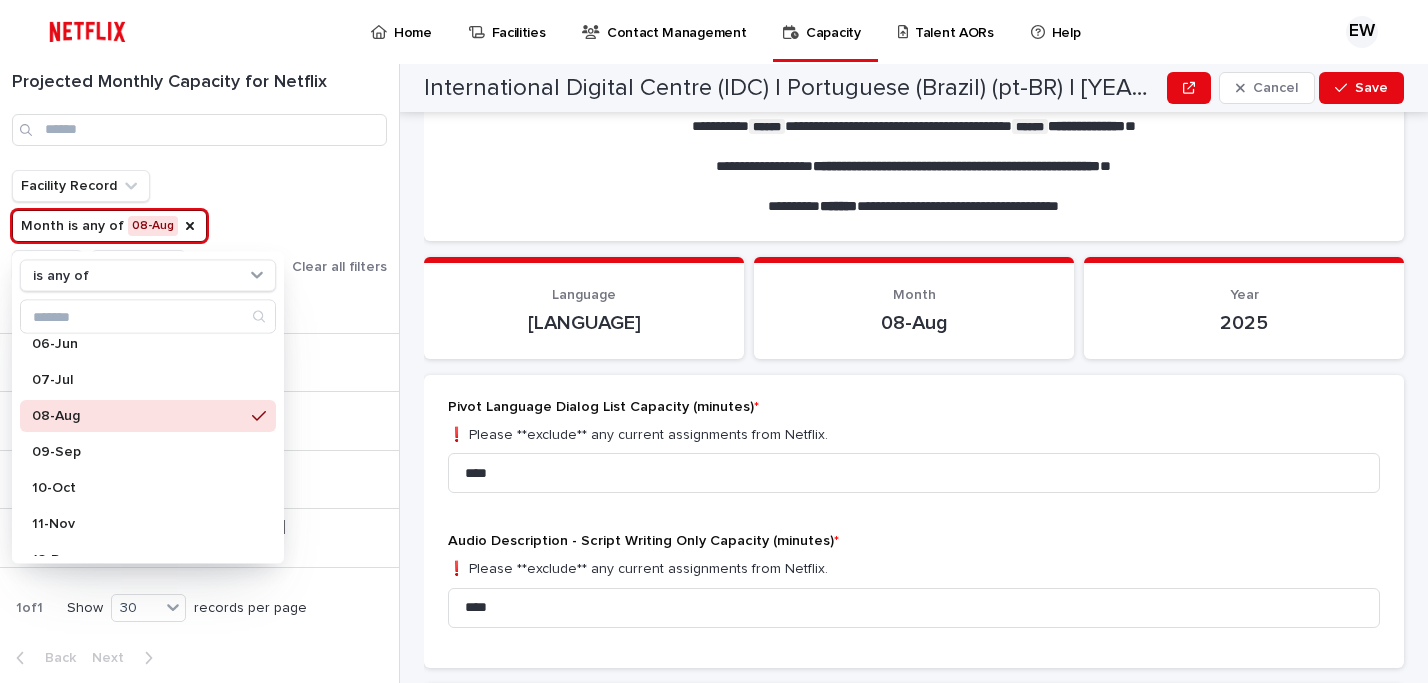 click on "Projected Monthly Capacity for Netflix" at bounding box center (199, 117) 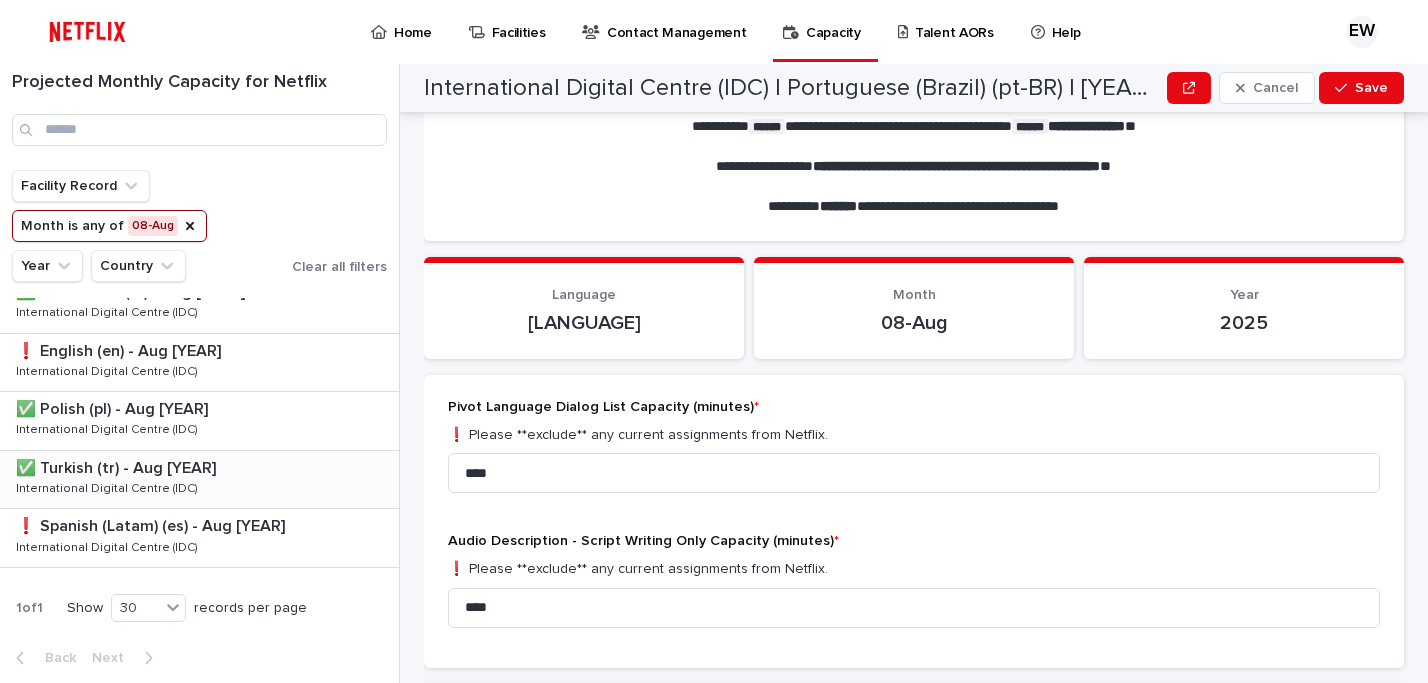 scroll, scrollTop: 465, scrollLeft: 0, axis: vertical 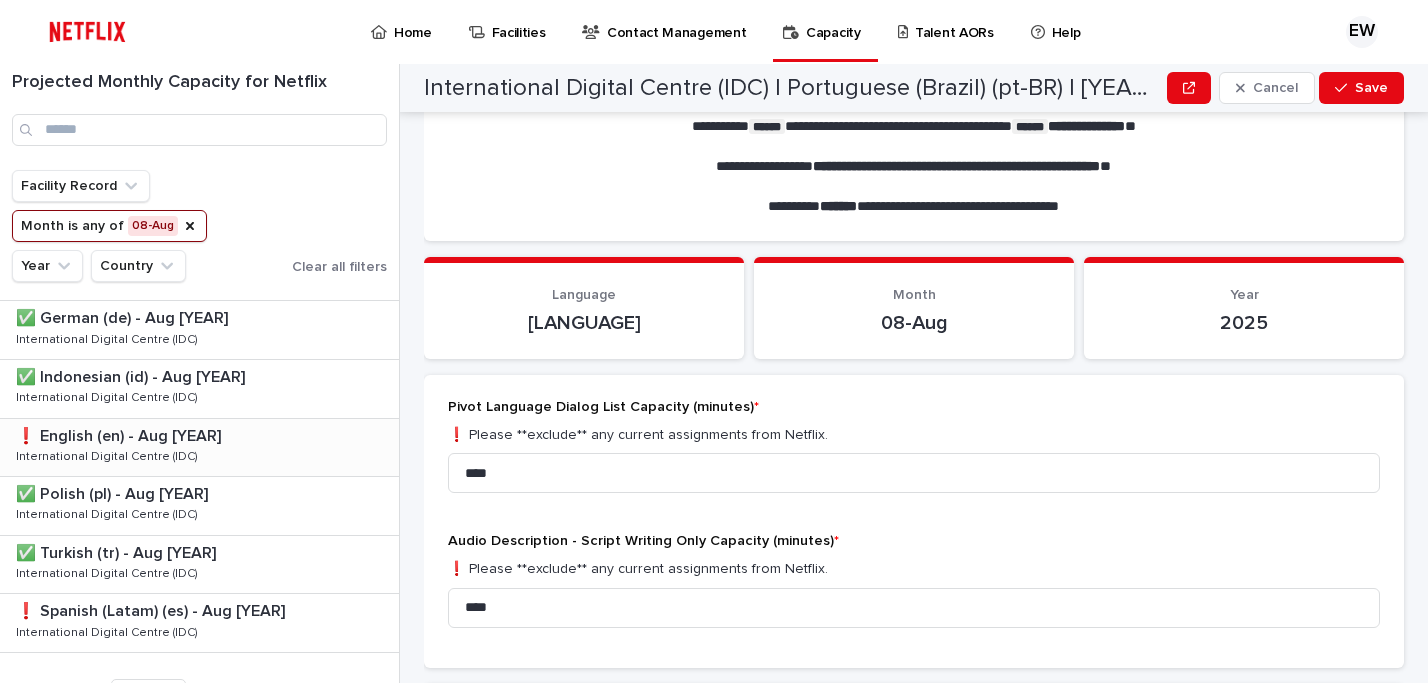 click on "❗️ English (en) - Aug [YEAR] ❗️ English (en) - Aug [YEAR]   International Digital Centre (IDC) International Digital Centre (IDC)" at bounding box center [199, 448] 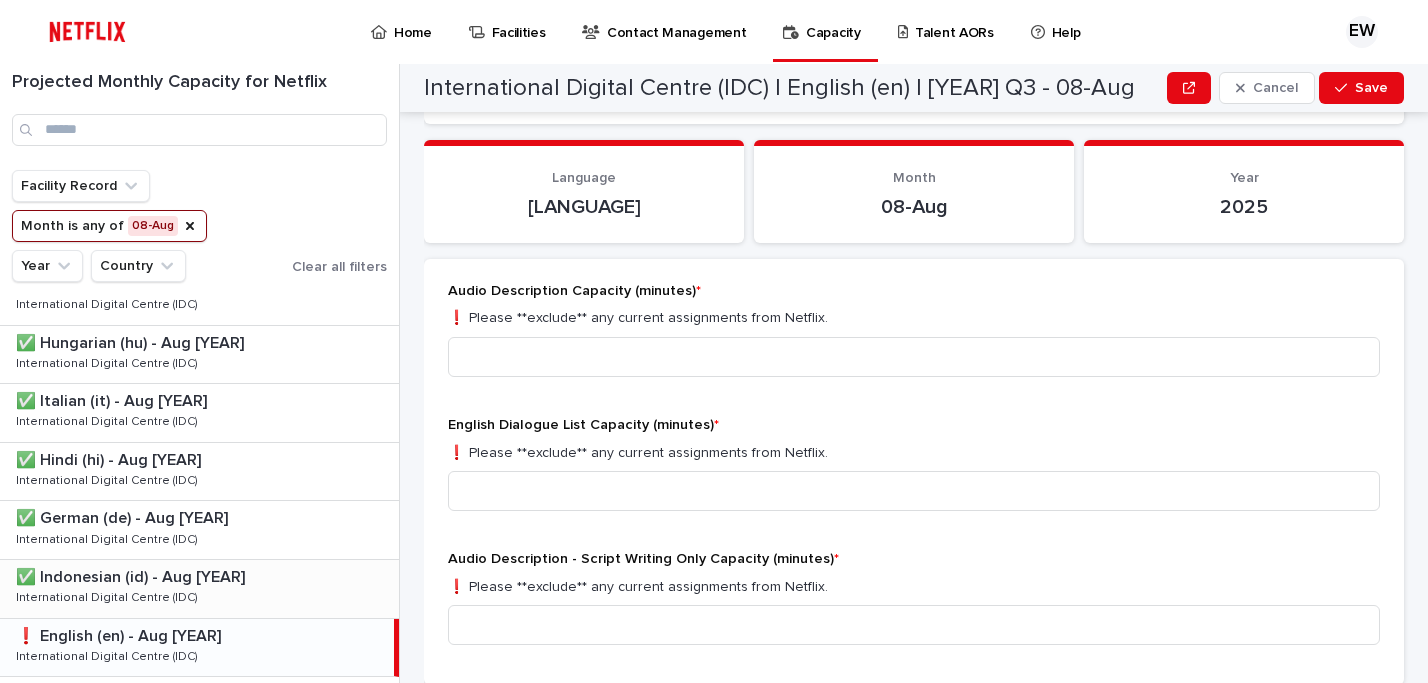 scroll, scrollTop: 0, scrollLeft: 0, axis: both 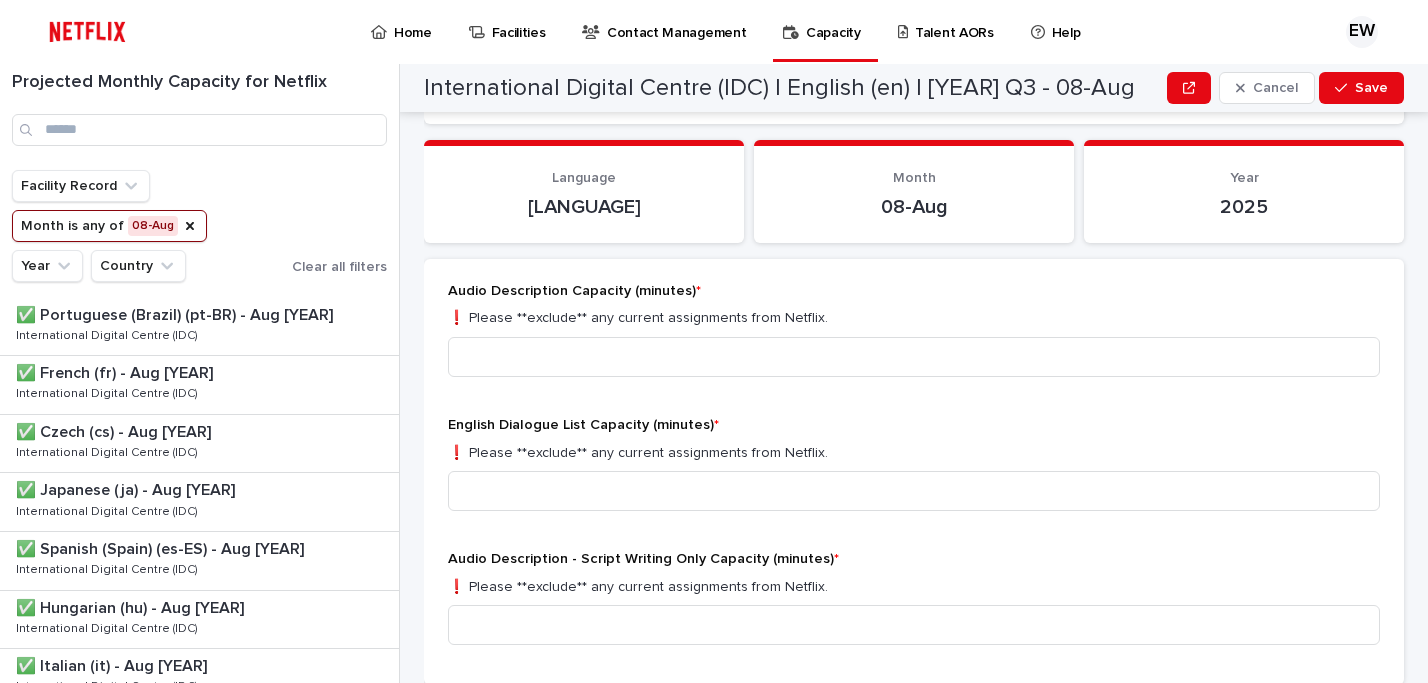click on "Month is any of 08-Aug" at bounding box center [109, 226] 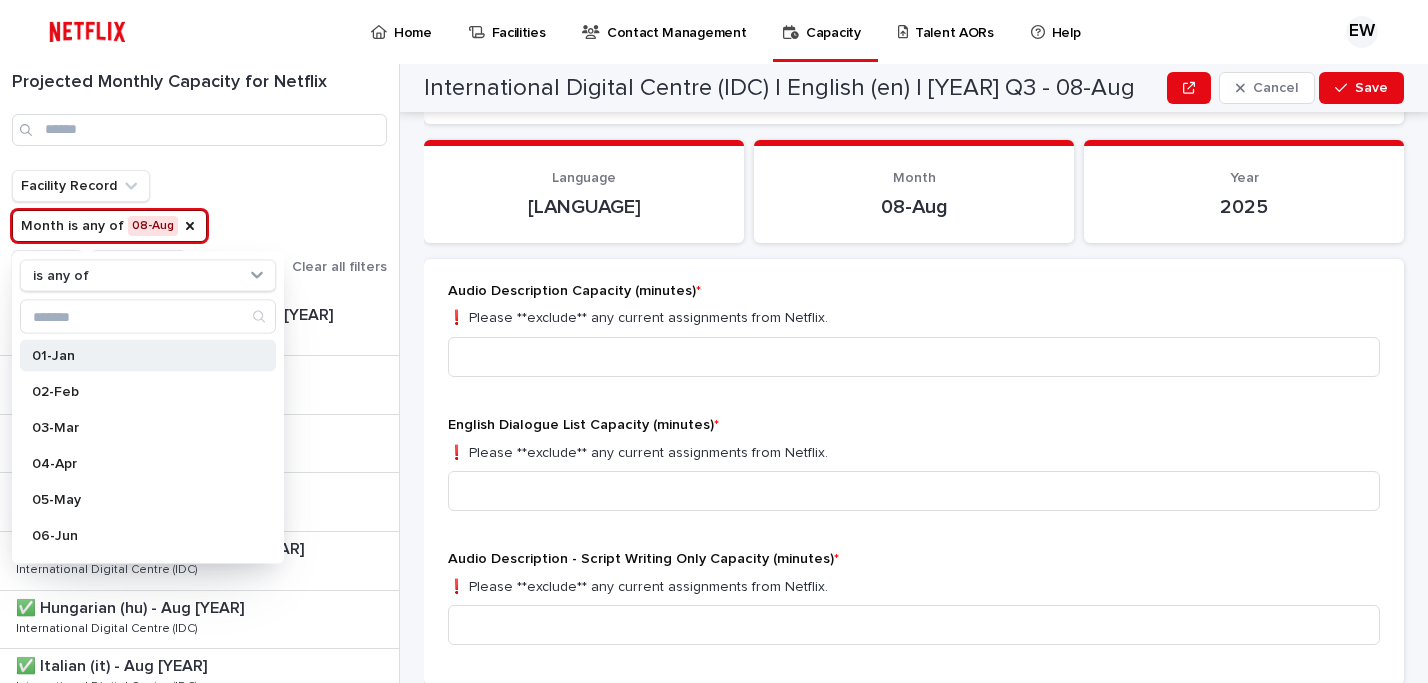 click on "01-Jan" at bounding box center (138, 356) 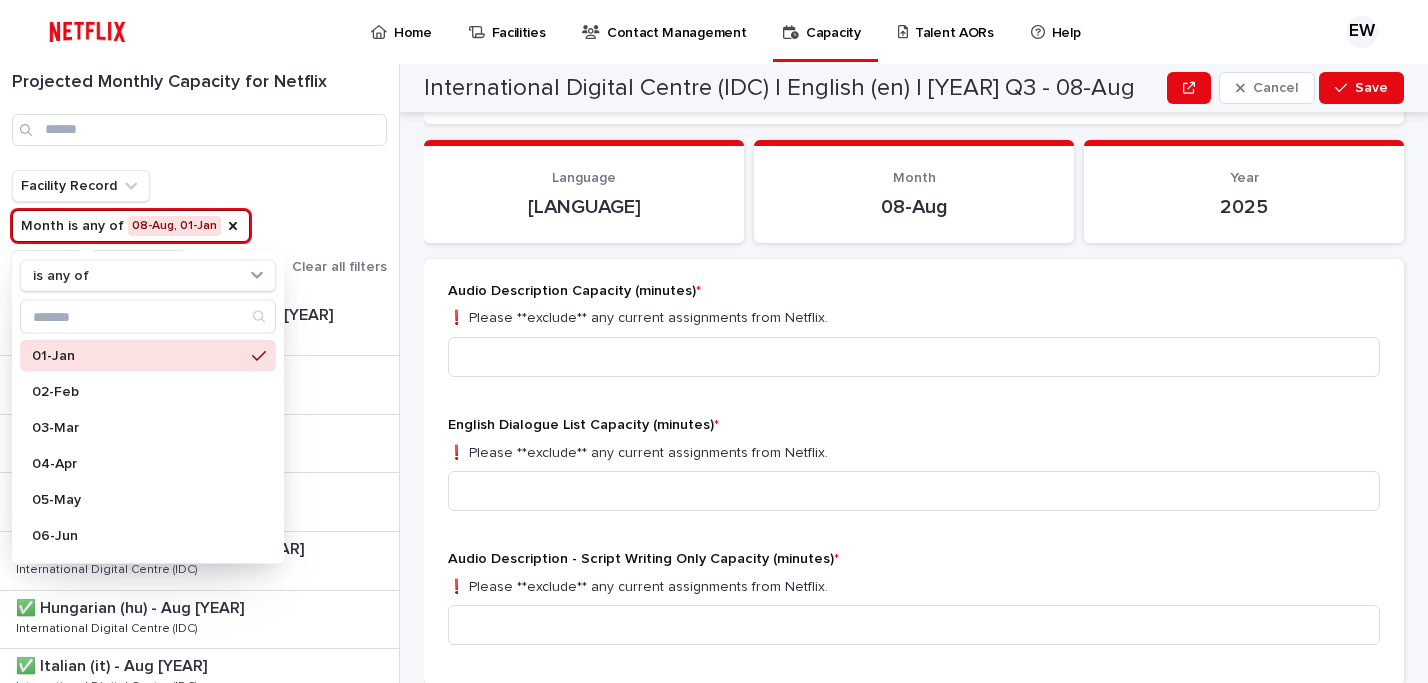 click on "Facility Record Month is any of 08-Aug, 01-Jan is any of 01-Jan 02-Feb 03-Mar 04-Apr 05-May 06-Jun 07-Jul 08-Aug 09-Sep 10-Oct 11-Nov 12-Dec Year Country Clear all filters" at bounding box center [199, 226] 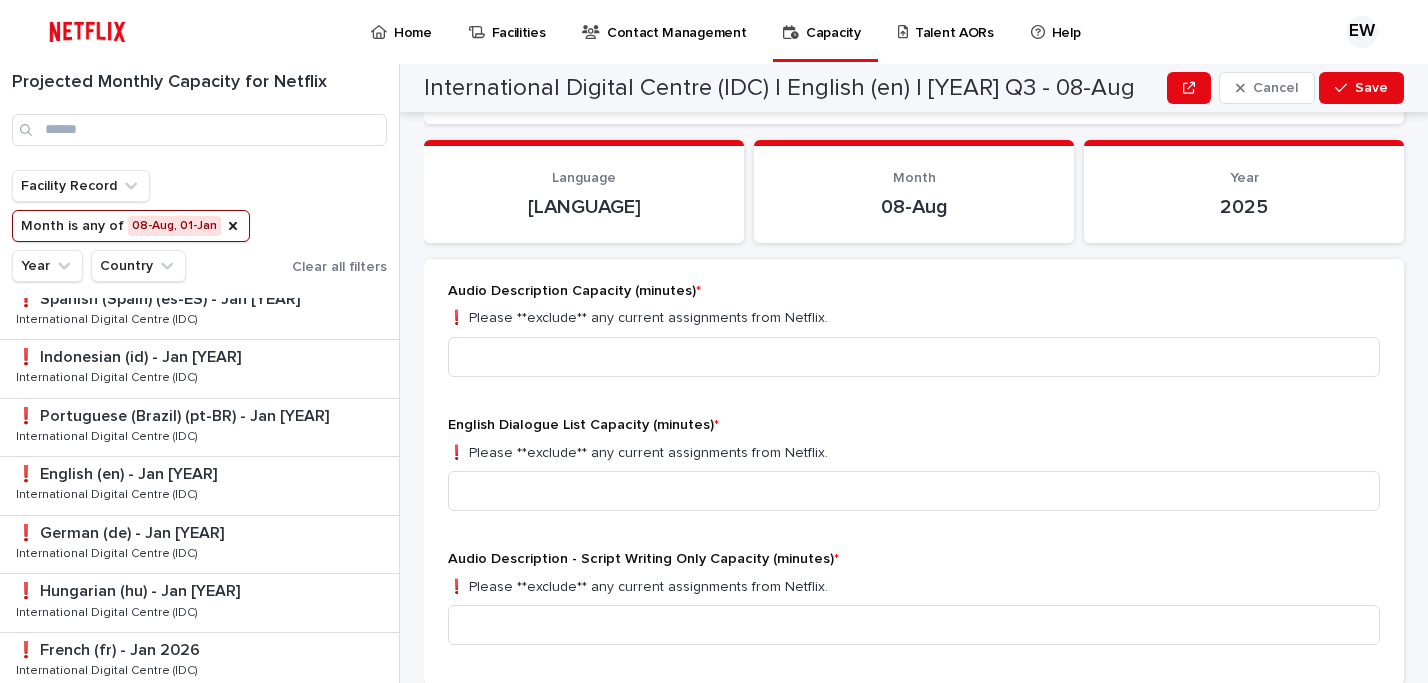 scroll, scrollTop: 925, scrollLeft: 0, axis: vertical 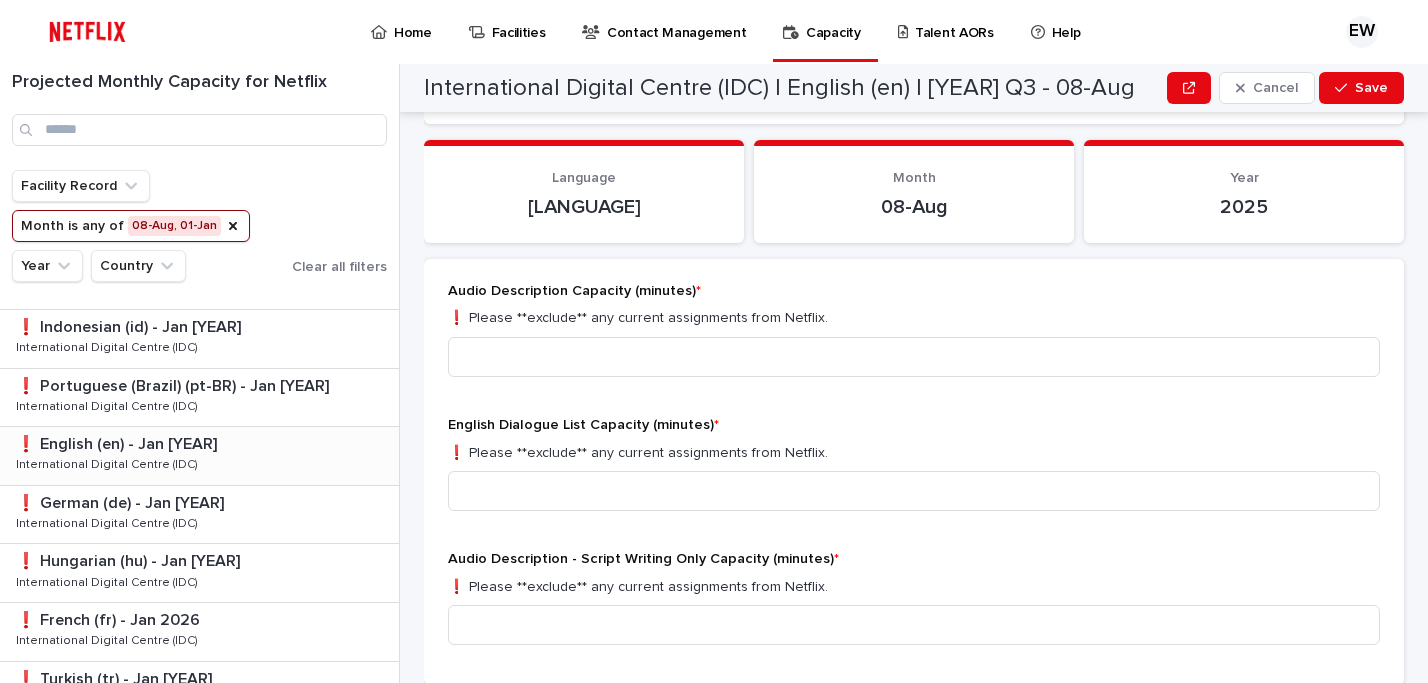 click at bounding box center (203, 444) 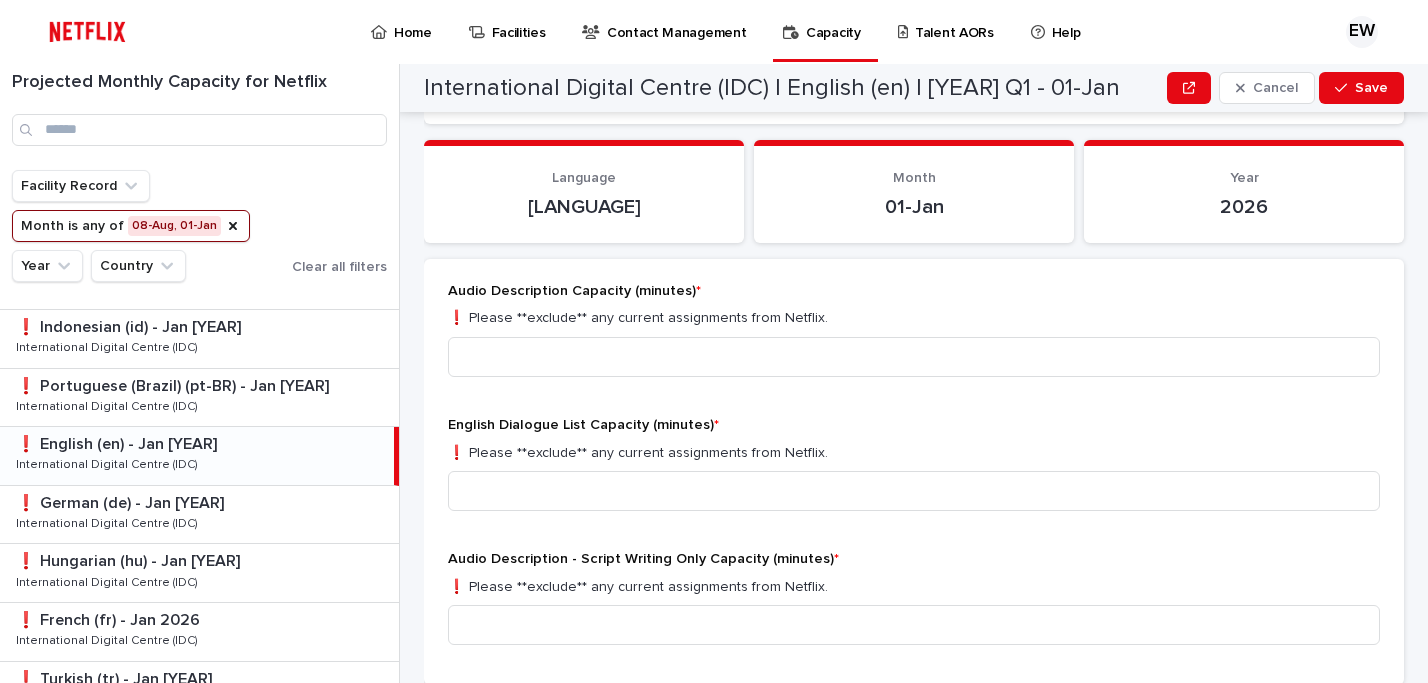 click on "Month is any of 08-Aug, 01-Jan" at bounding box center [131, 226] 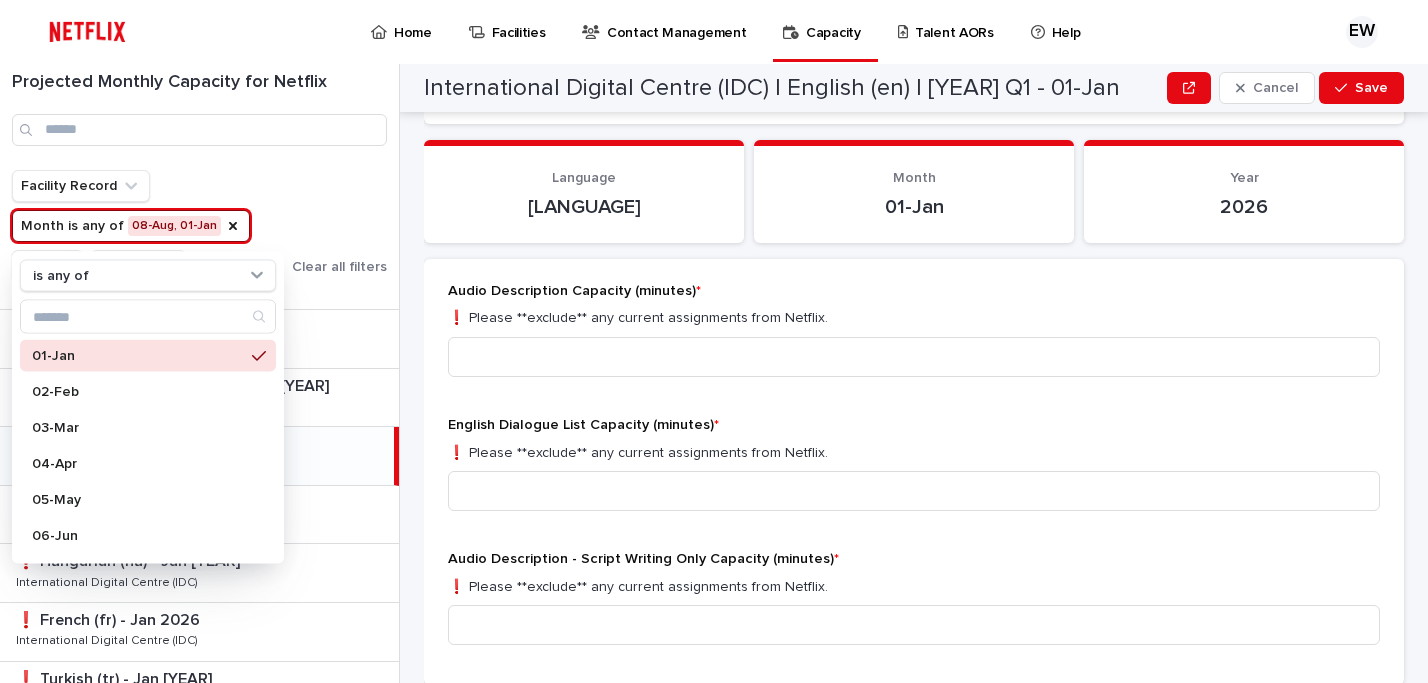 click on "01-Jan" at bounding box center [138, 356] 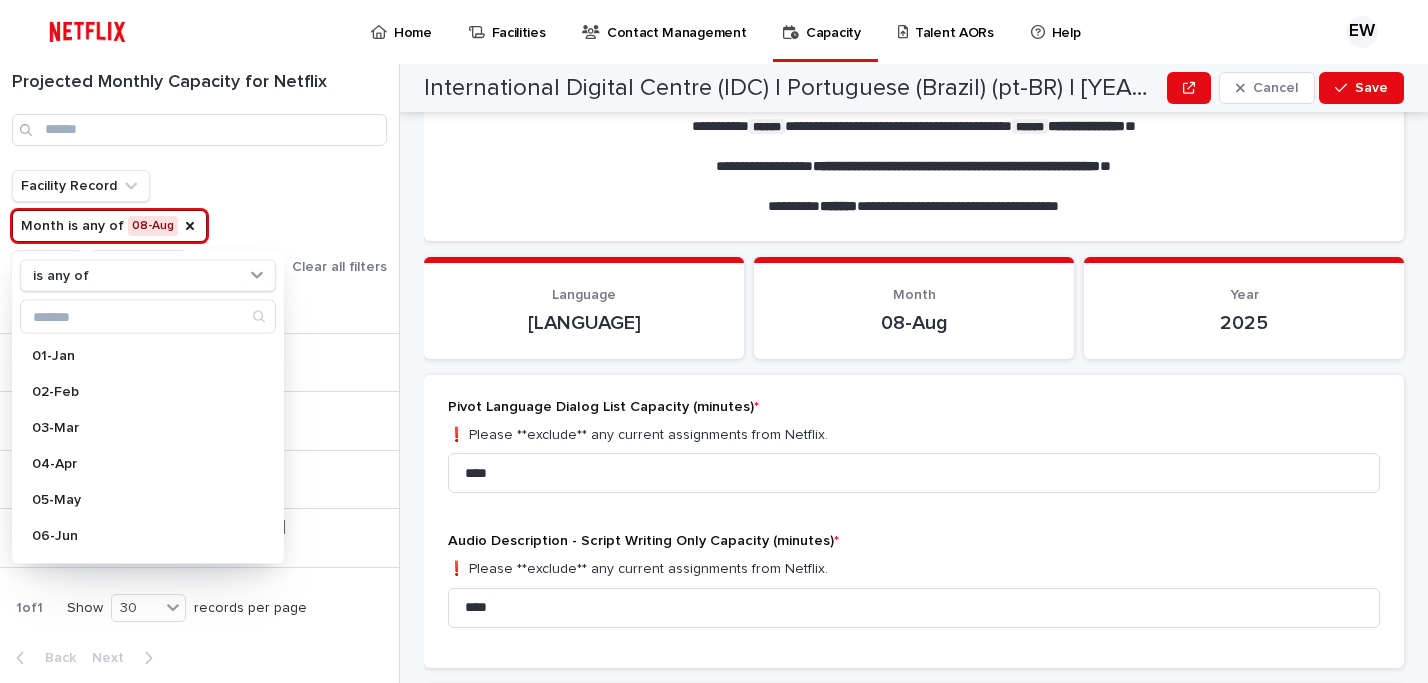 scroll, scrollTop: 552, scrollLeft: 0, axis: vertical 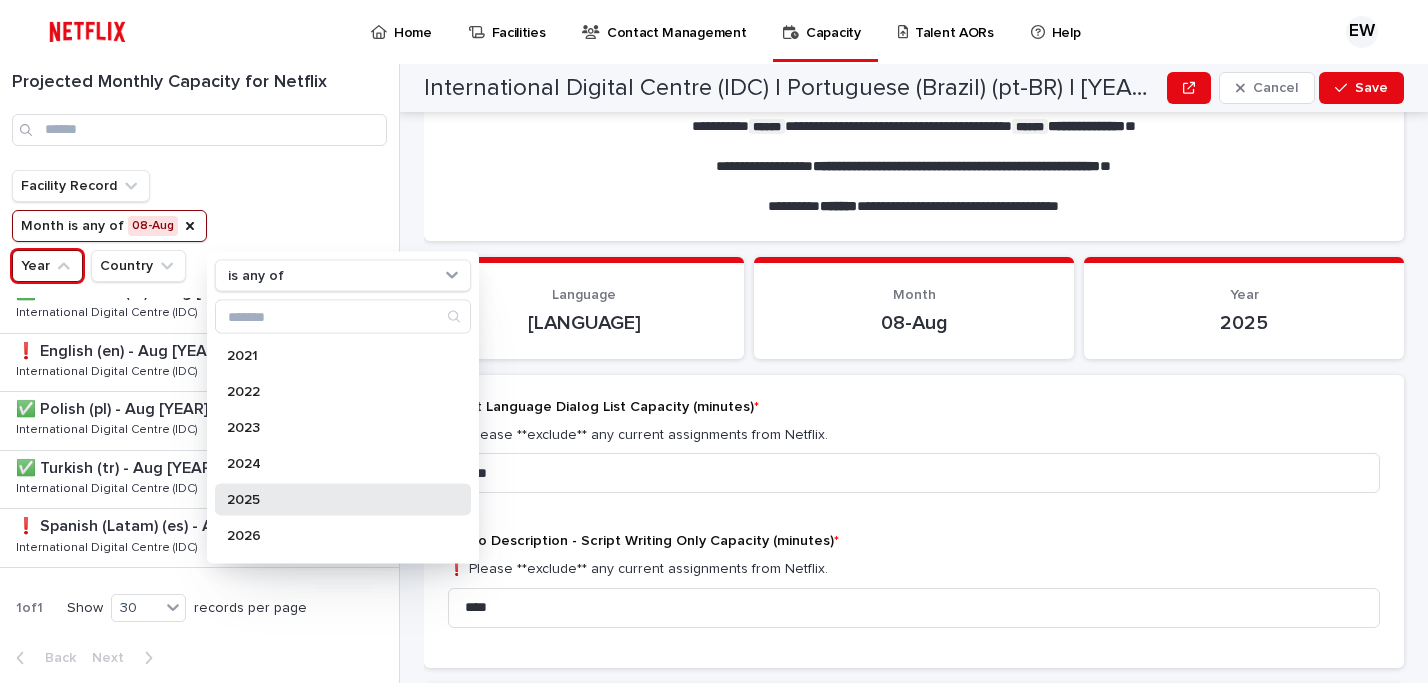 click on "2025" at bounding box center [333, 500] 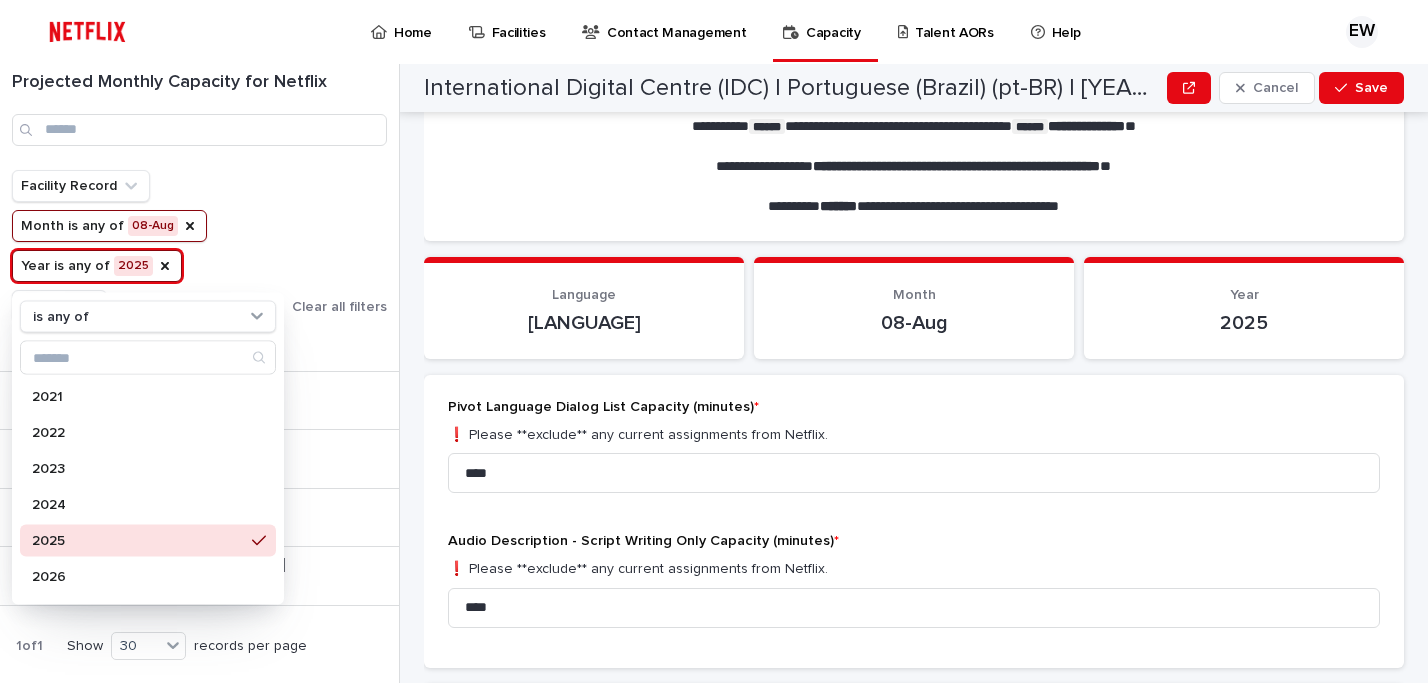 click on "Facility Record Month is any of 08-Aug Year is any of [YEAR] is any of 2021 2022 2023 [YEAR] 2026 2027 2028 2029 2030 Country Clear all filters" at bounding box center [199, 246] 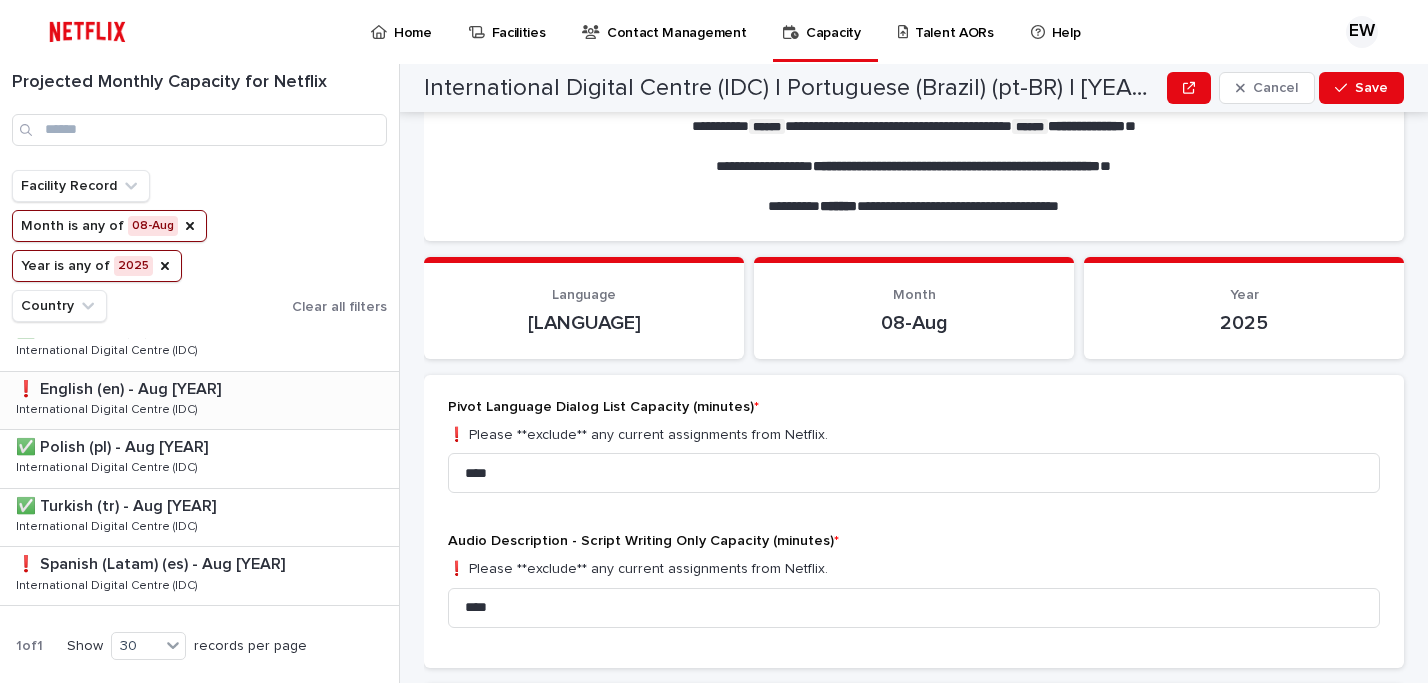 click at bounding box center (203, 389) 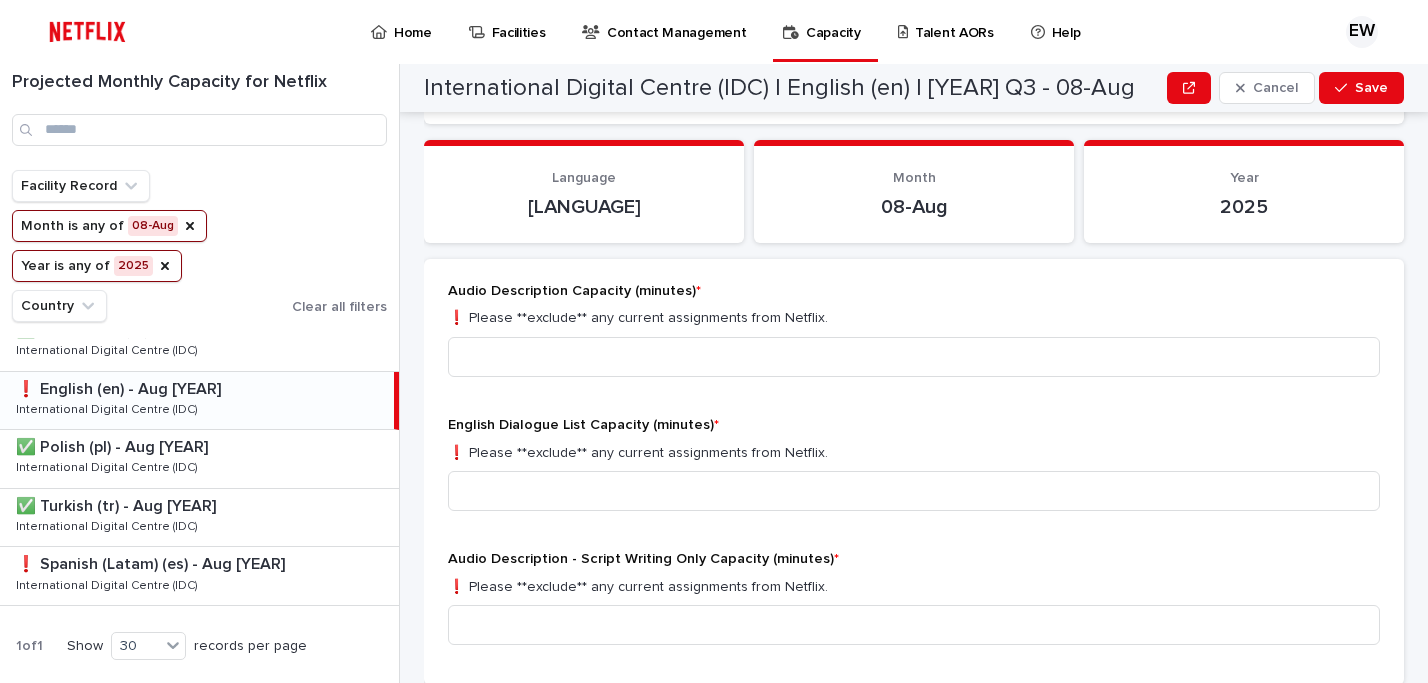 click on "Month is any of 08-Aug" at bounding box center (109, 226) 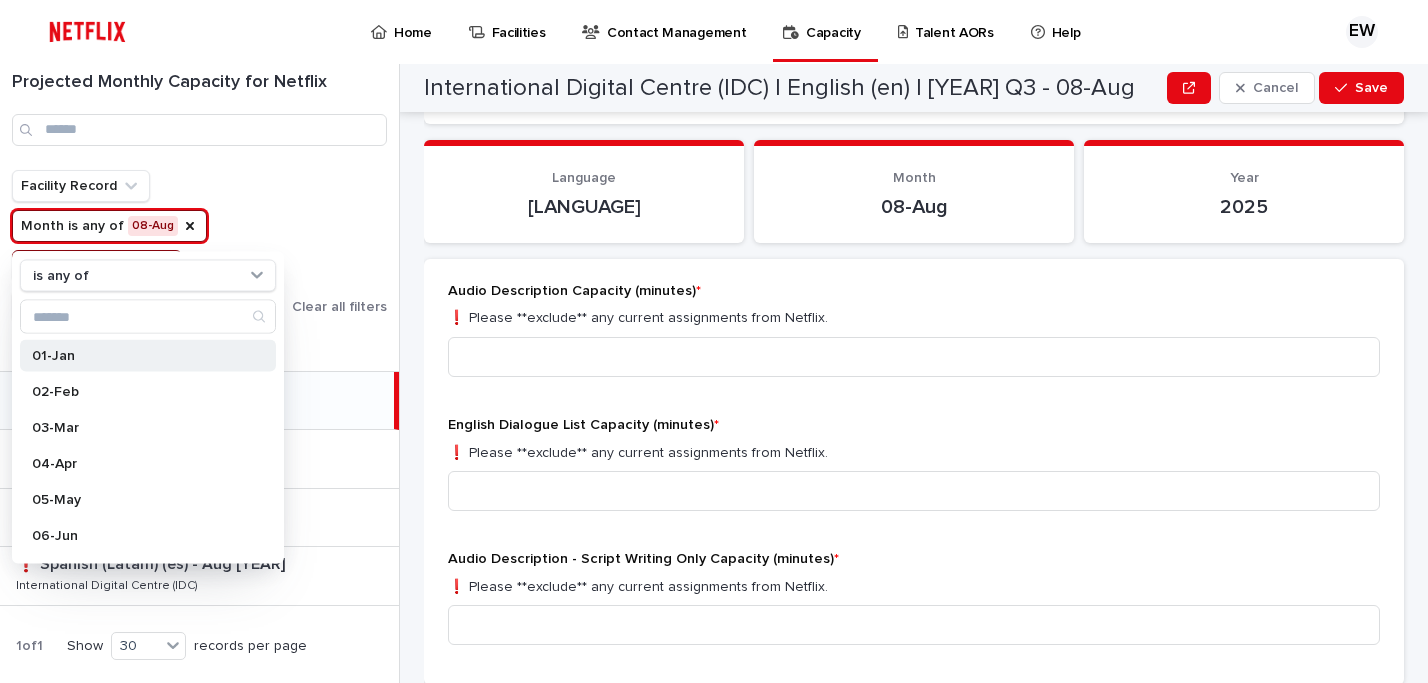 click on "01-Jan" at bounding box center (138, 356) 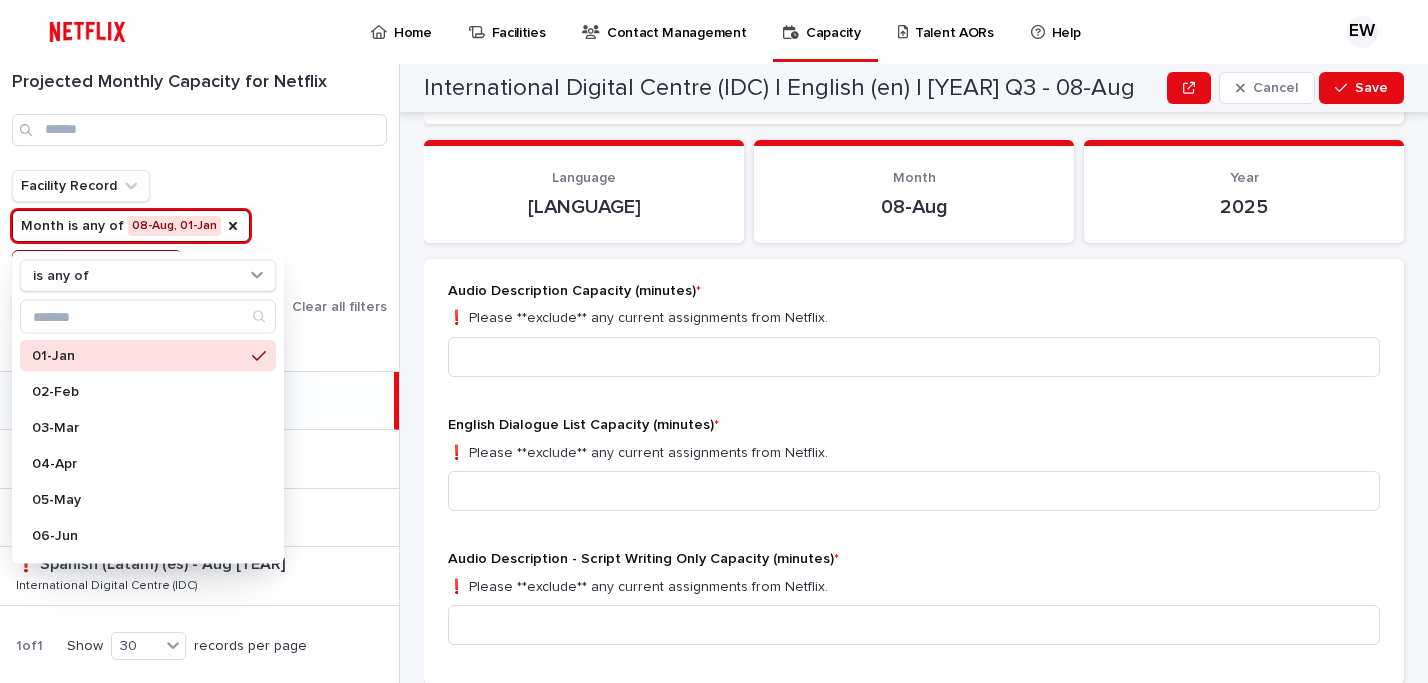 click on "Facility Record Month is any of 08-Aug, 01-Jan is any of 01-Jan 02-Feb 03-Mar 04-Apr 05-May 06-Jun 07-Jul 08-Aug 09-Sep 10-Oct 11-Nov 12-Dec Year is any of [YEAR] Country Clear all filters" at bounding box center (199, 246) 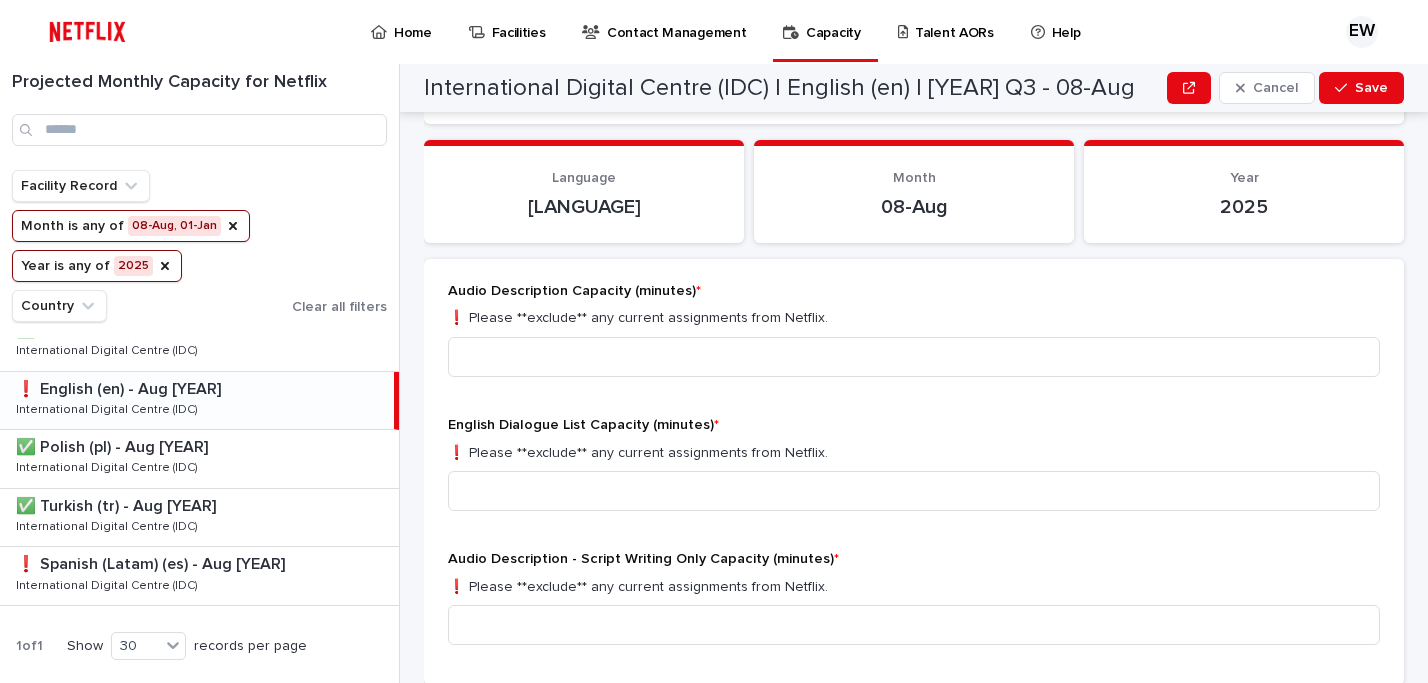 click on "Year is any of [YEAR]" at bounding box center (97, 266) 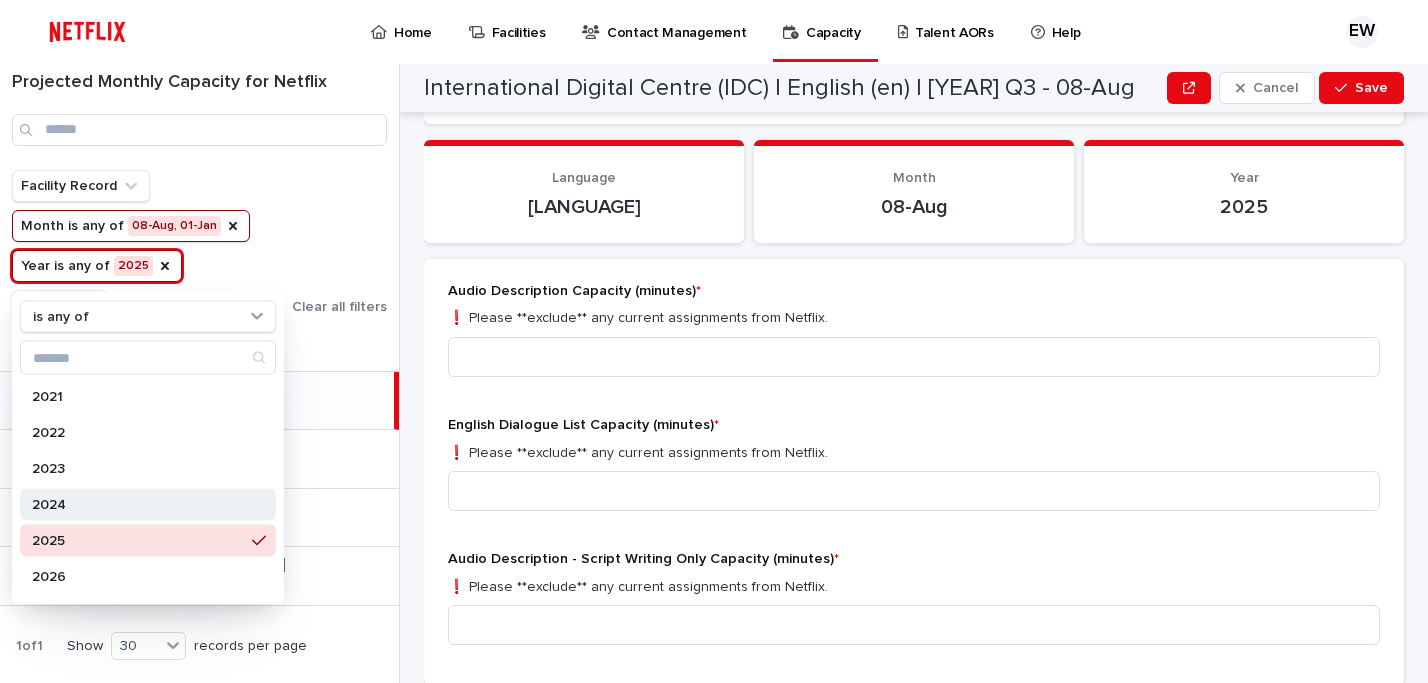 click on "2024" at bounding box center [138, 505] 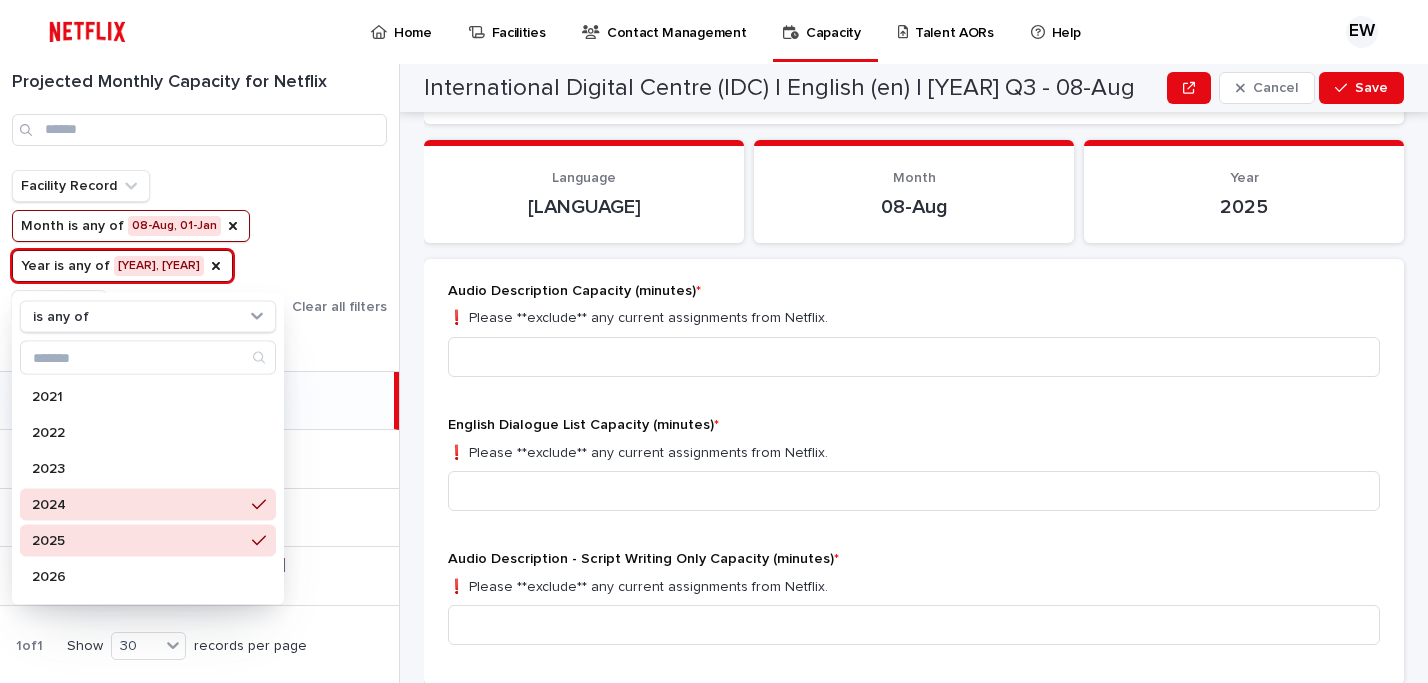 click on "Year is any of [YEAR], [YEAR]" at bounding box center (122, 266) 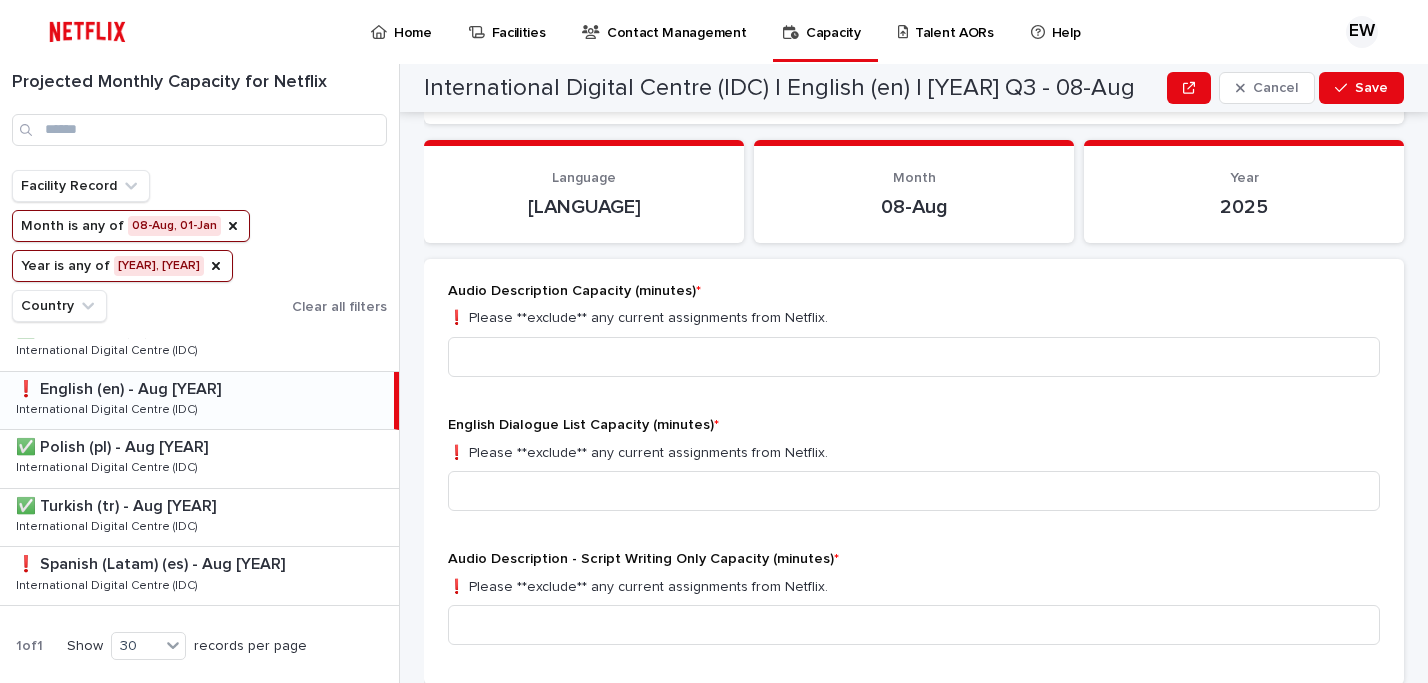 click on "Facility Record Month is any of 08-Aug, 01-Jan Year is any of [YEAR], [YEAR] Country Clear all filters" at bounding box center [199, 246] 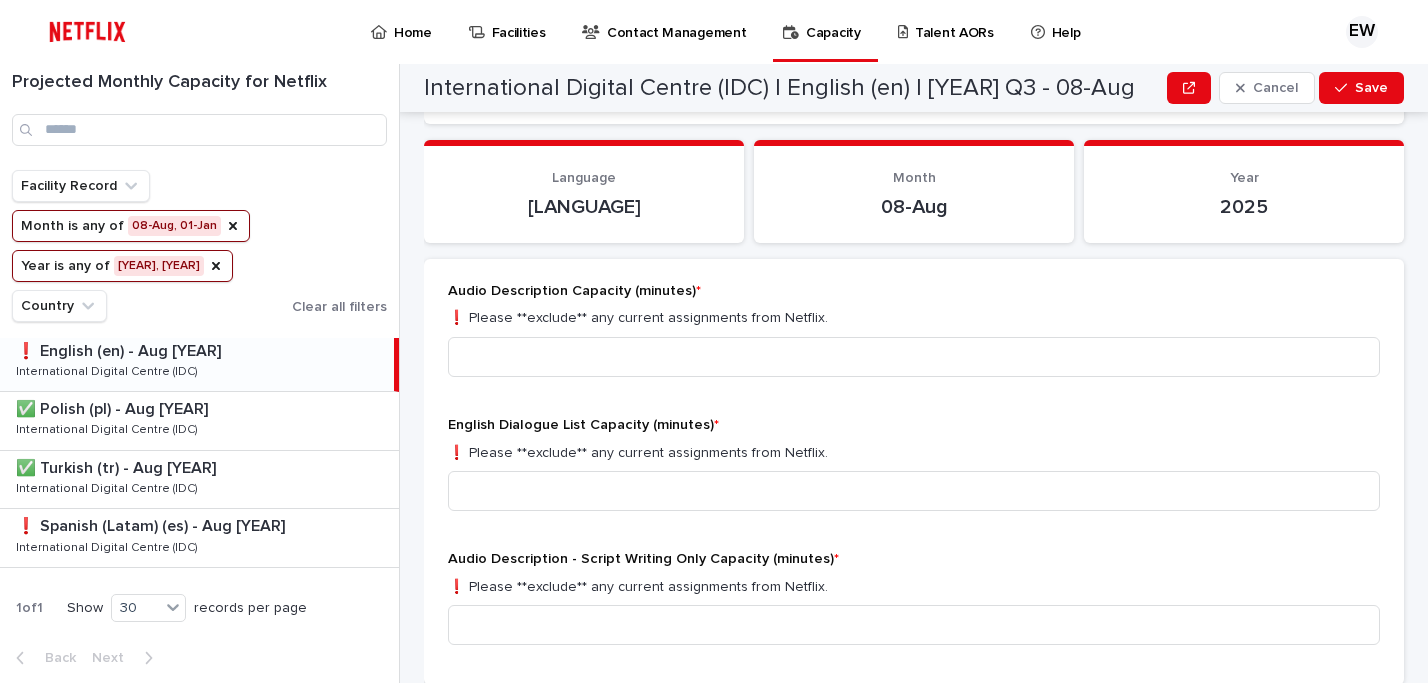 click at bounding box center [201, 351] 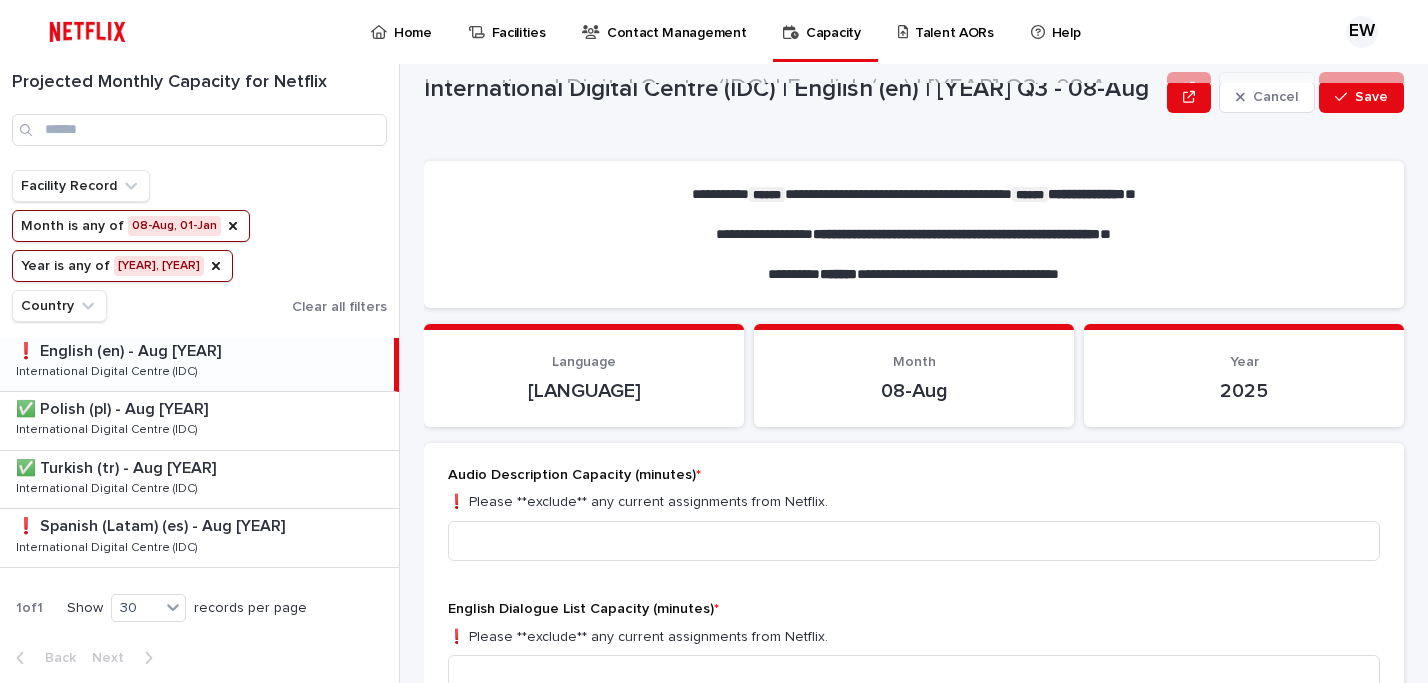 scroll, scrollTop: 0, scrollLeft: 0, axis: both 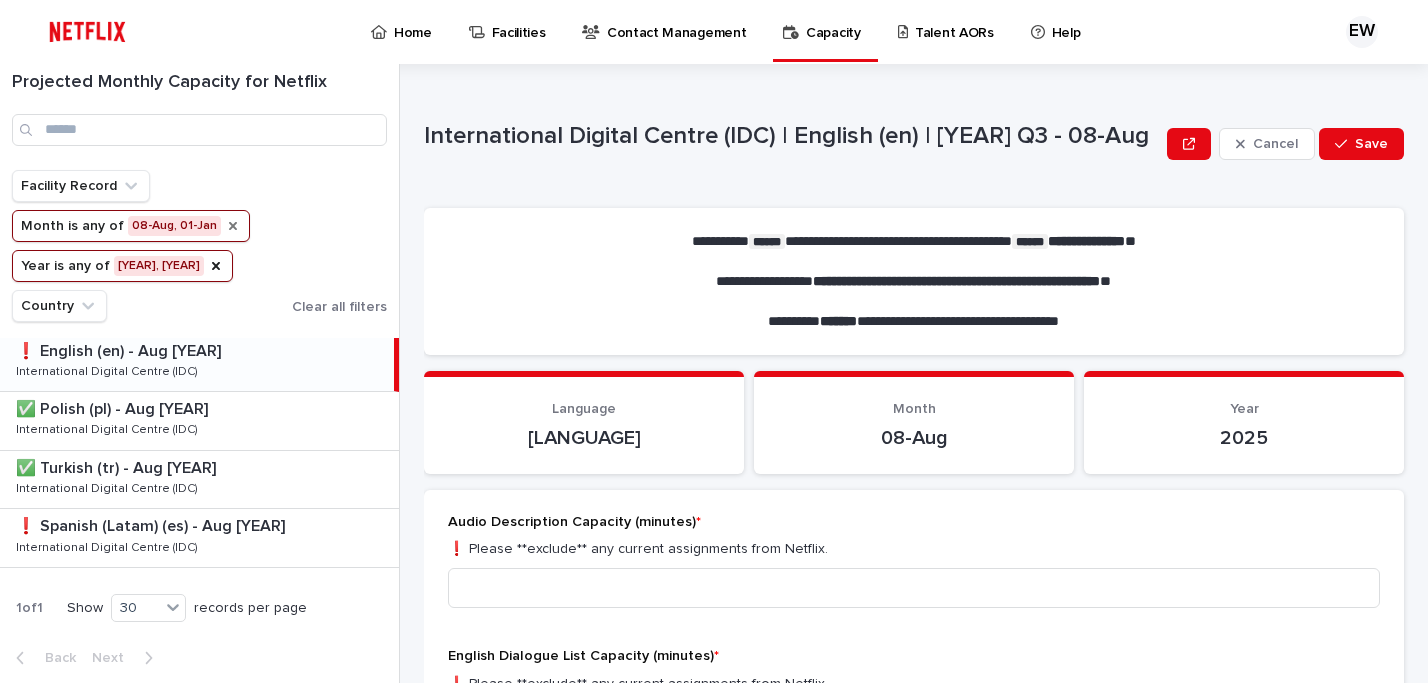 click 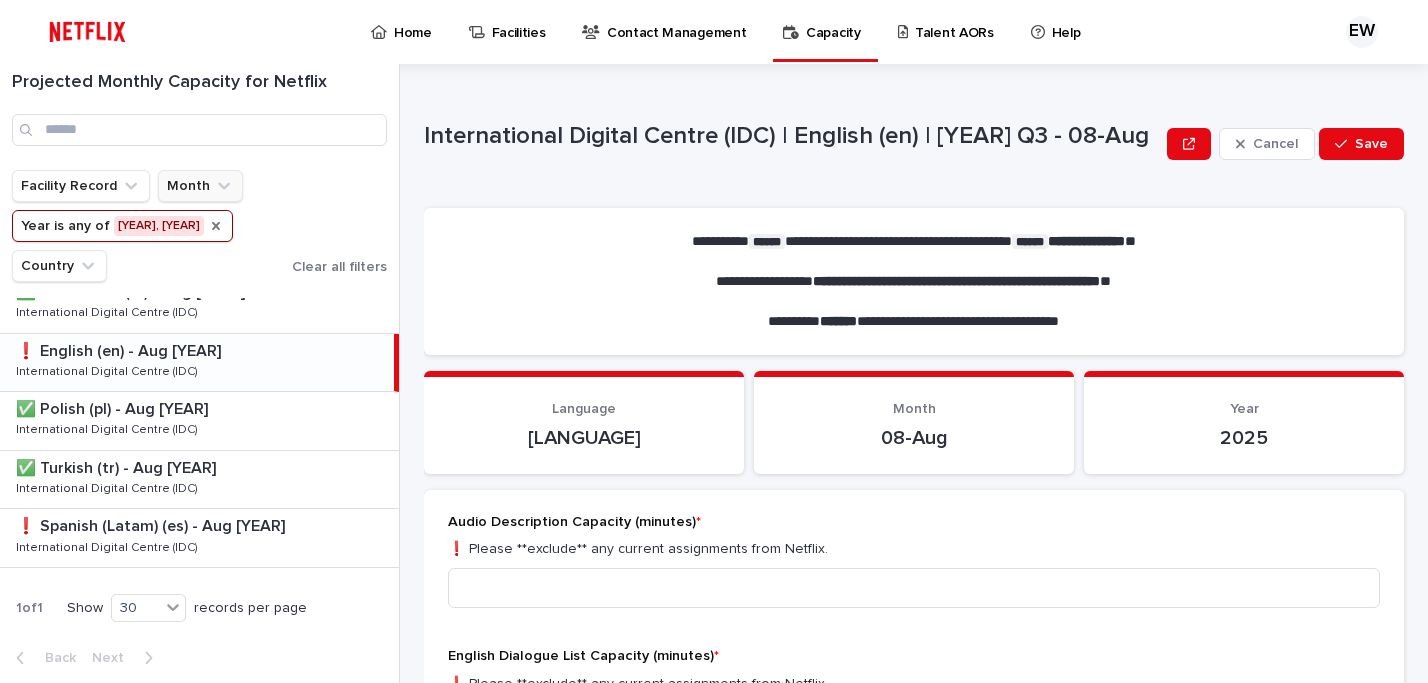 click 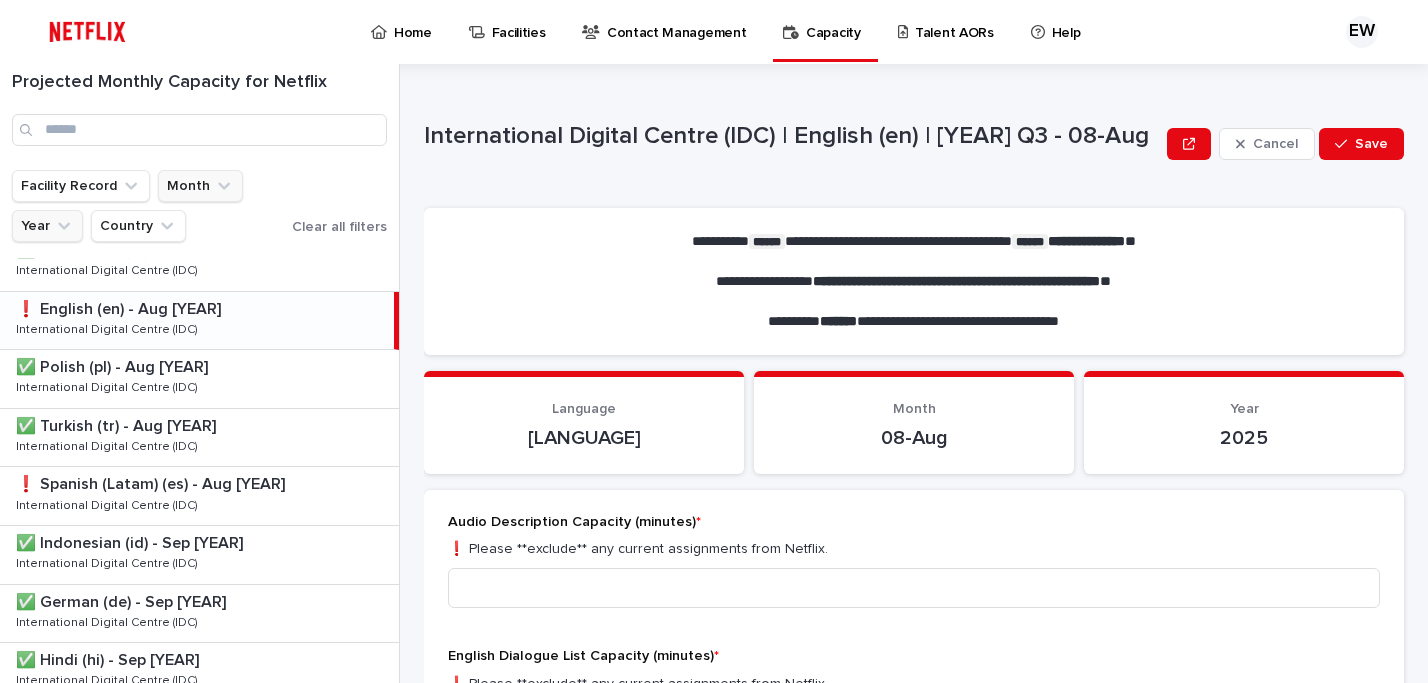 scroll, scrollTop: 593, scrollLeft: 0, axis: vertical 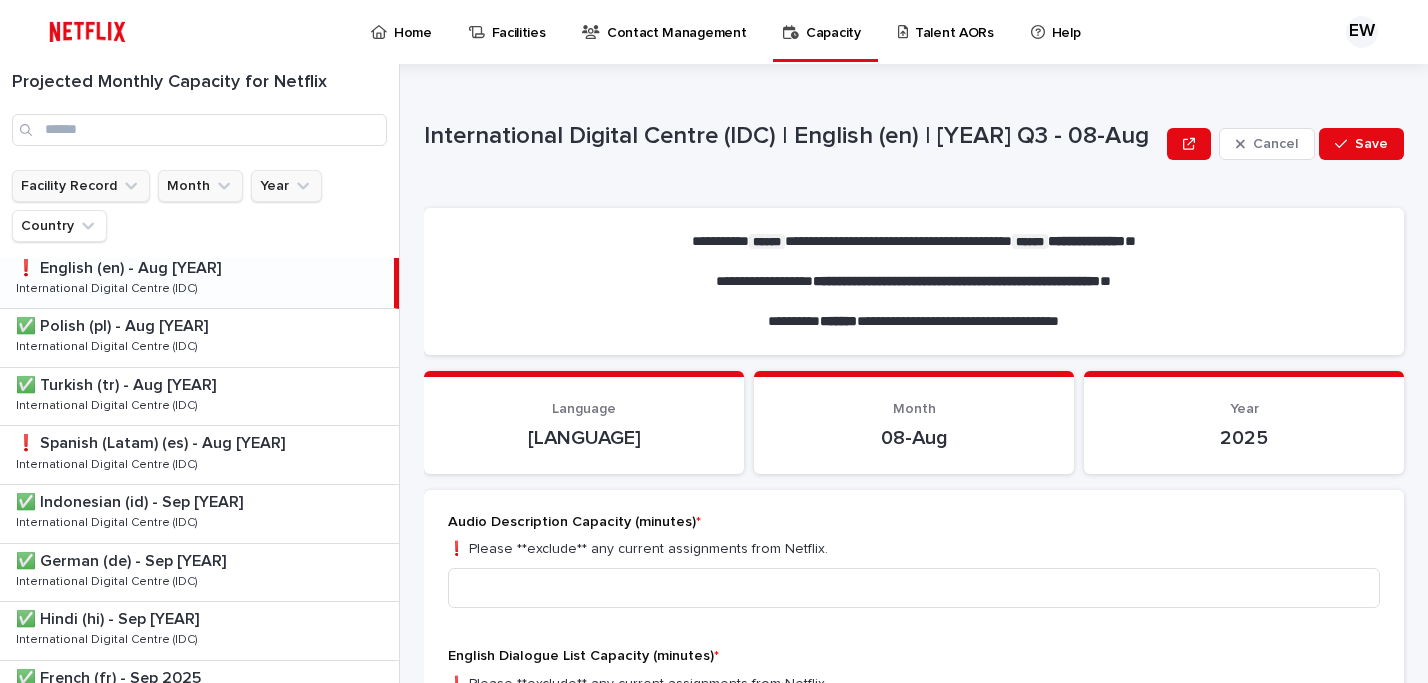 click on "Facility Record" at bounding box center [81, 186] 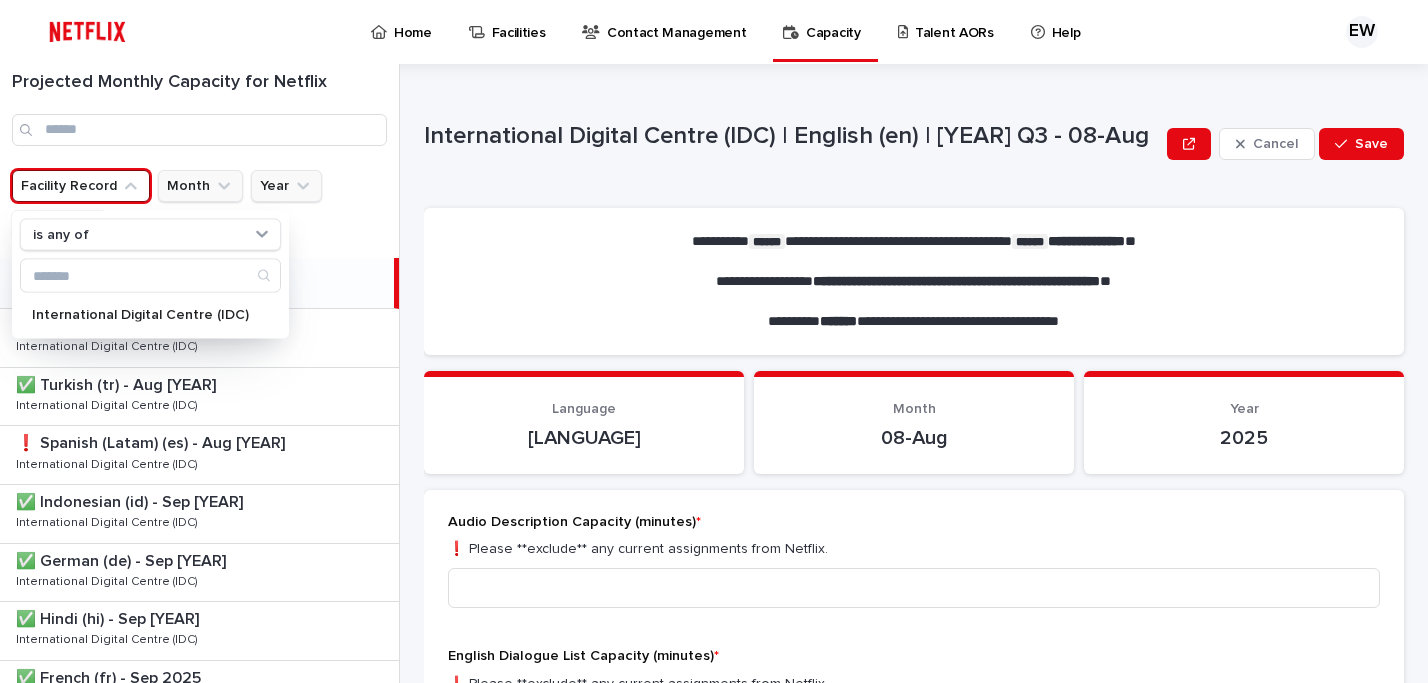 click on "Facility Record" at bounding box center [81, 186] 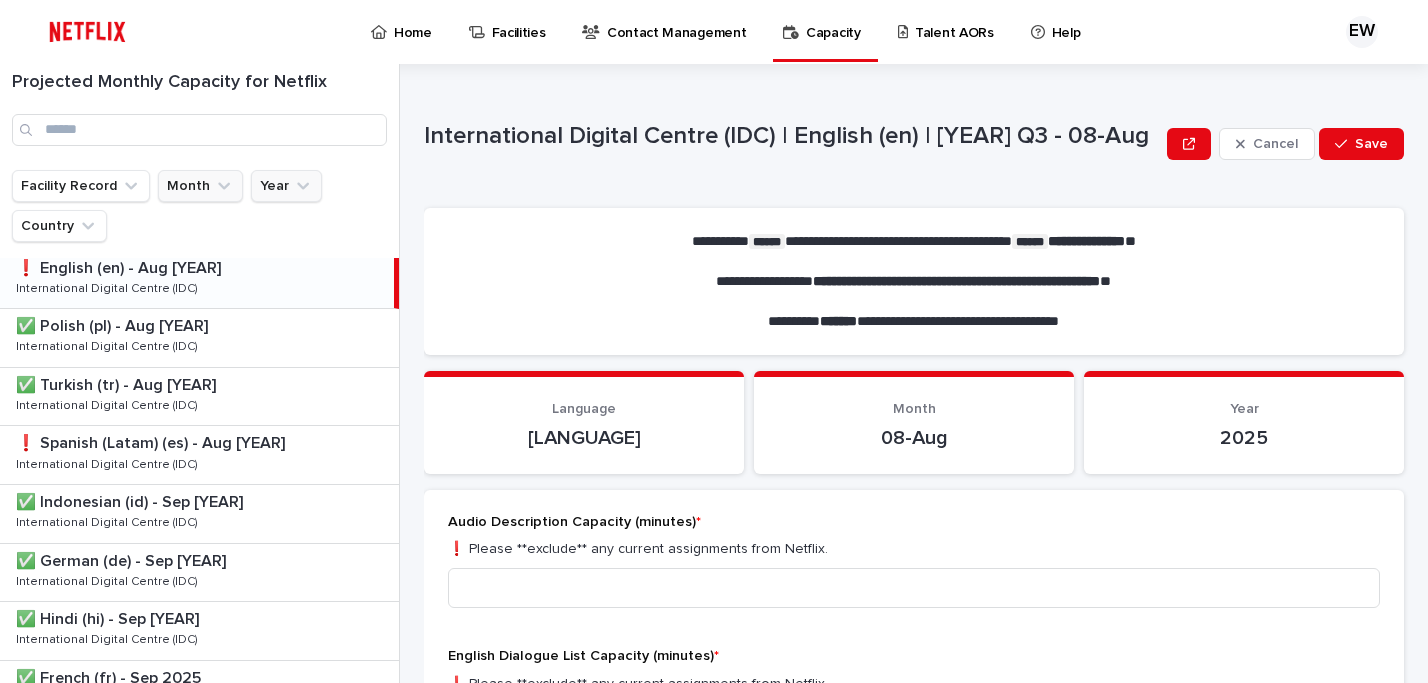 click 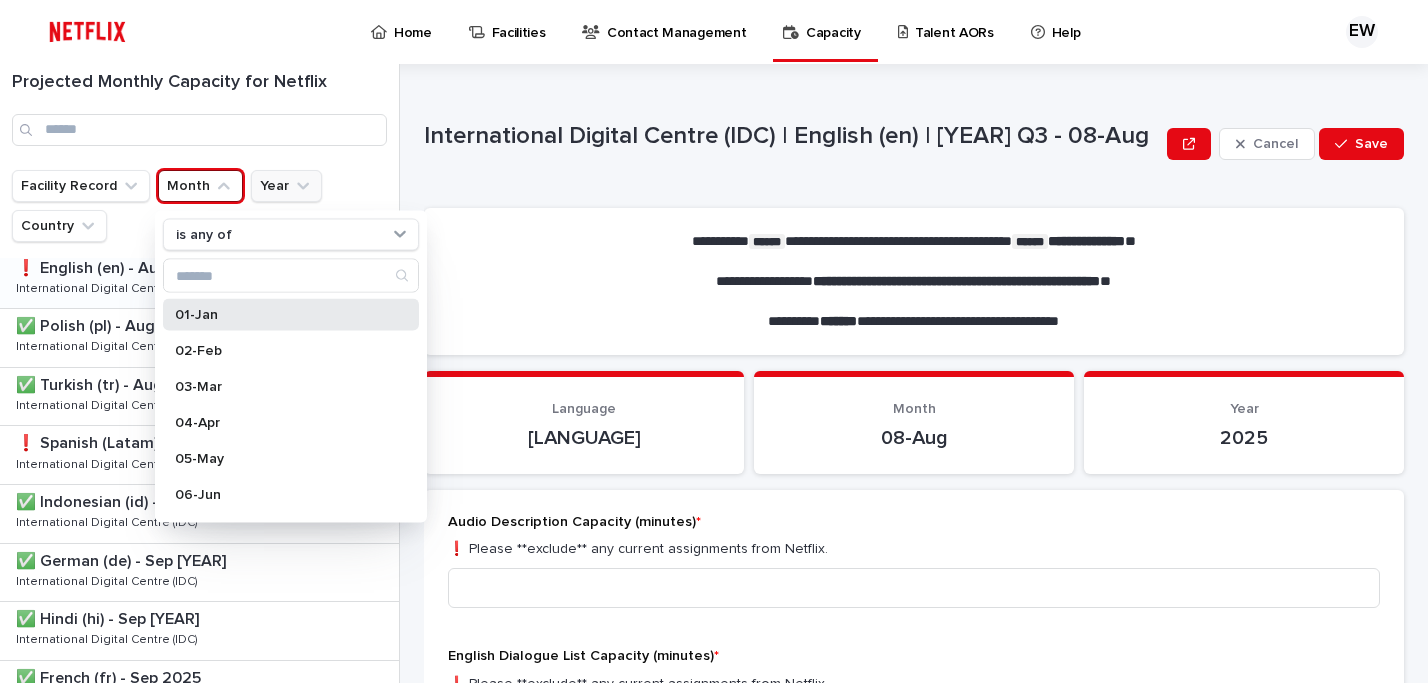 click on "01-Jan" at bounding box center [281, 315] 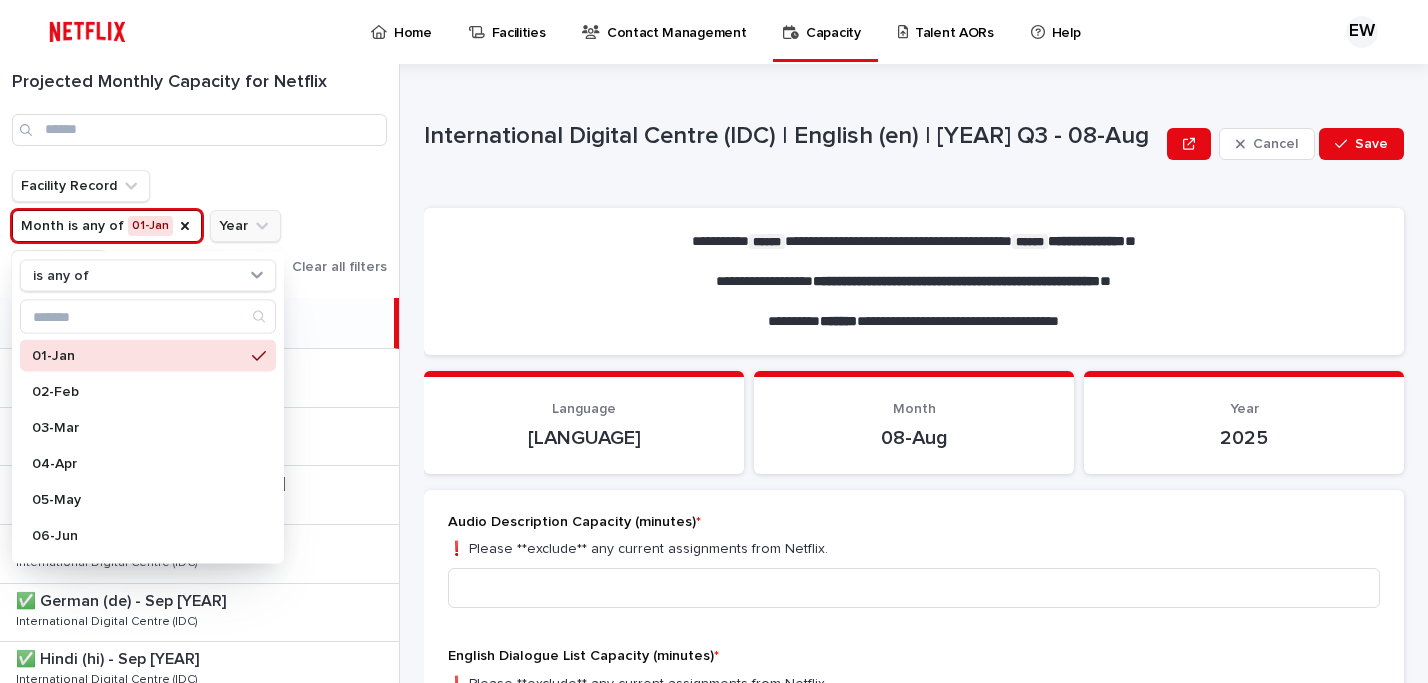 click 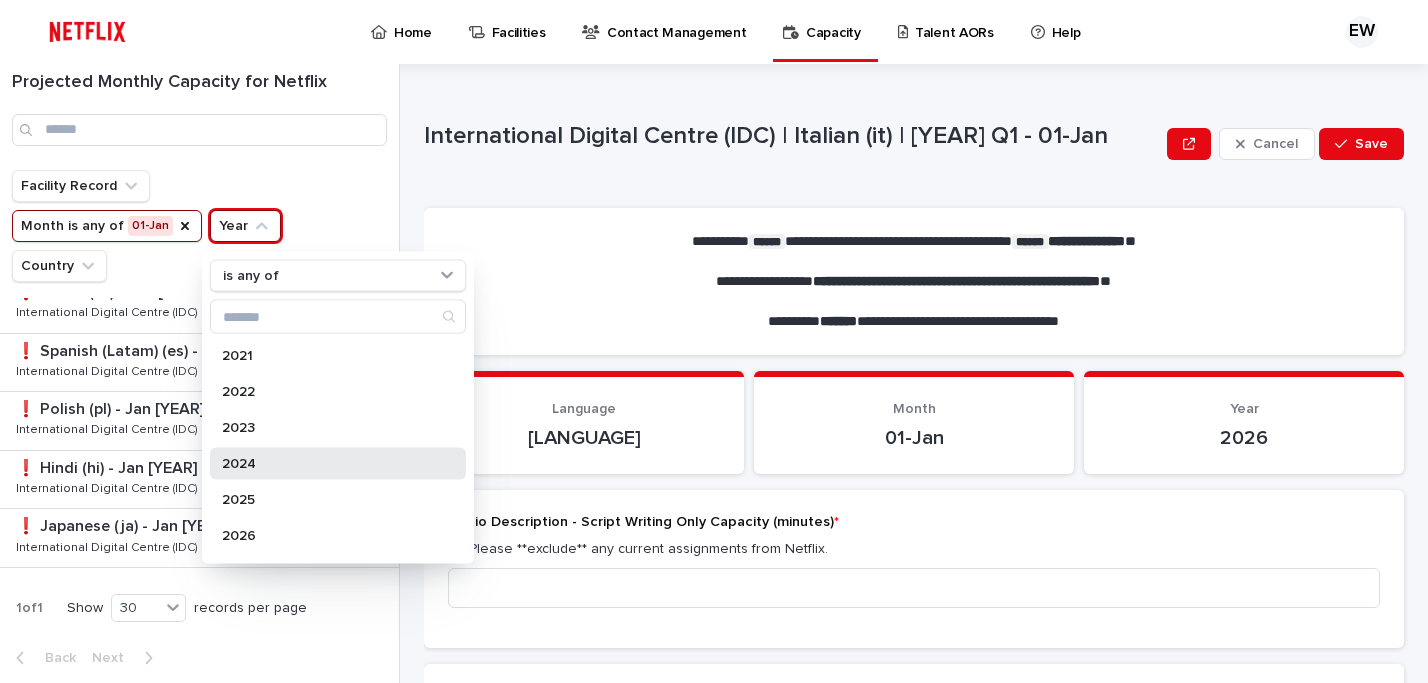 click on "2024" at bounding box center (328, 464) 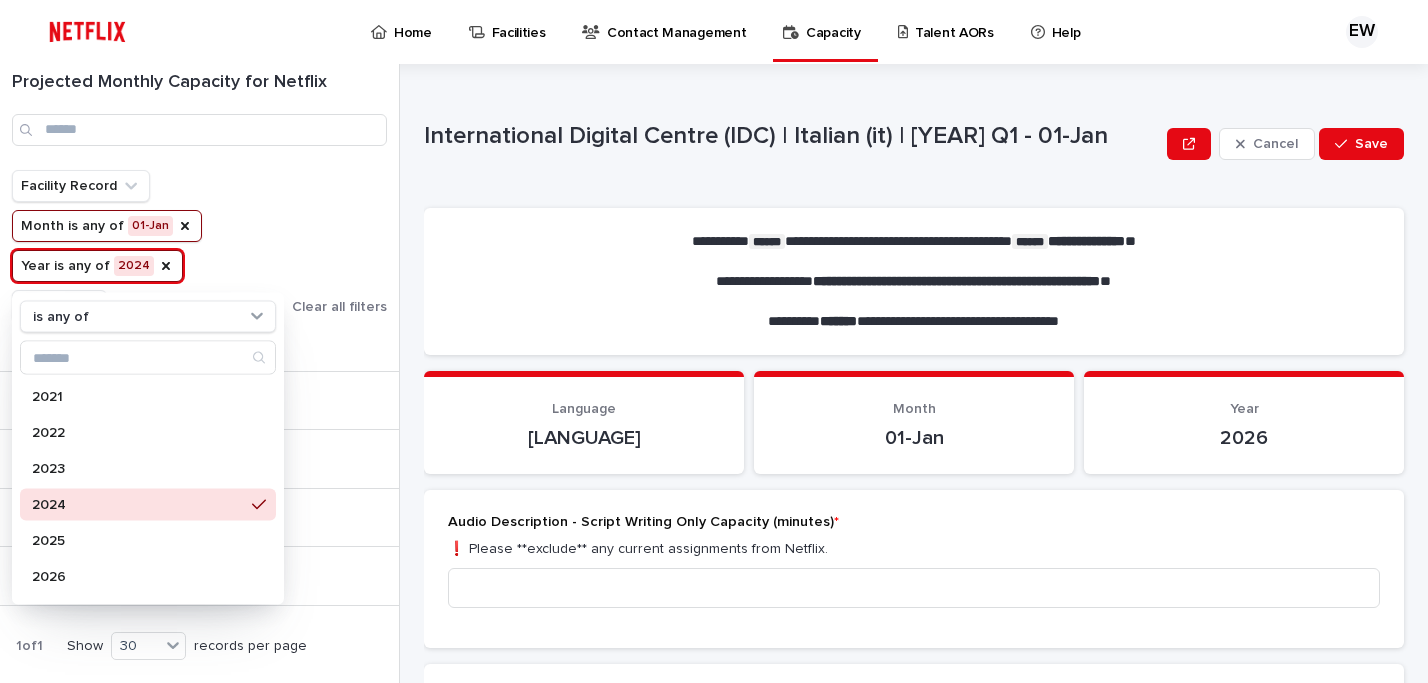 click on "Facility Record Month is any of 01-Jan Year is any of [YEAR] is any of 2021 2022 2023 [YEAR] 2026 2027 2028 2029 2030 Country Clear all filters" at bounding box center [199, 246] 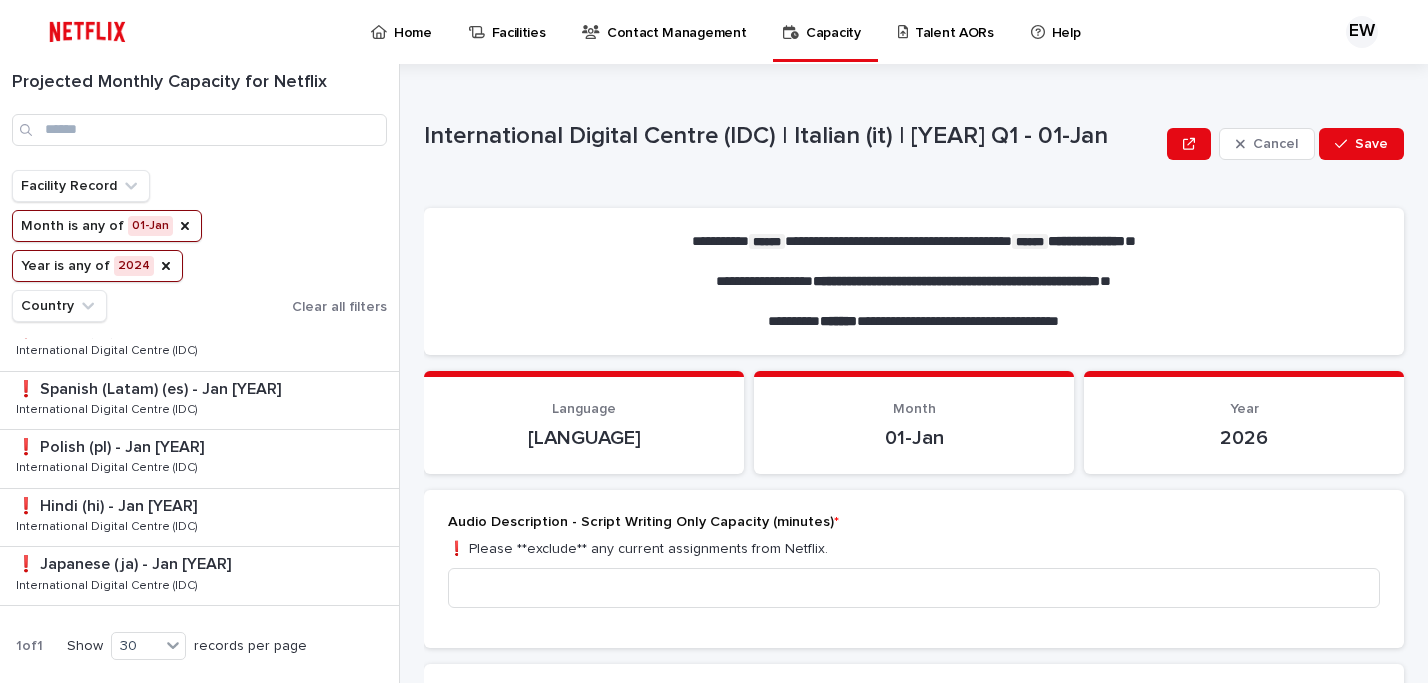 scroll, scrollTop: 0, scrollLeft: 0, axis: both 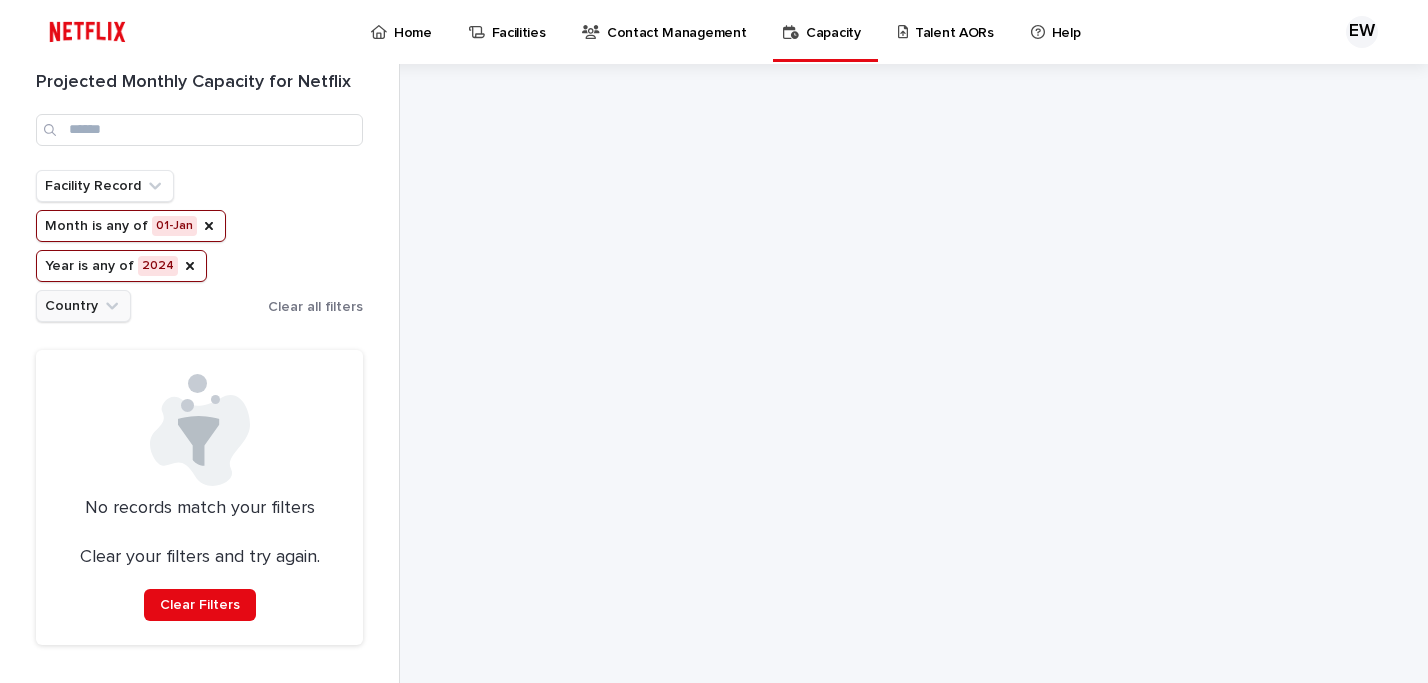 click on "Country" at bounding box center [83, 306] 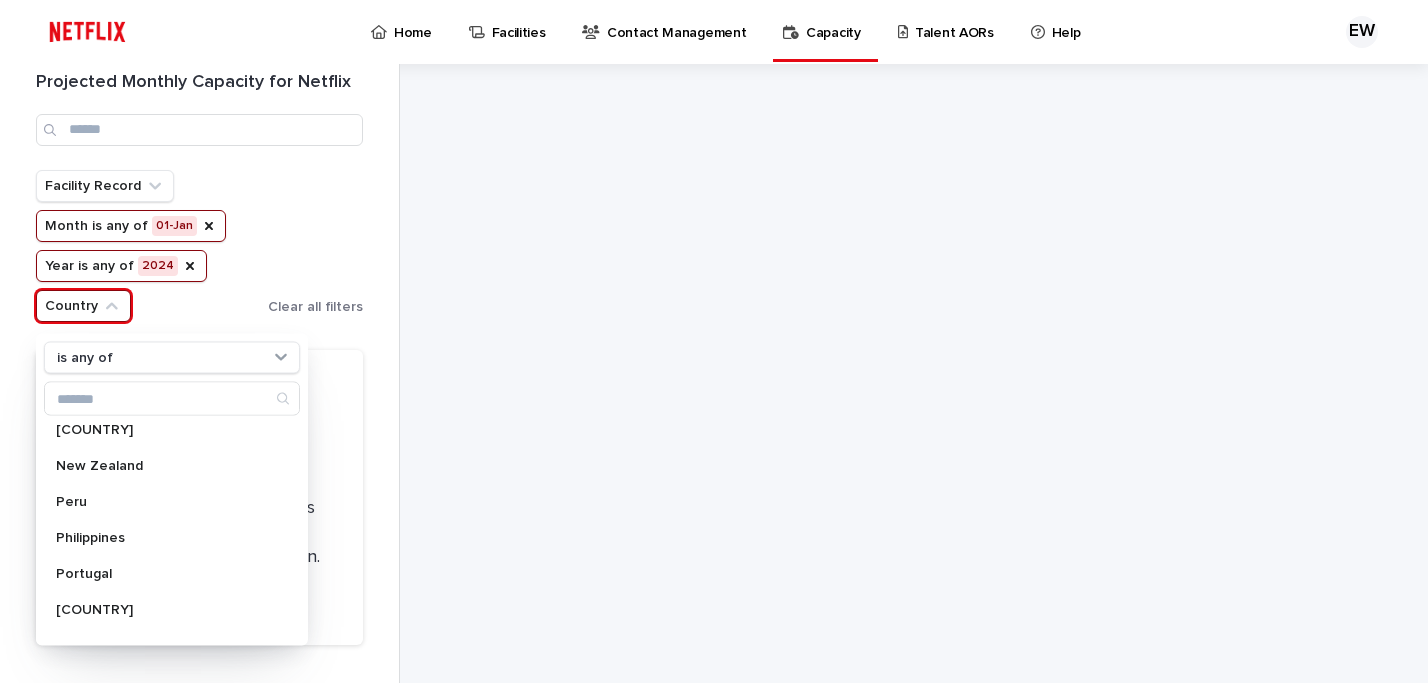 scroll, scrollTop: 1580, scrollLeft: 0, axis: vertical 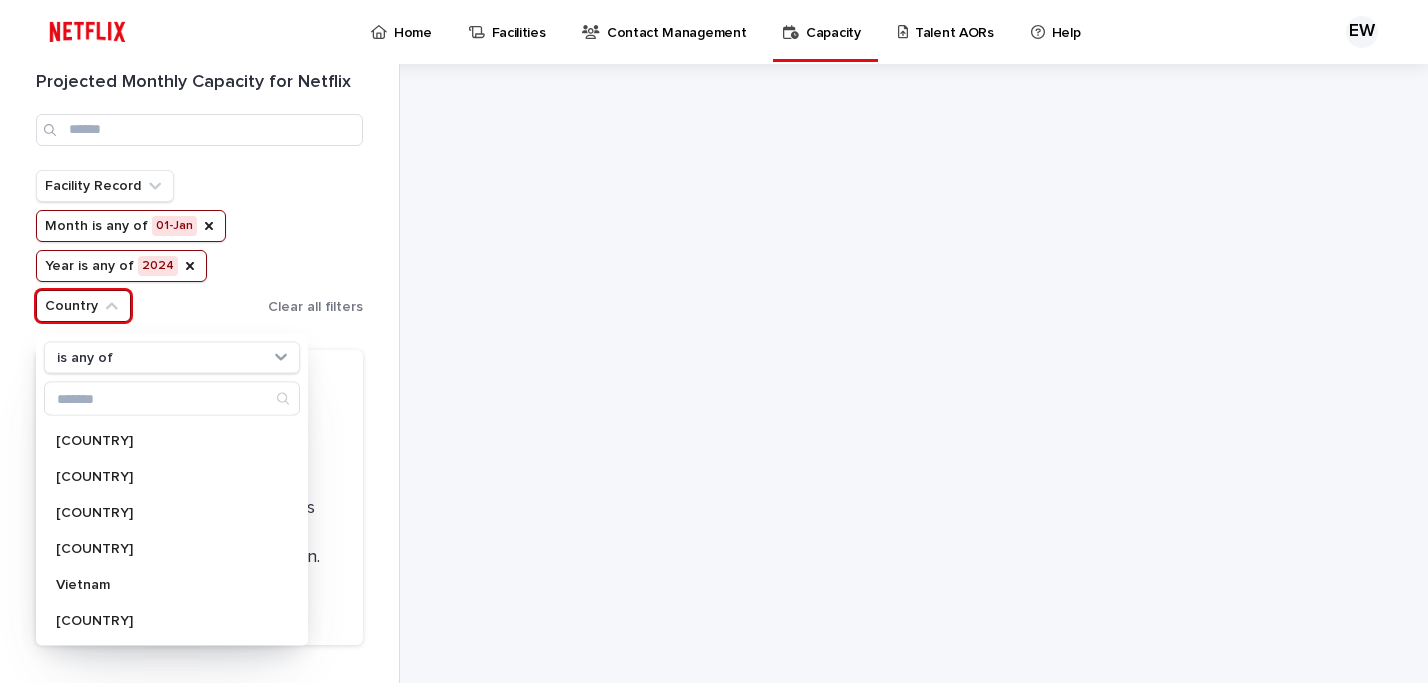 click on "Facility Record Month is any of 01-Jan Year is any of [YEAR] Country is any of Cambodia Chad Ecuador Seychelles Spain Thailand Togo Trinidad and Tobago Tunisia Turkmenistan Vanuatu Vietnam Zambia Clear all filters" at bounding box center [199, 246] 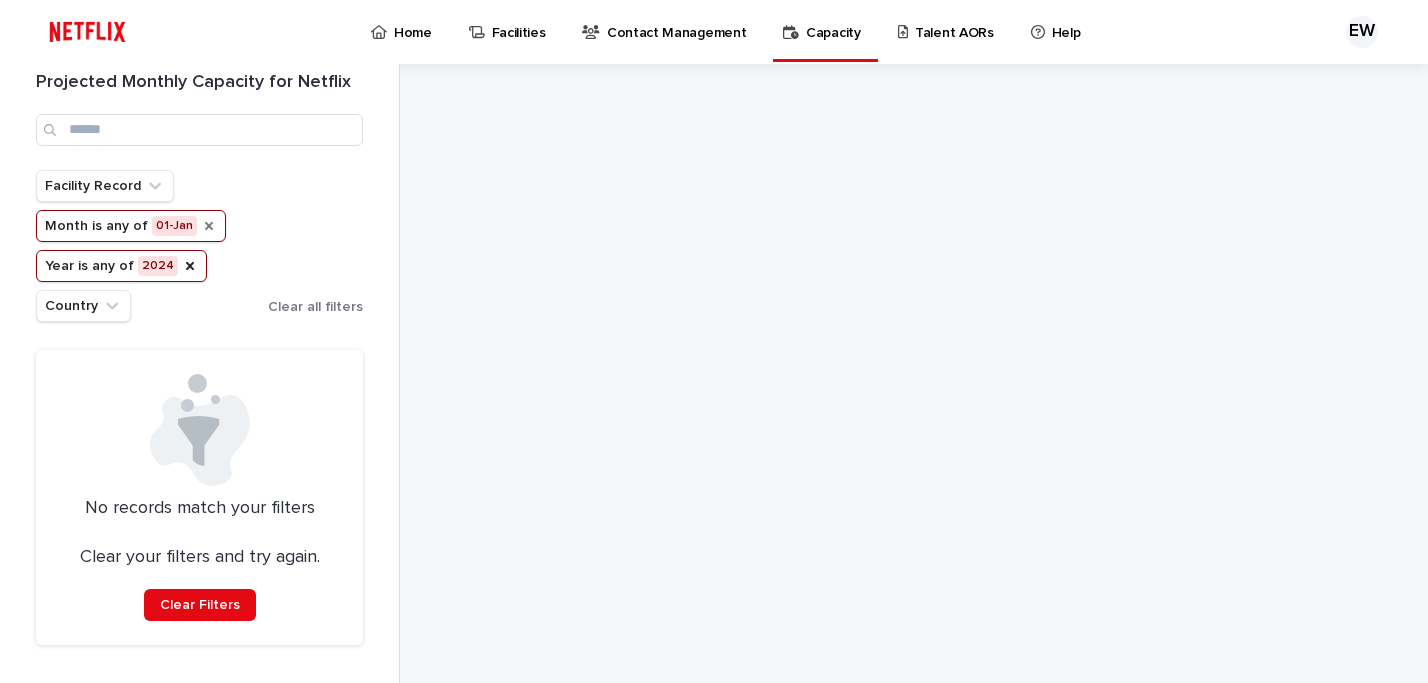 click 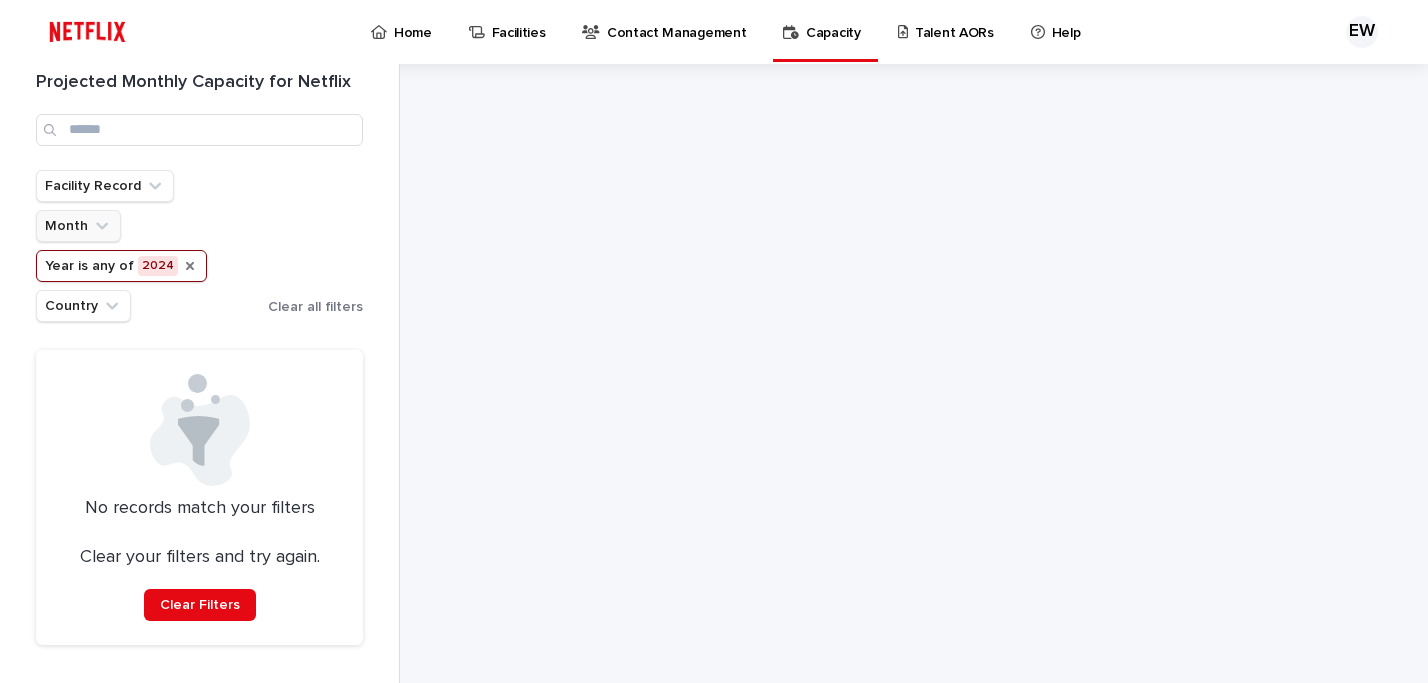 click 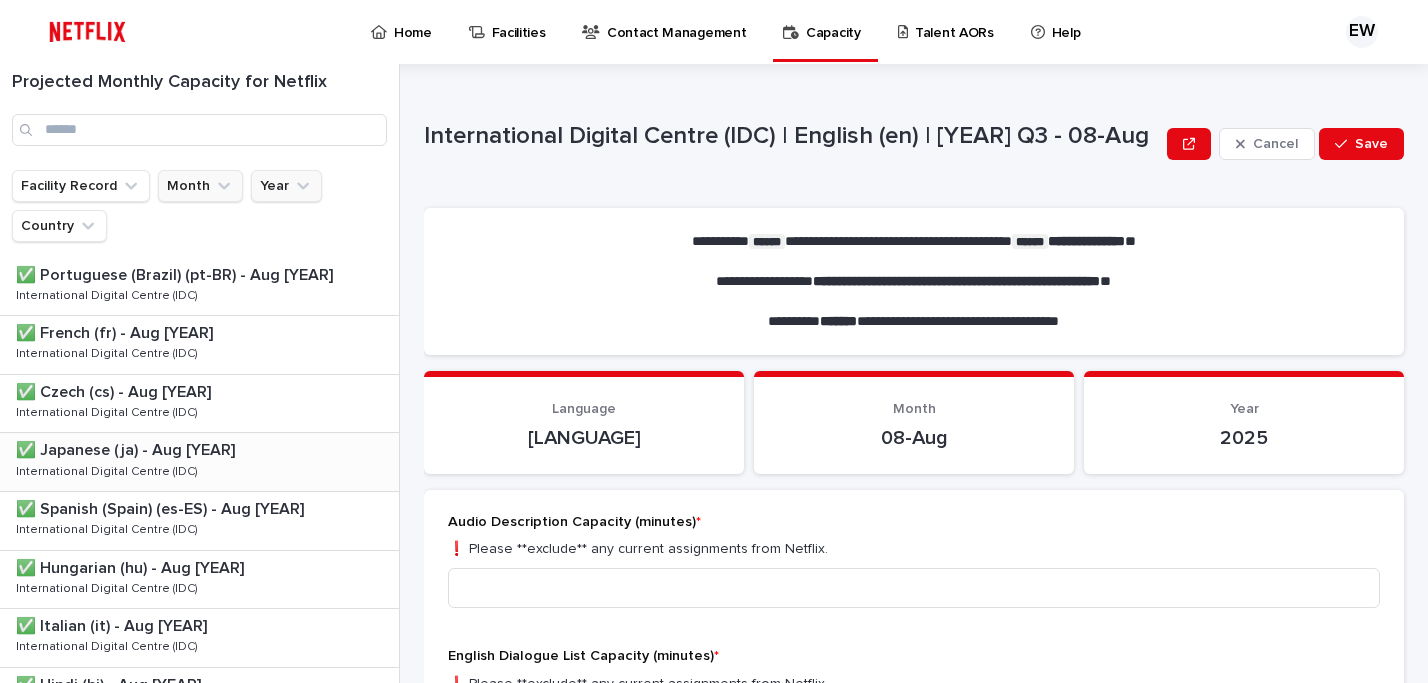 scroll, scrollTop: 61, scrollLeft: 0, axis: vertical 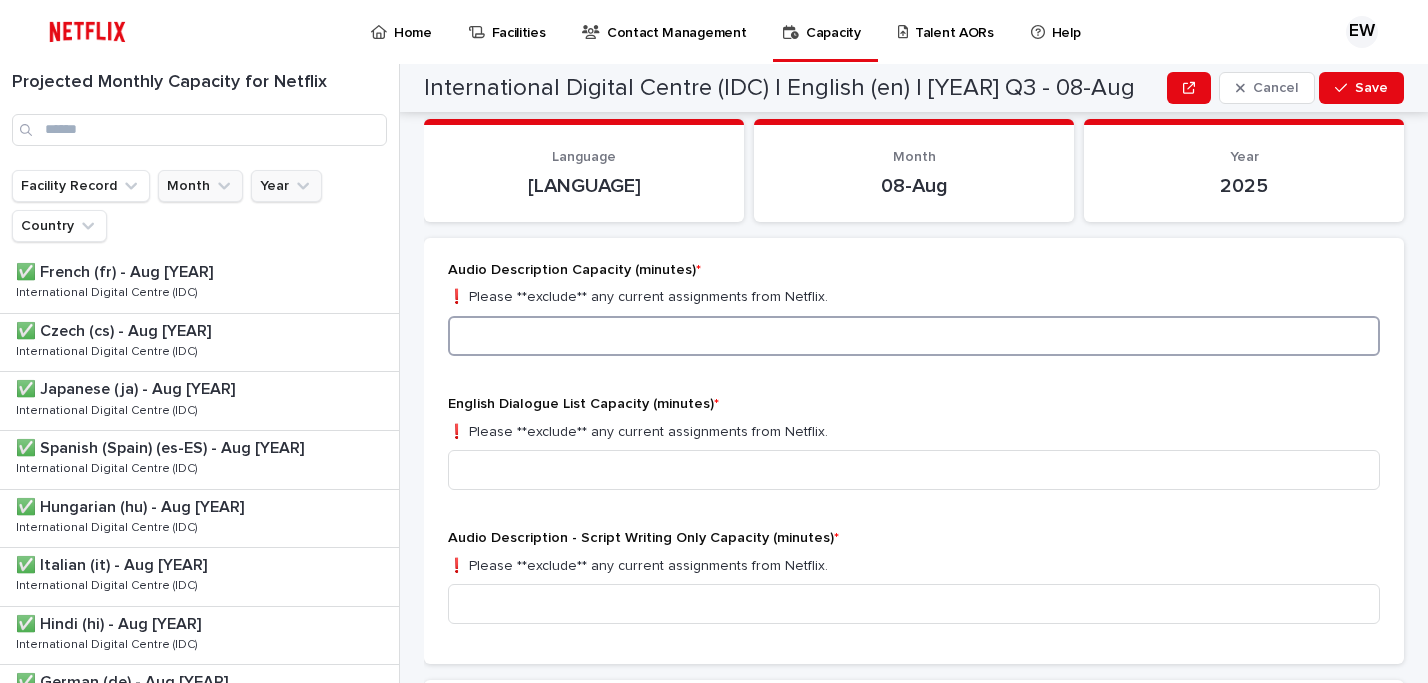 click at bounding box center (914, 336) 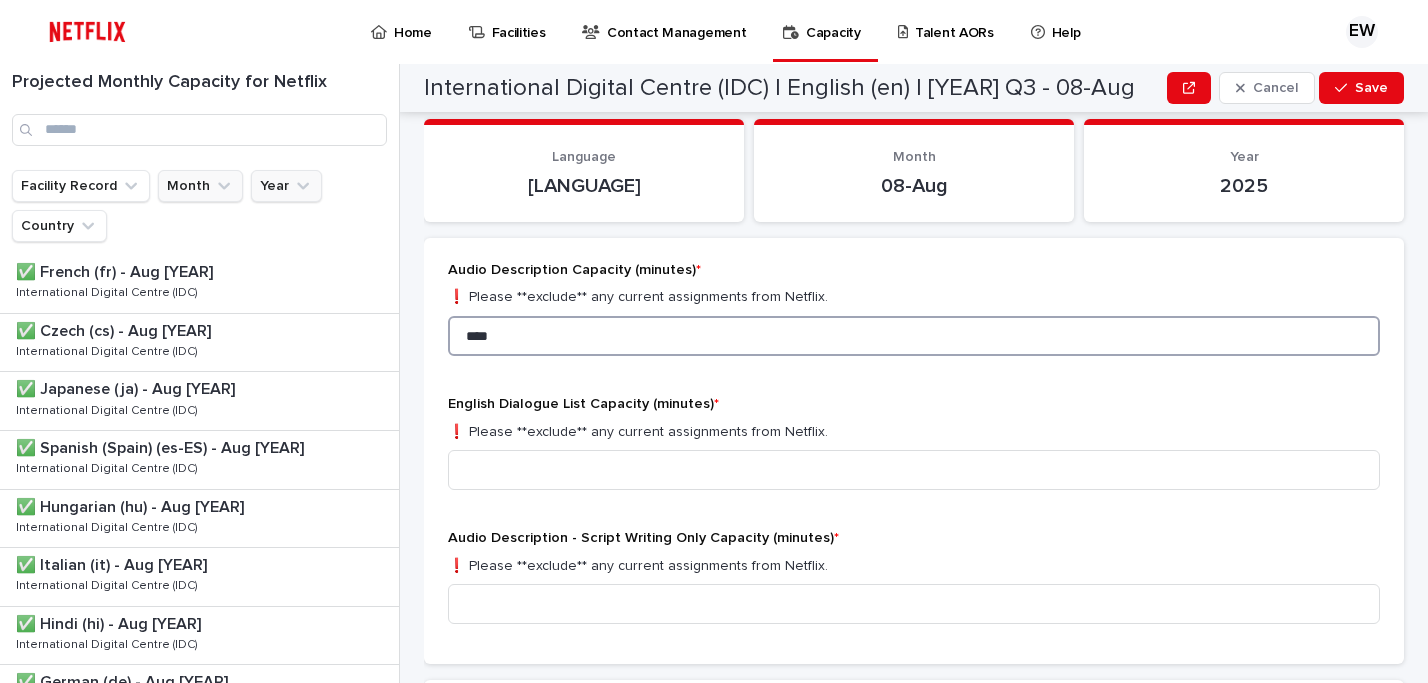 type on "****" 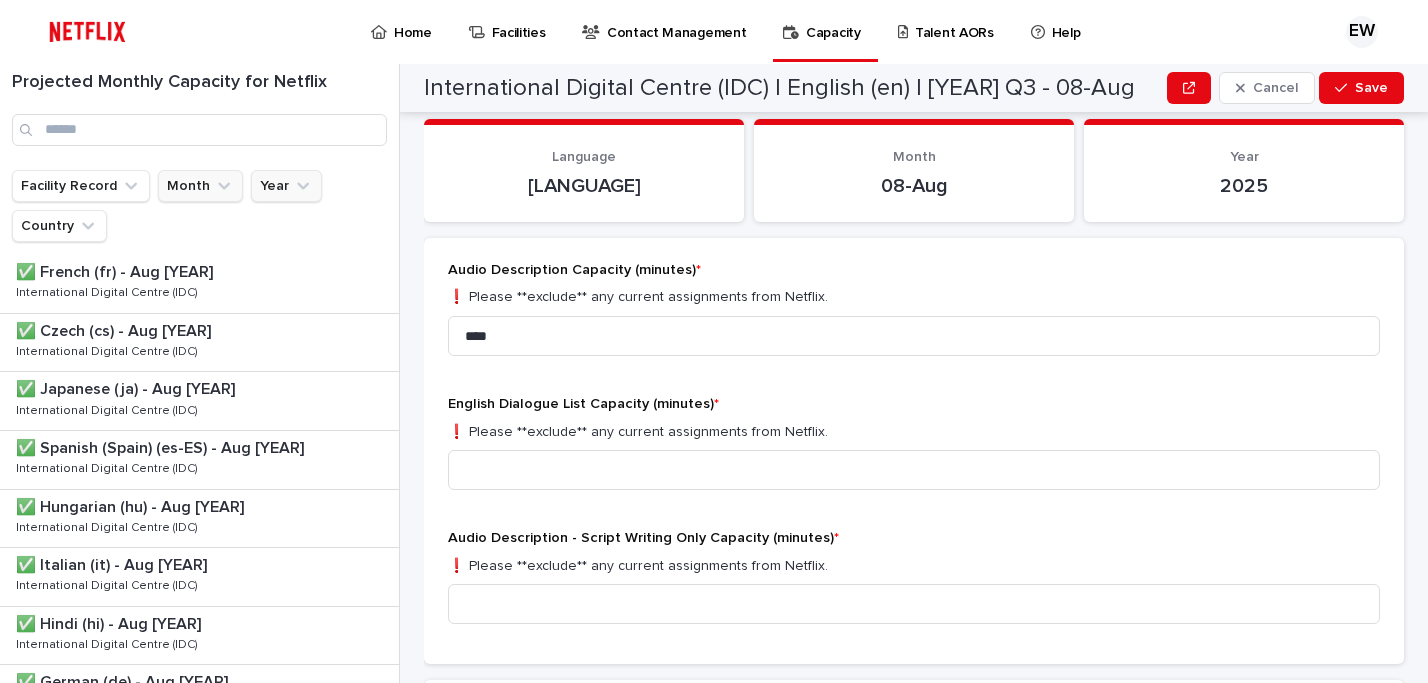 click on "❗️ Please **exclude** any current assignments from Netflix." at bounding box center (914, 432) 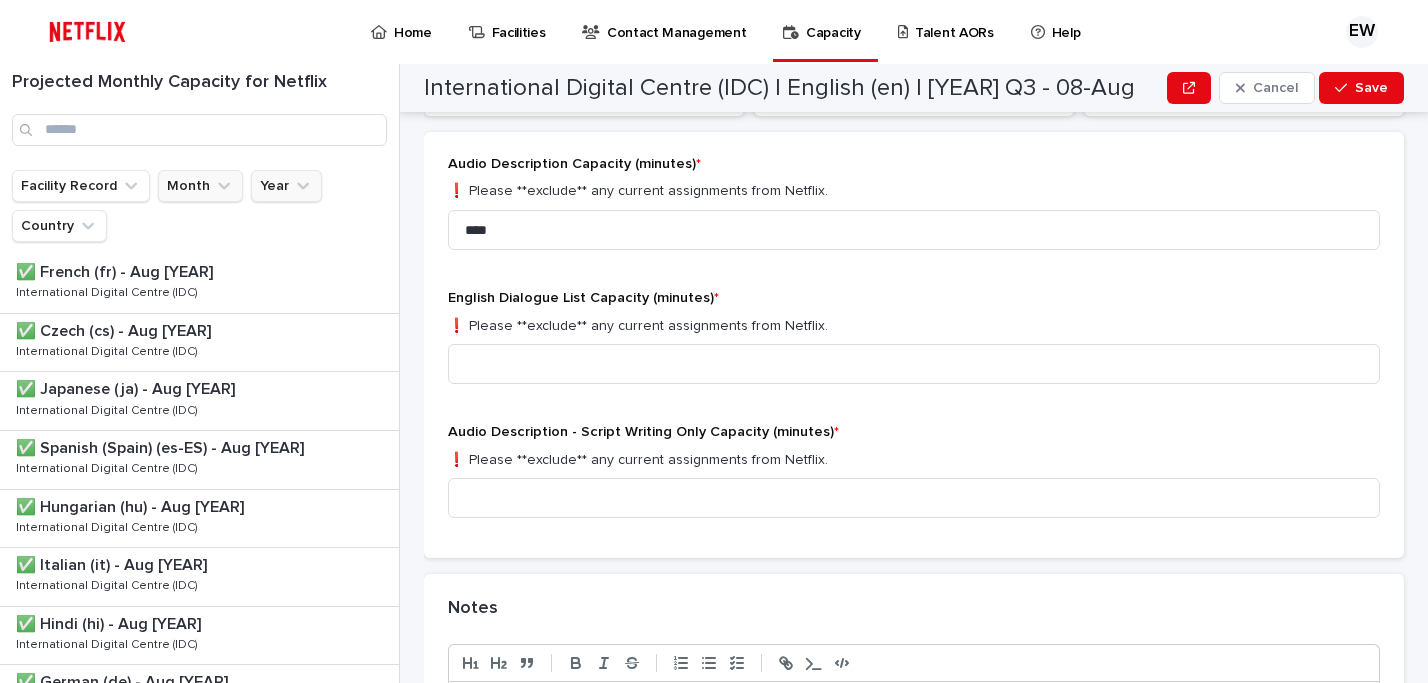 scroll, scrollTop: 363, scrollLeft: 0, axis: vertical 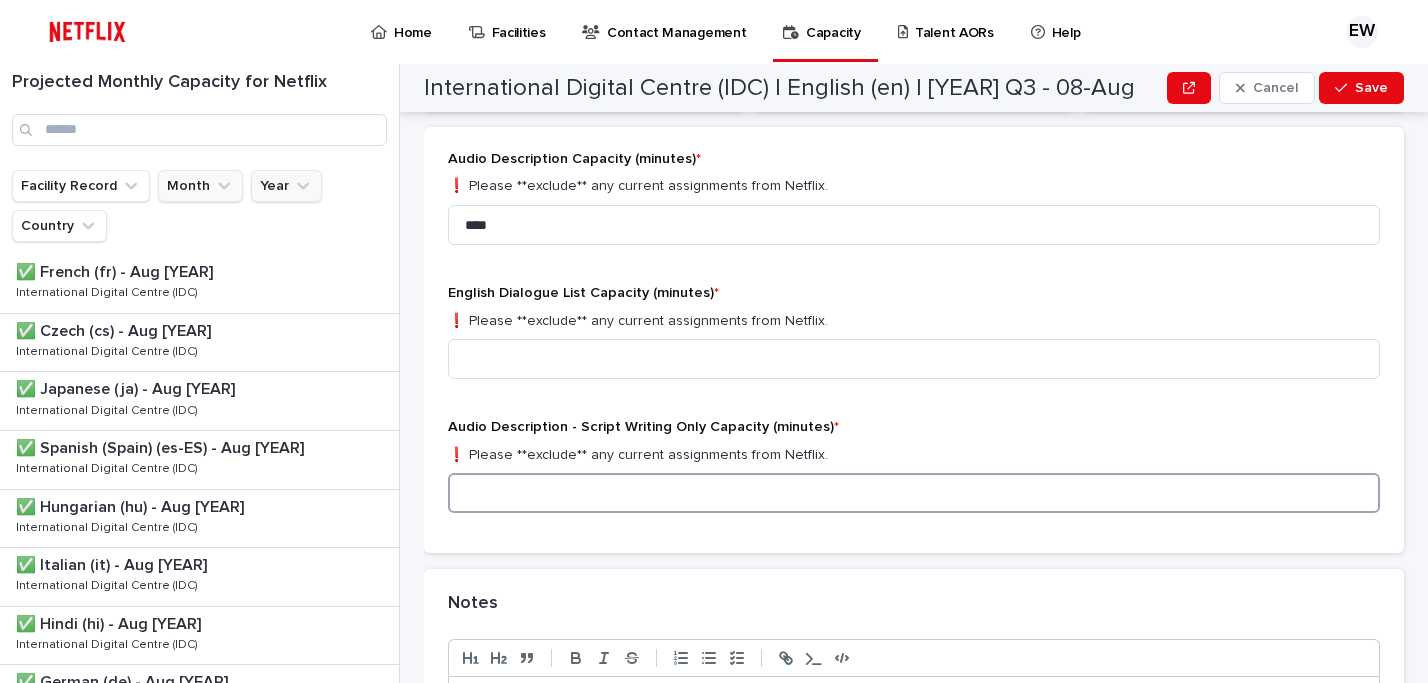 click at bounding box center (914, 493) 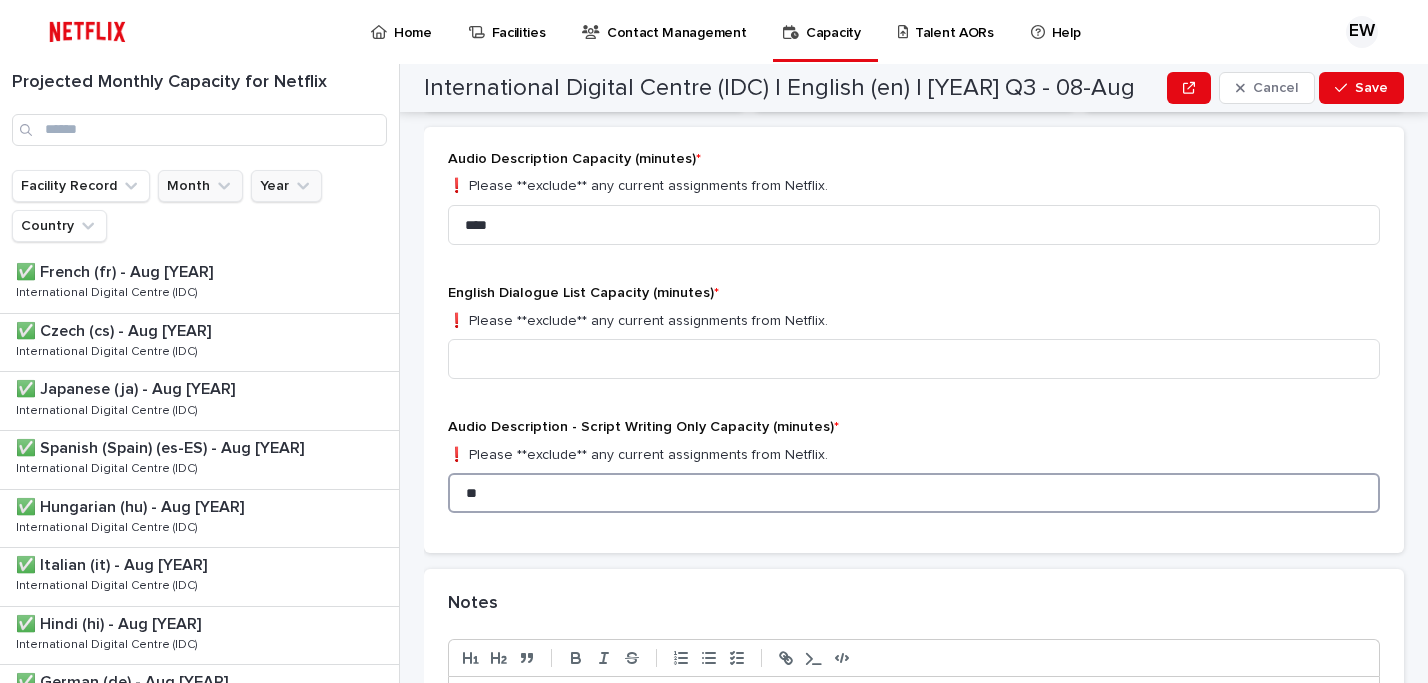 type on "*" 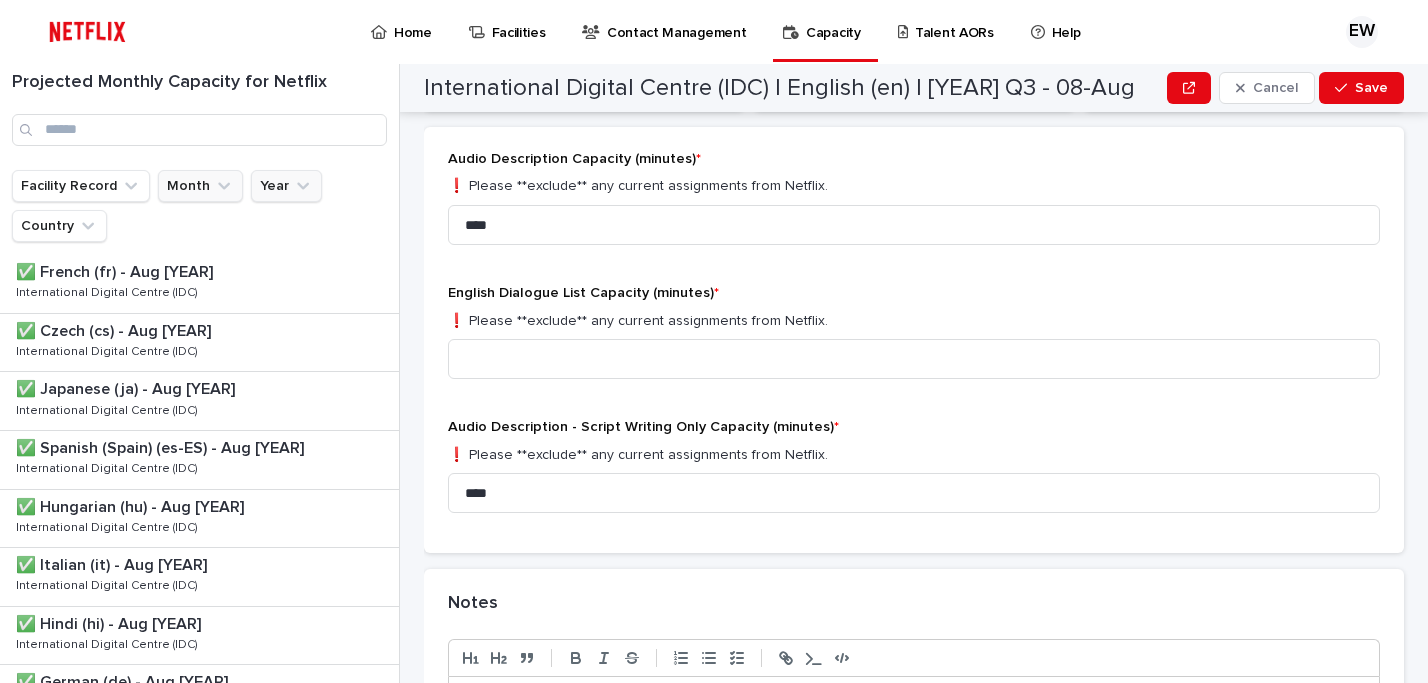 click on "Audio Description Capacity (minutes) * ❗️ Please **exclude** any current assignments from Netflix. **** English Dialogue List Capacity (minutes) * ❗️ Please **exclude** any current assignments from Netflix. Audio Description - Script Writing Only Capacity (minutes) * ❗️ Please **exclude** any current assignments from Netflix. ****" at bounding box center (914, 340) 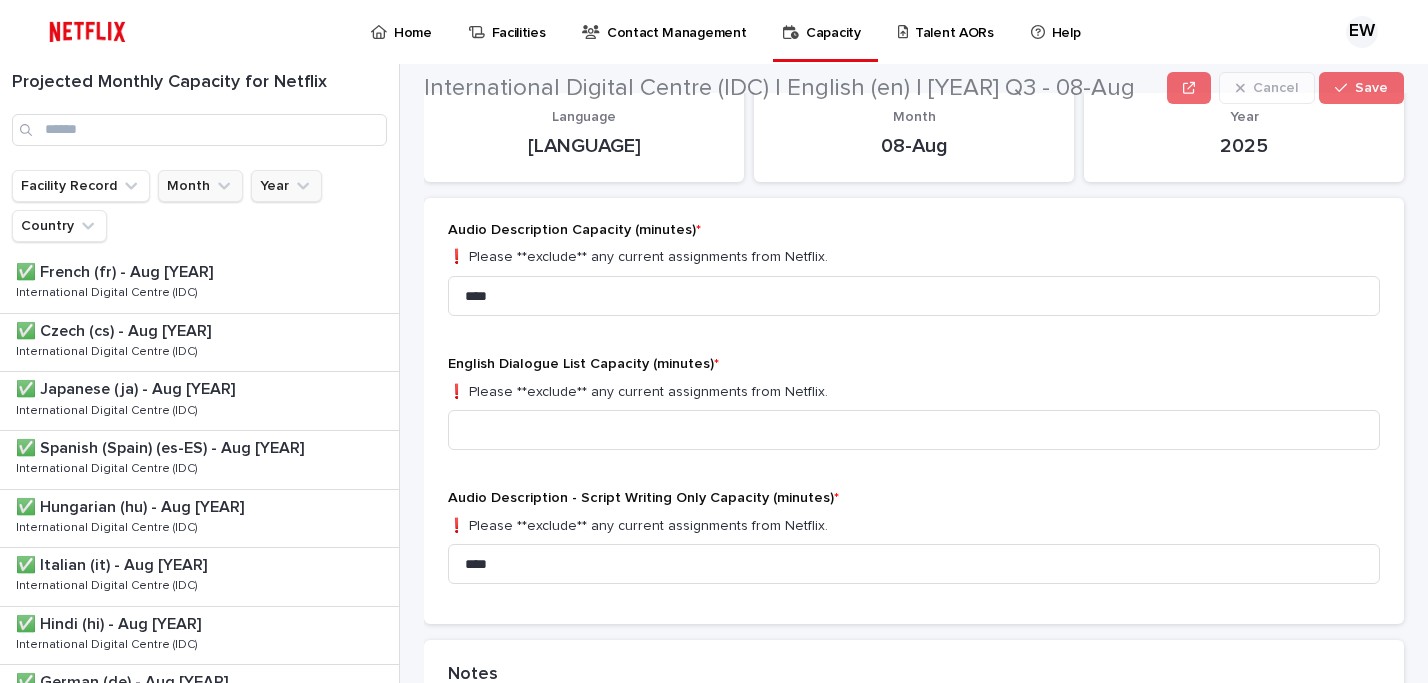 scroll, scrollTop: 319, scrollLeft: 0, axis: vertical 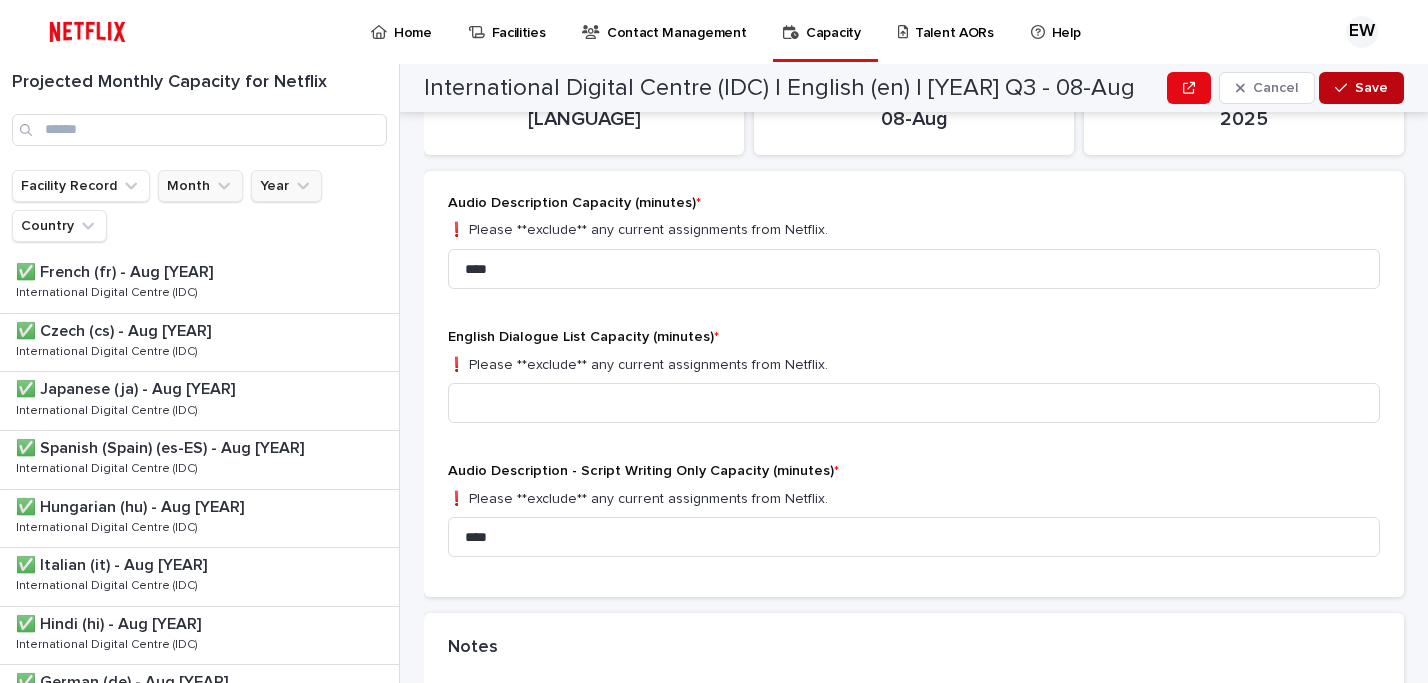 click on "Save" at bounding box center (1371, 88) 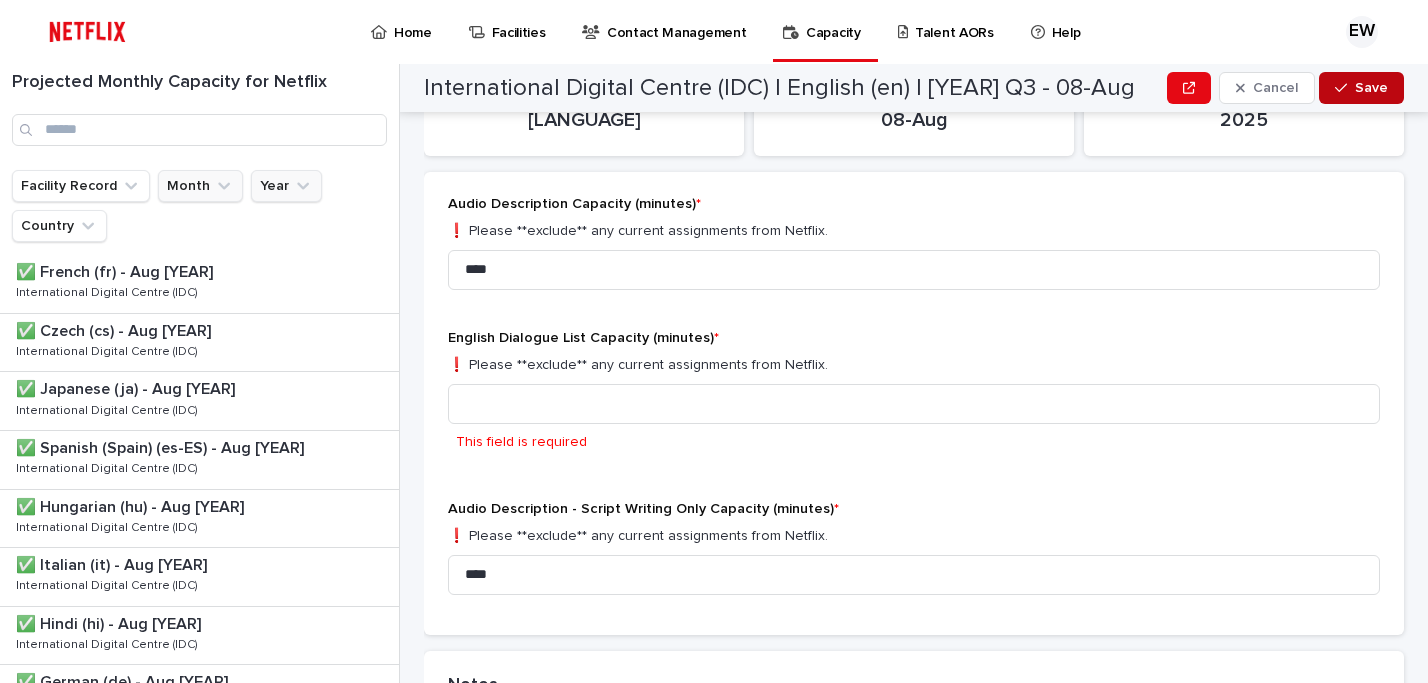 scroll, scrollTop: 525, scrollLeft: 0, axis: vertical 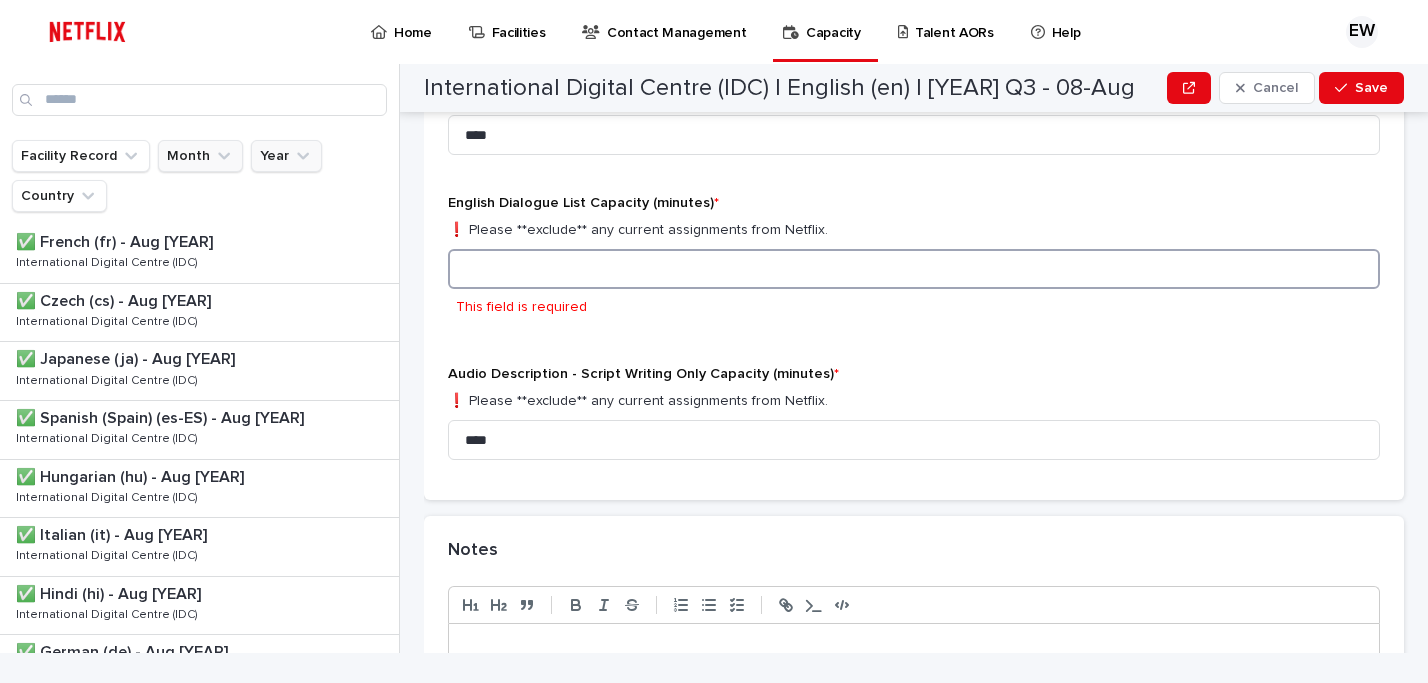 click at bounding box center (914, 269) 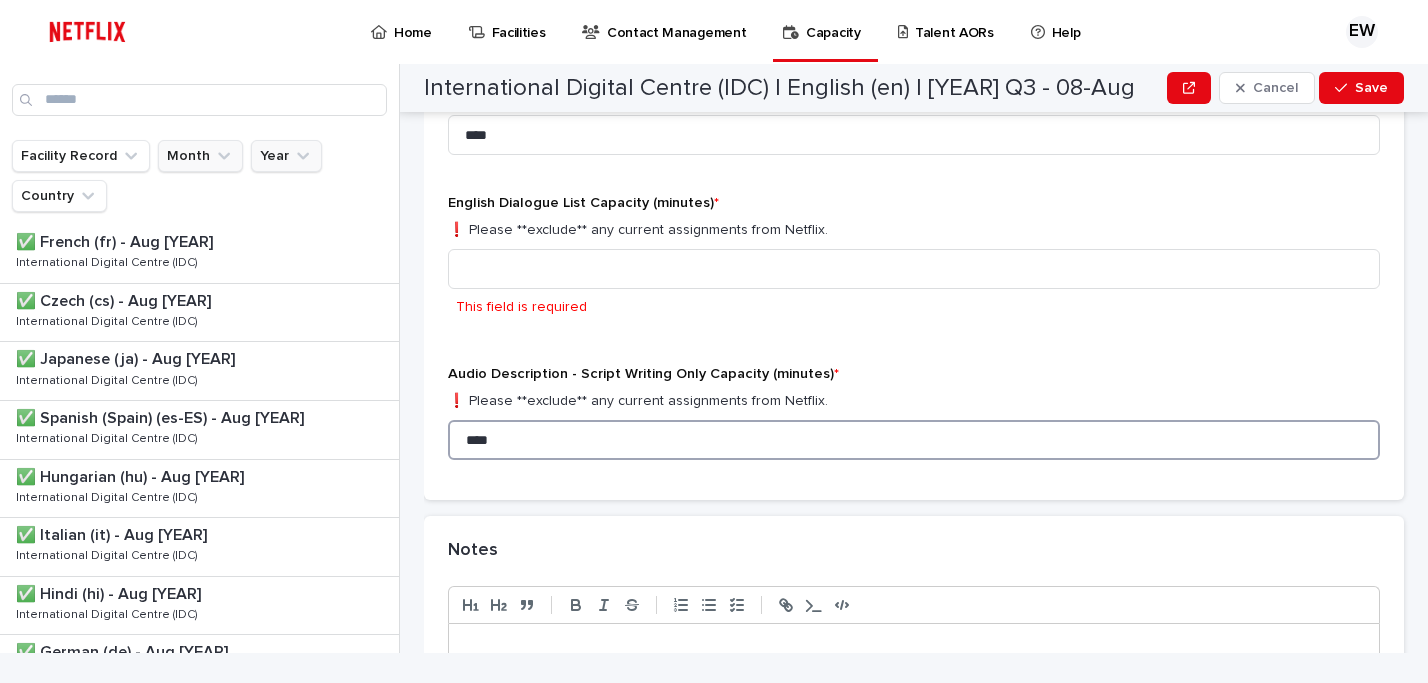 click on "****" at bounding box center [914, 440] 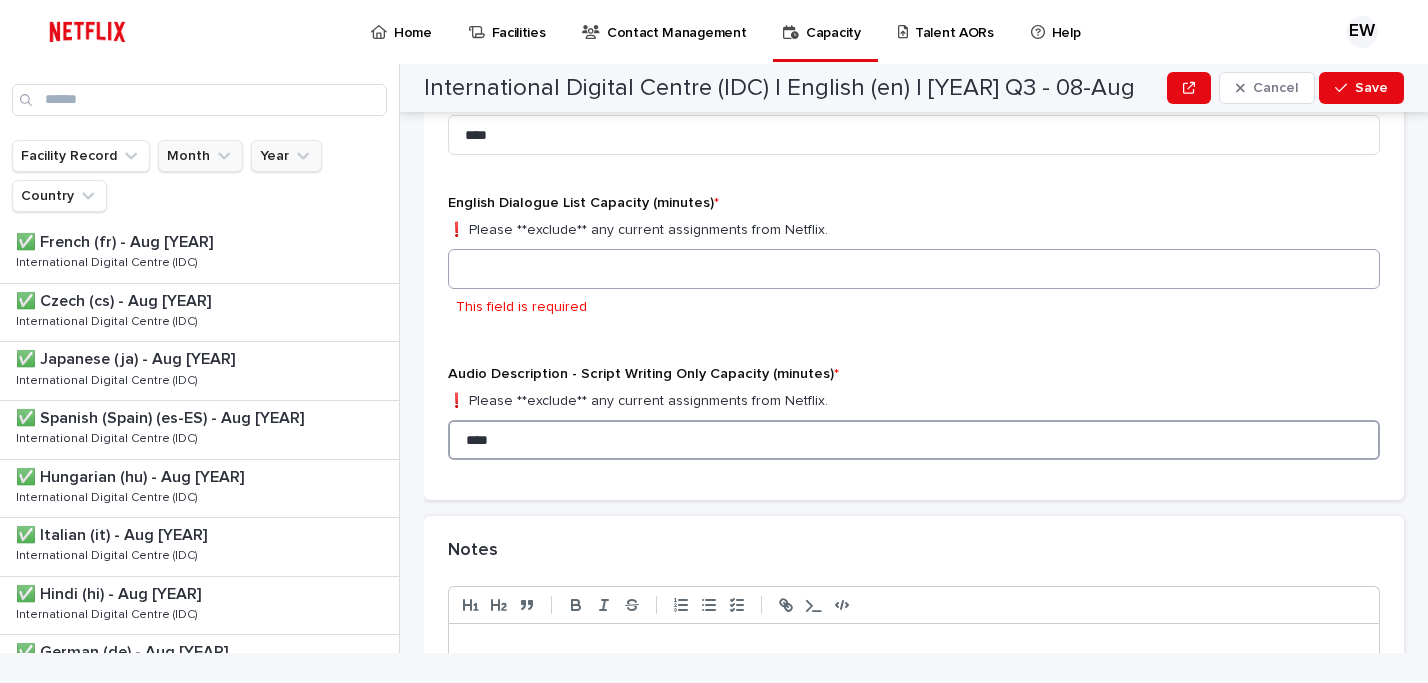 type on "****" 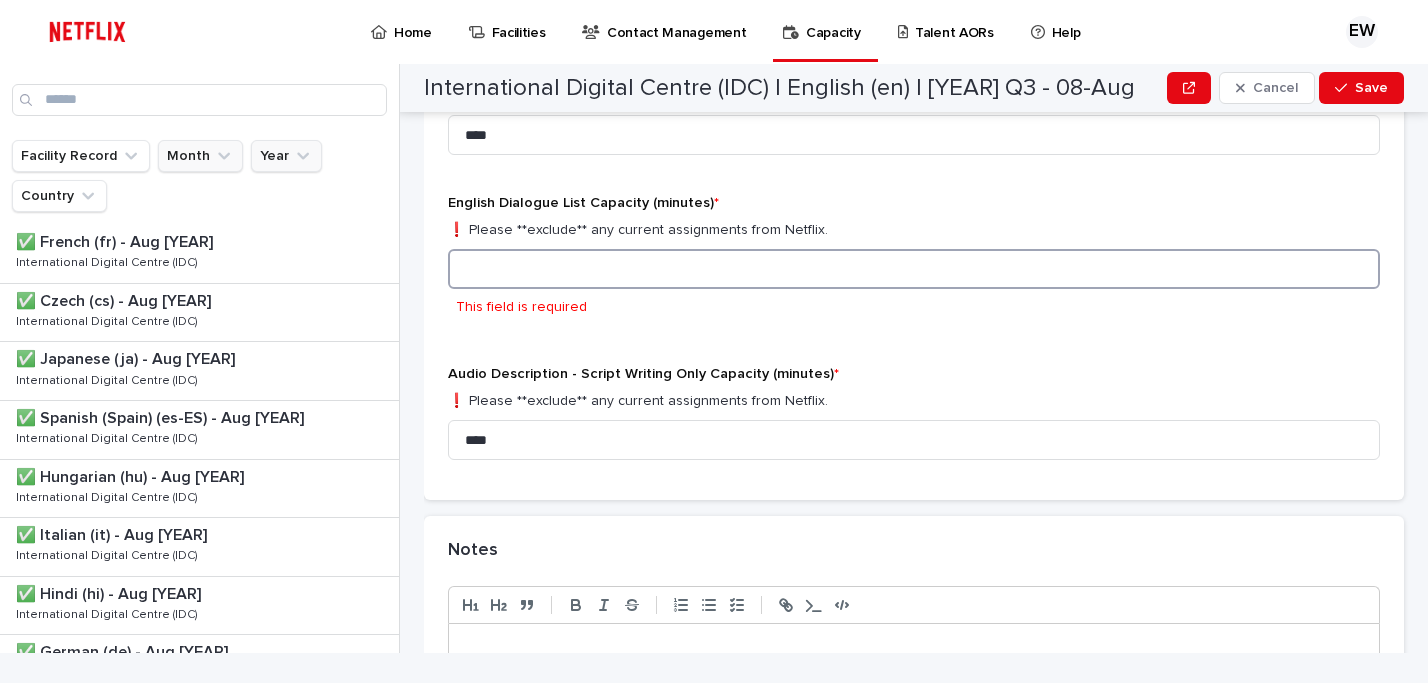 click at bounding box center [914, 269] 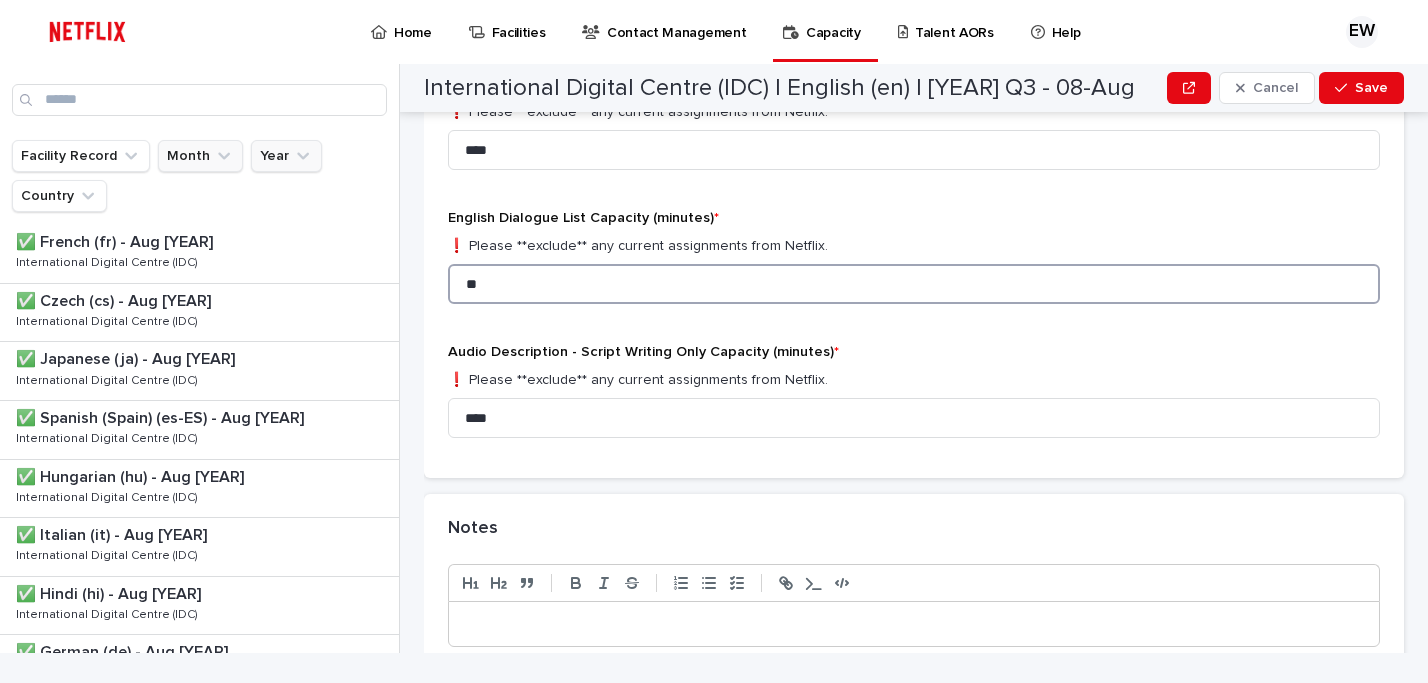 scroll, scrollTop: 405, scrollLeft: 0, axis: vertical 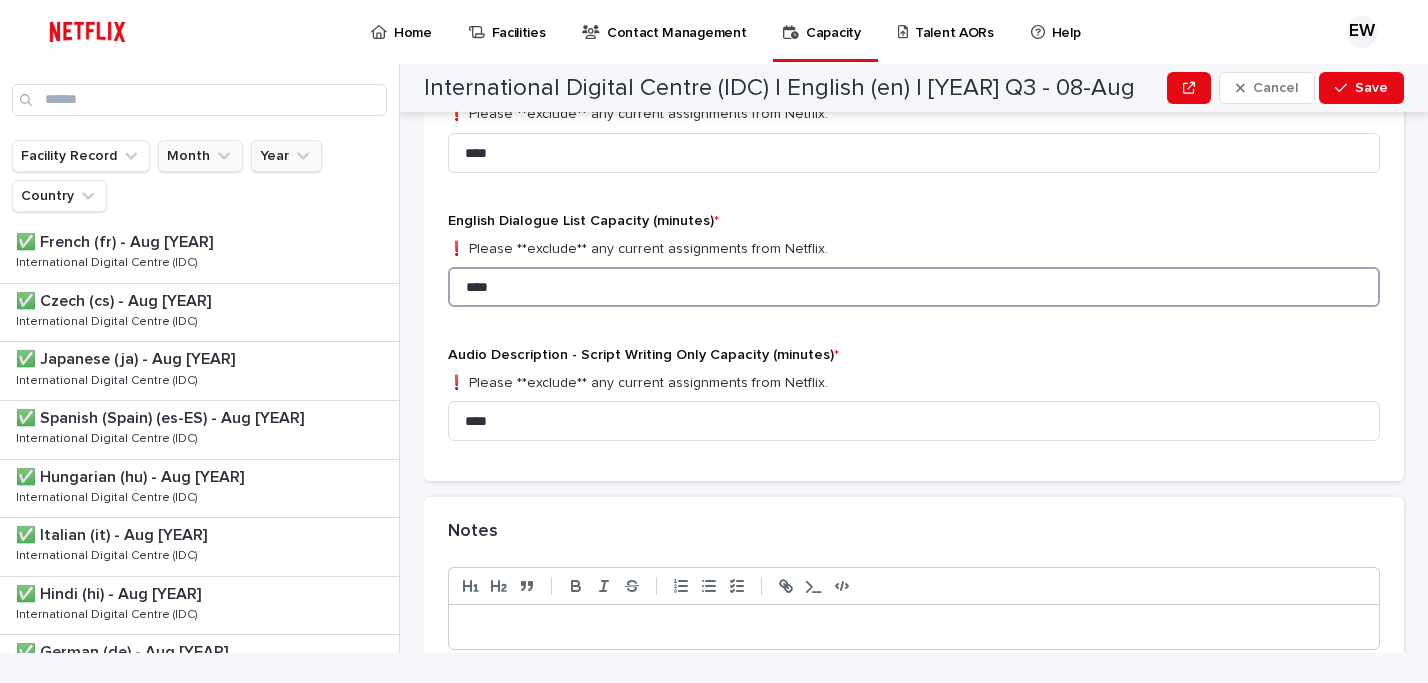 type on "****" 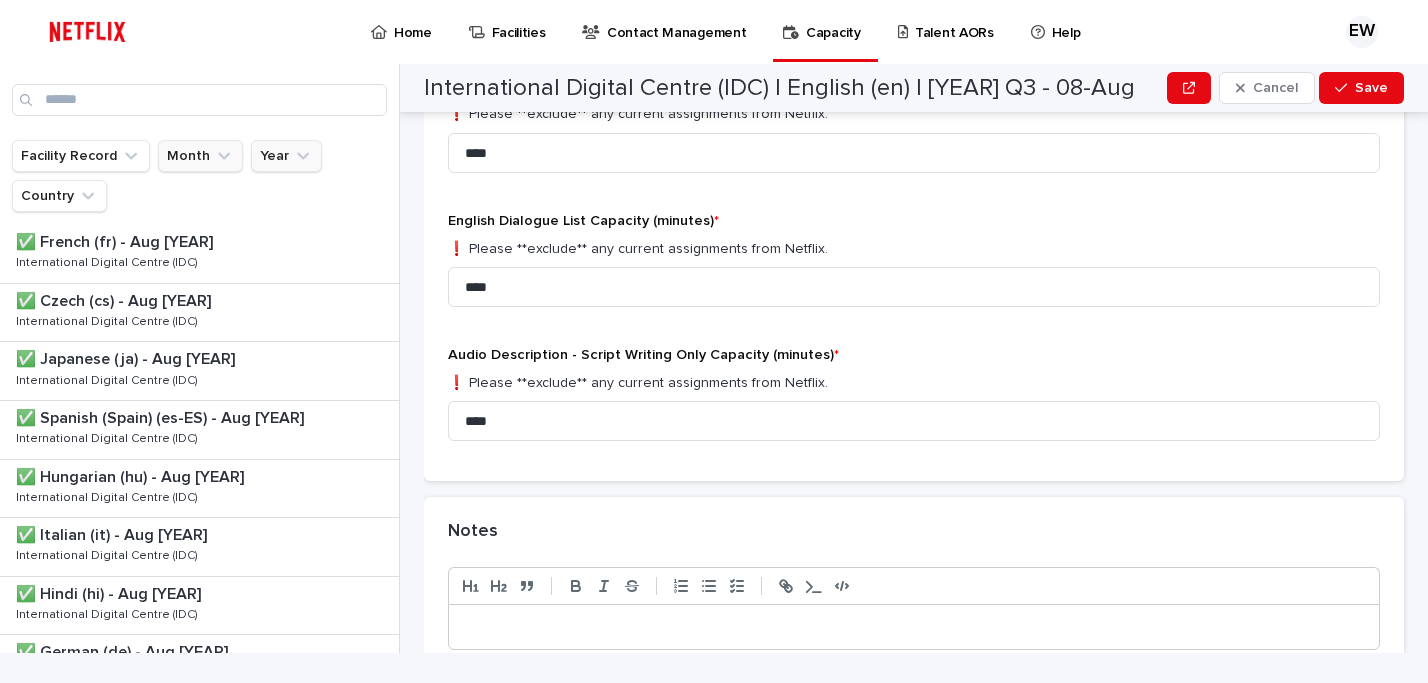 click on "Audio Description - Script Writing Only Capacity (minutes) *" at bounding box center [914, 355] 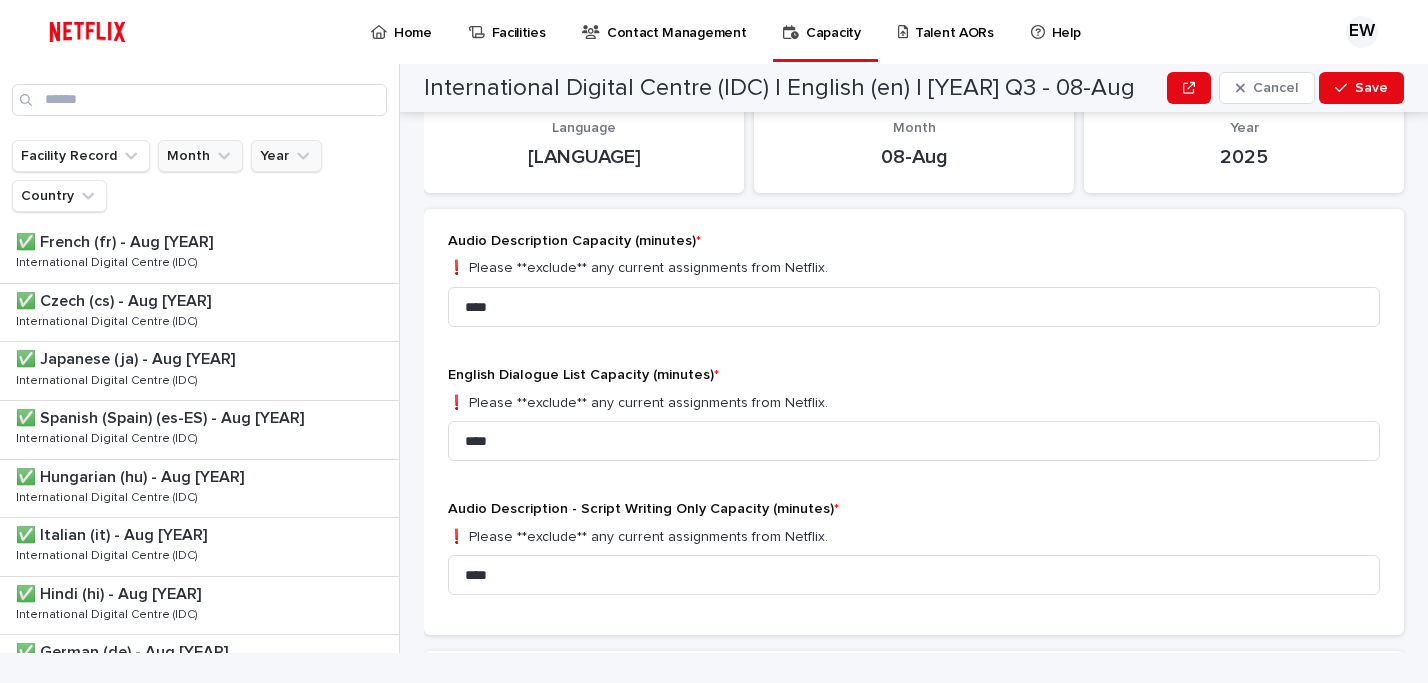 scroll, scrollTop: 0, scrollLeft: 0, axis: both 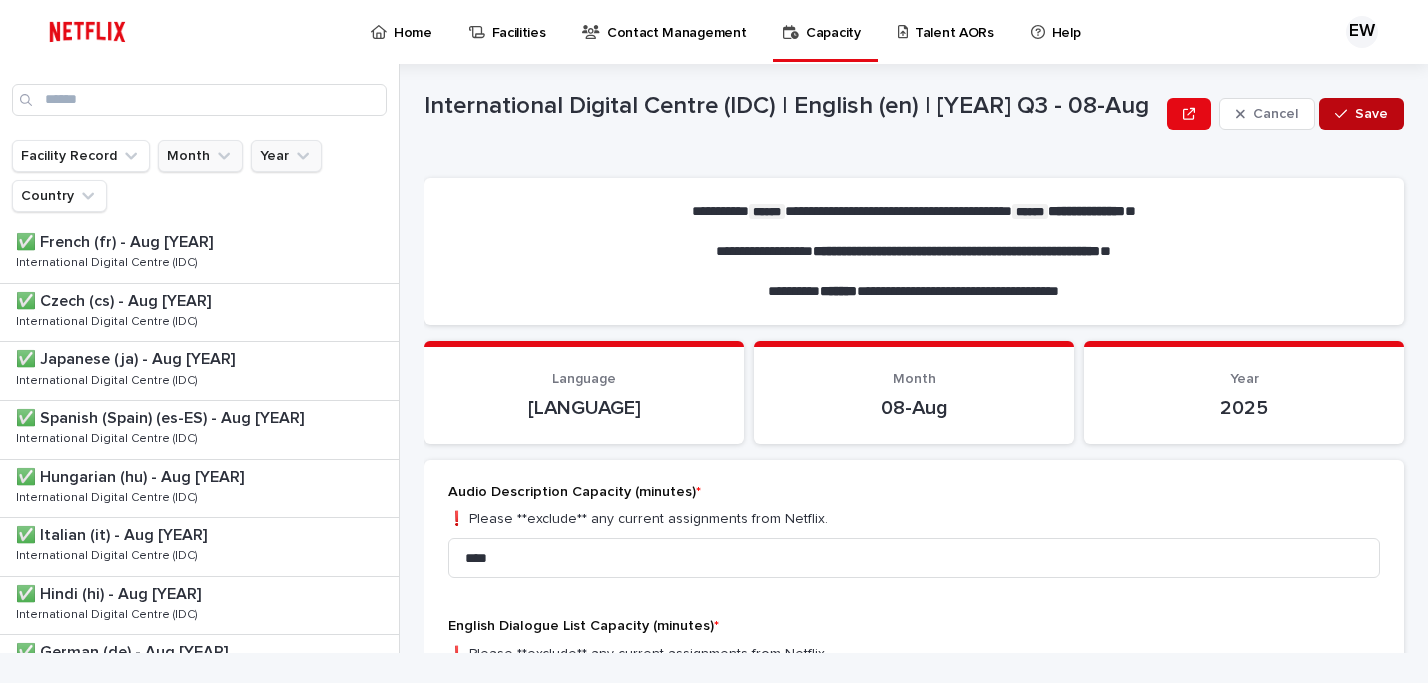 click on "Save" at bounding box center (1371, 114) 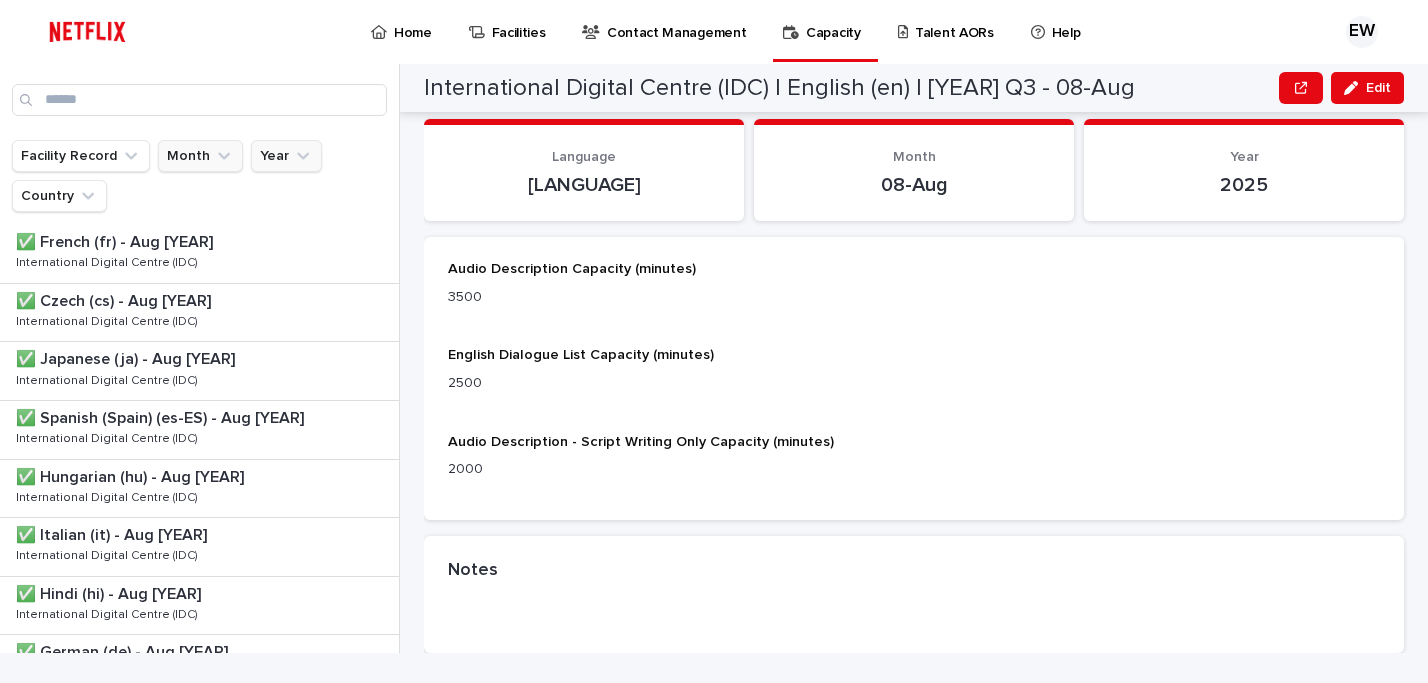 scroll, scrollTop: 364, scrollLeft: 0, axis: vertical 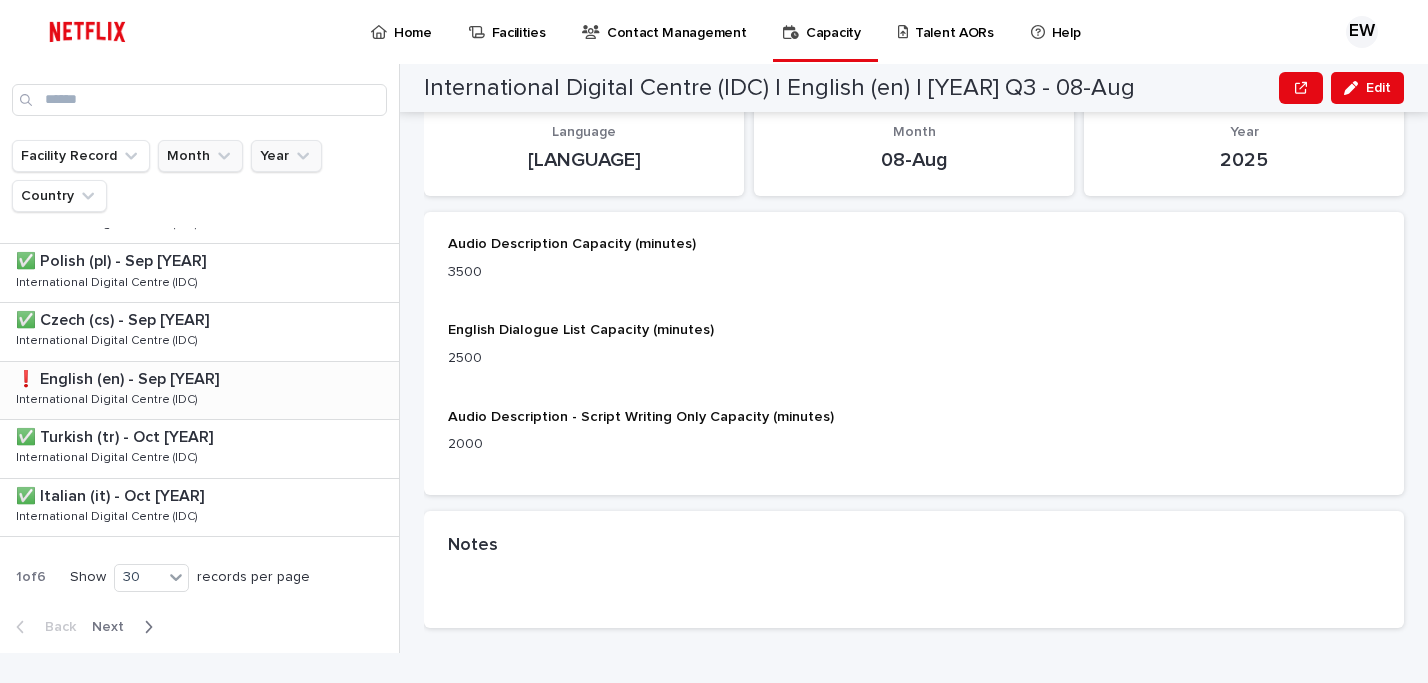click on "❗️ English (en) - Sep [YEAR] ❗️ English (en) - Sep [YEAR]   International Digital Centre (IDC) International Digital Centre (IDC)" at bounding box center (199, 391) 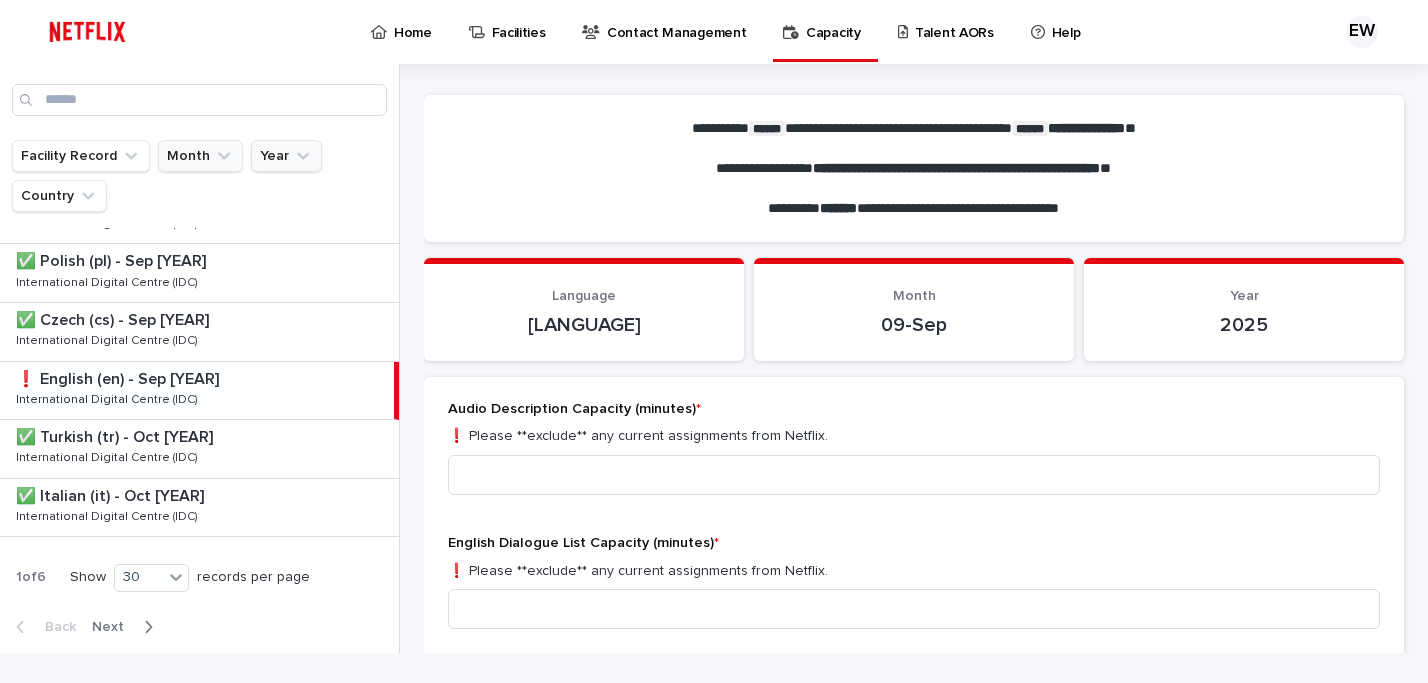 scroll, scrollTop: 126, scrollLeft: 0, axis: vertical 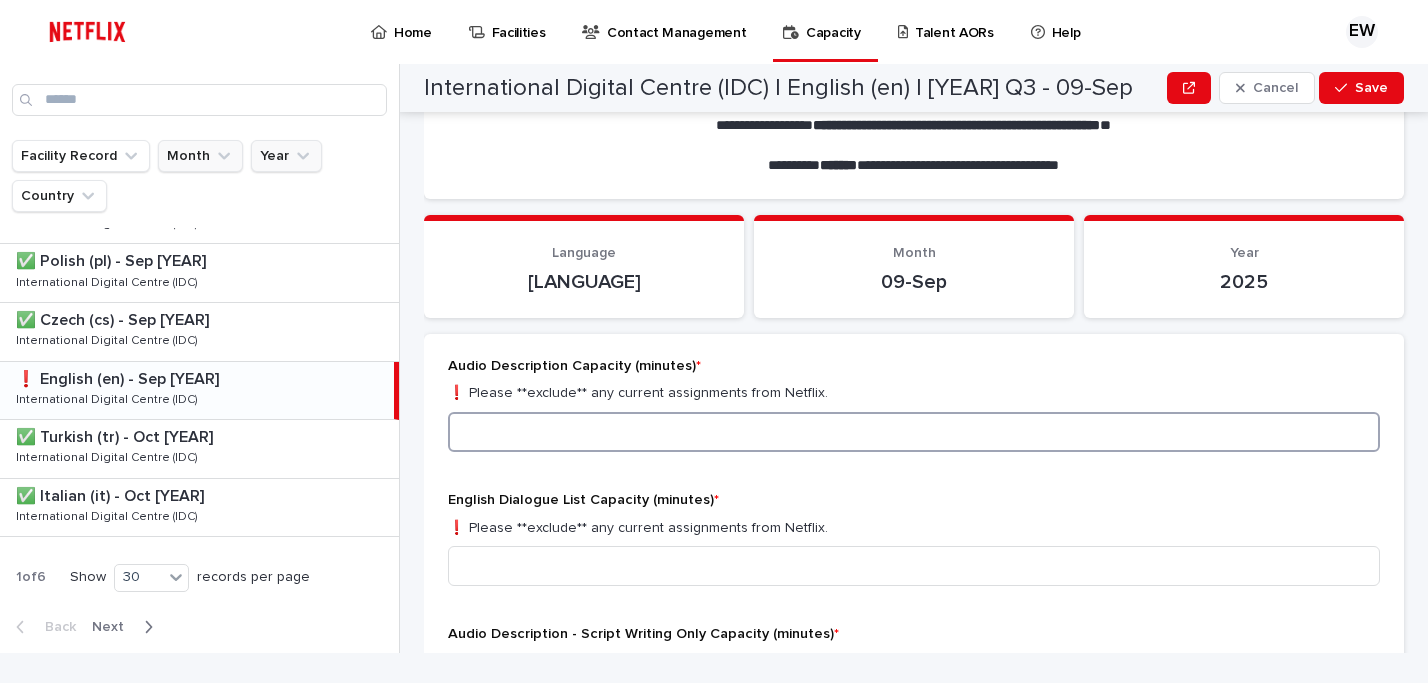 click at bounding box center [914, 432] 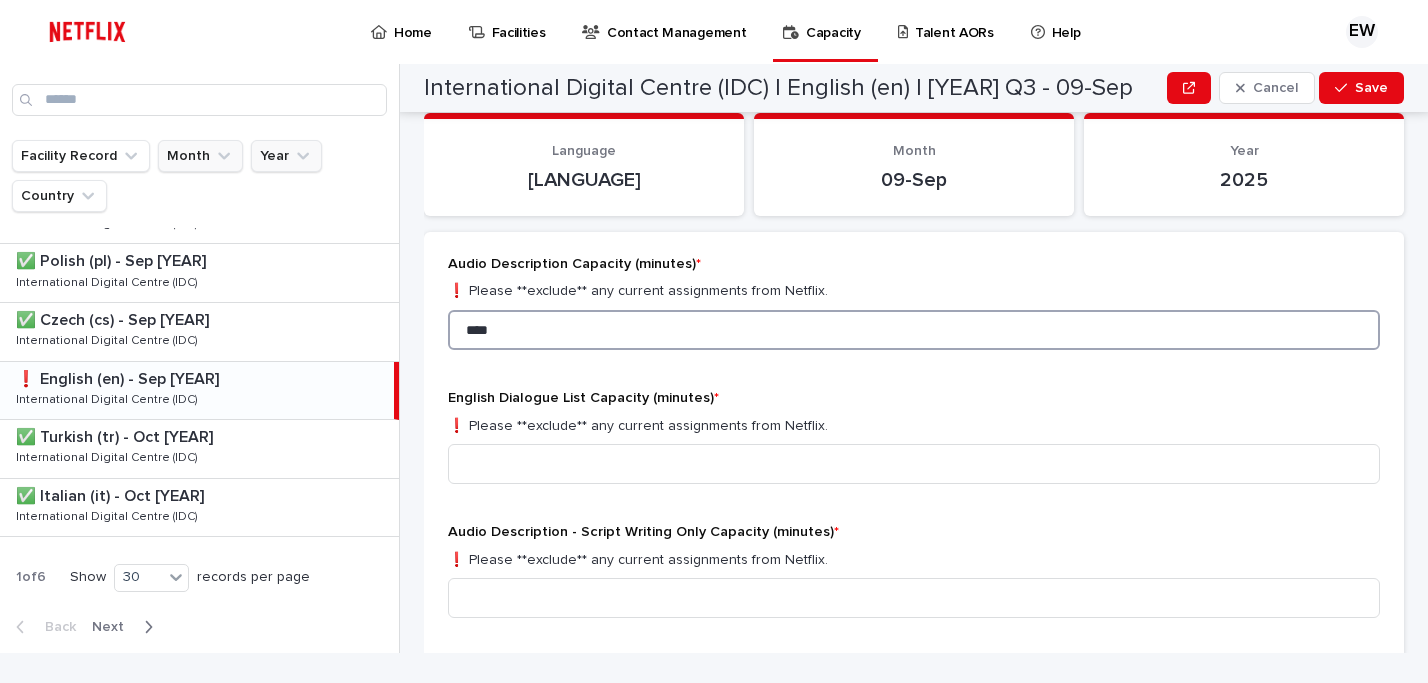 scroll, scrollTop: 231, scrollLeft: 0, axis: vertical 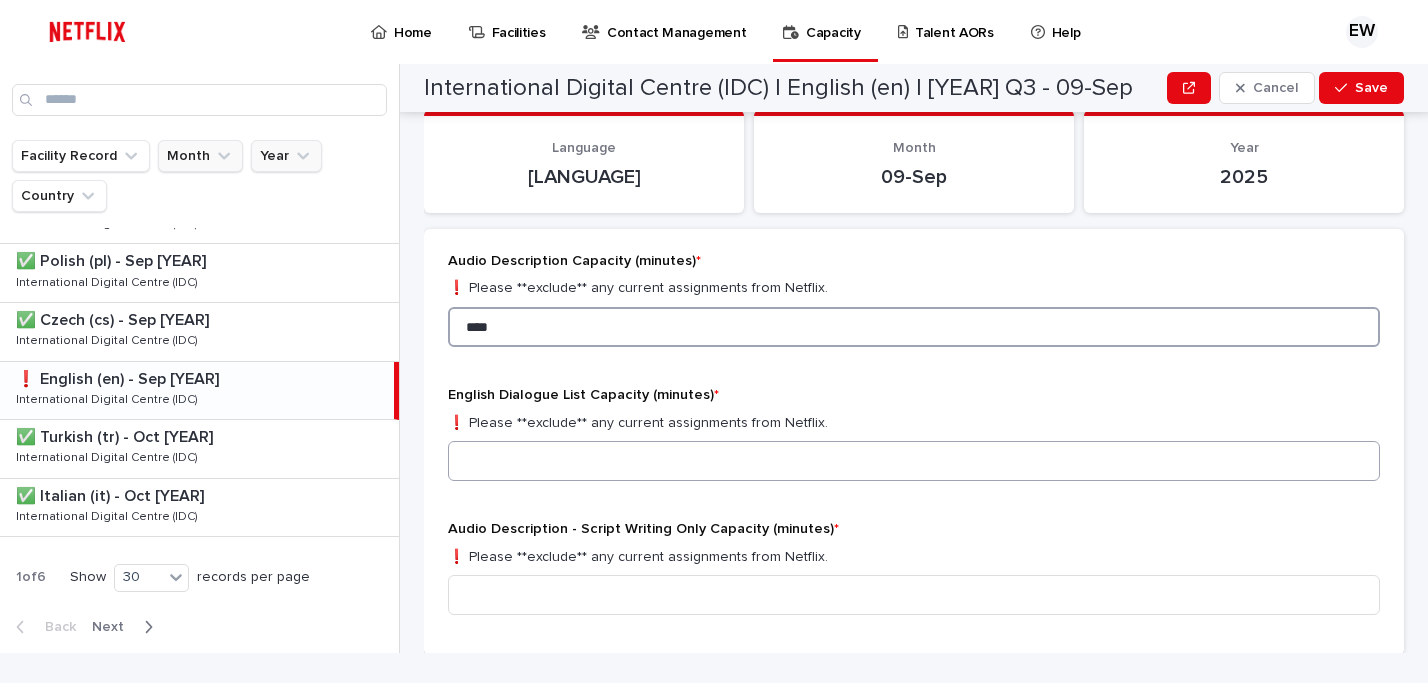 type on "****" 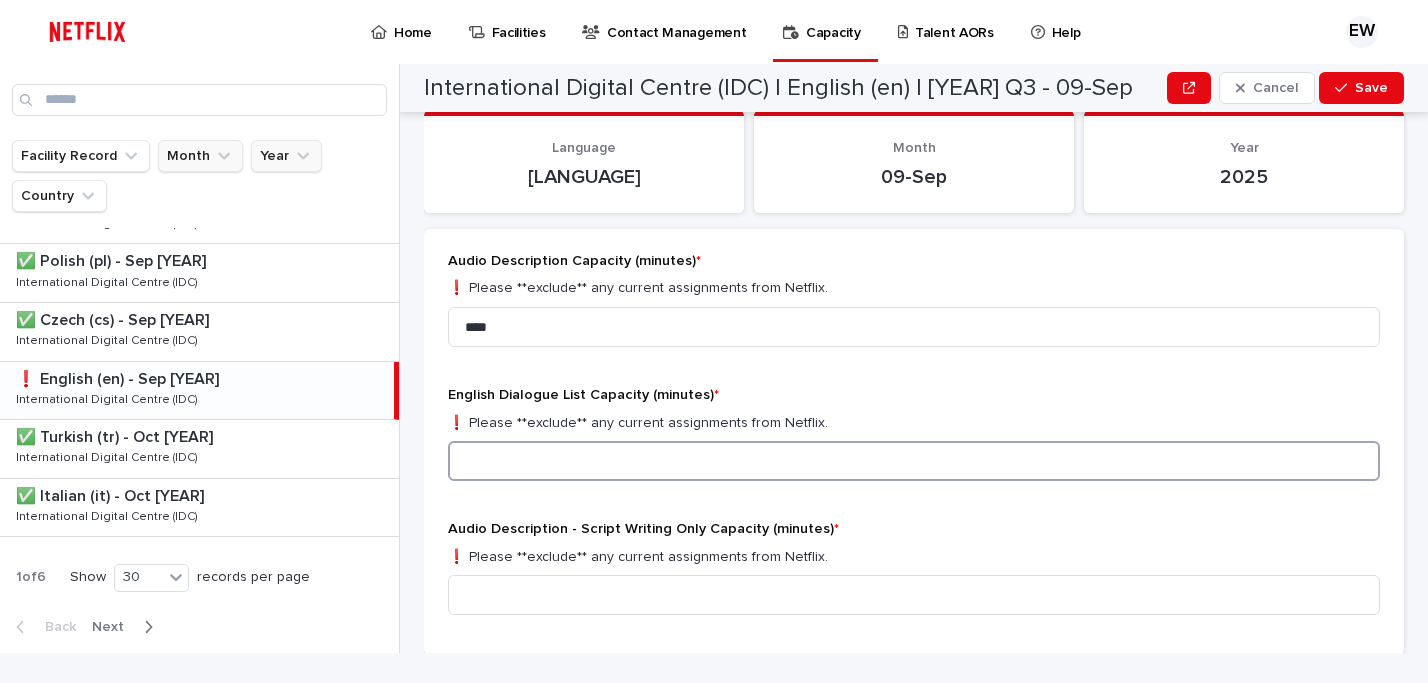click at bounding box center [914, 461] 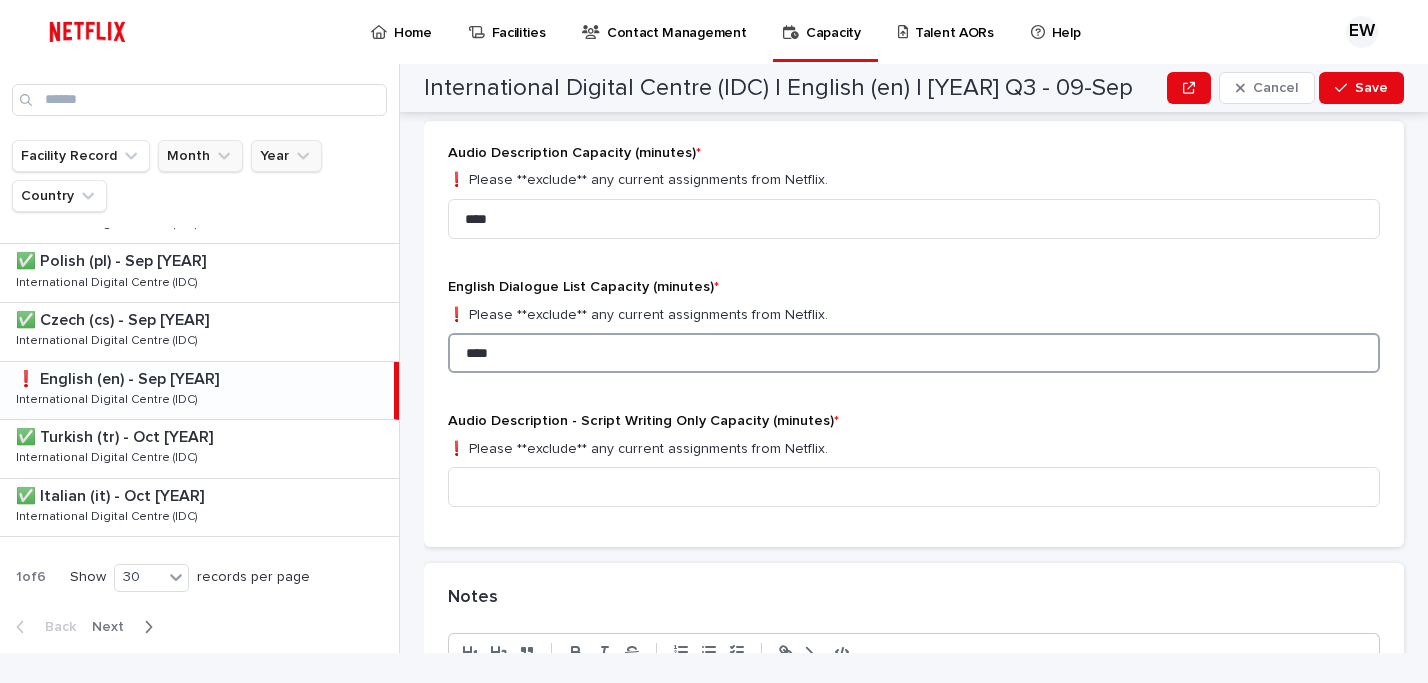 scroll, scrollTop: 343, scrollLeft: 0, axis: vertical 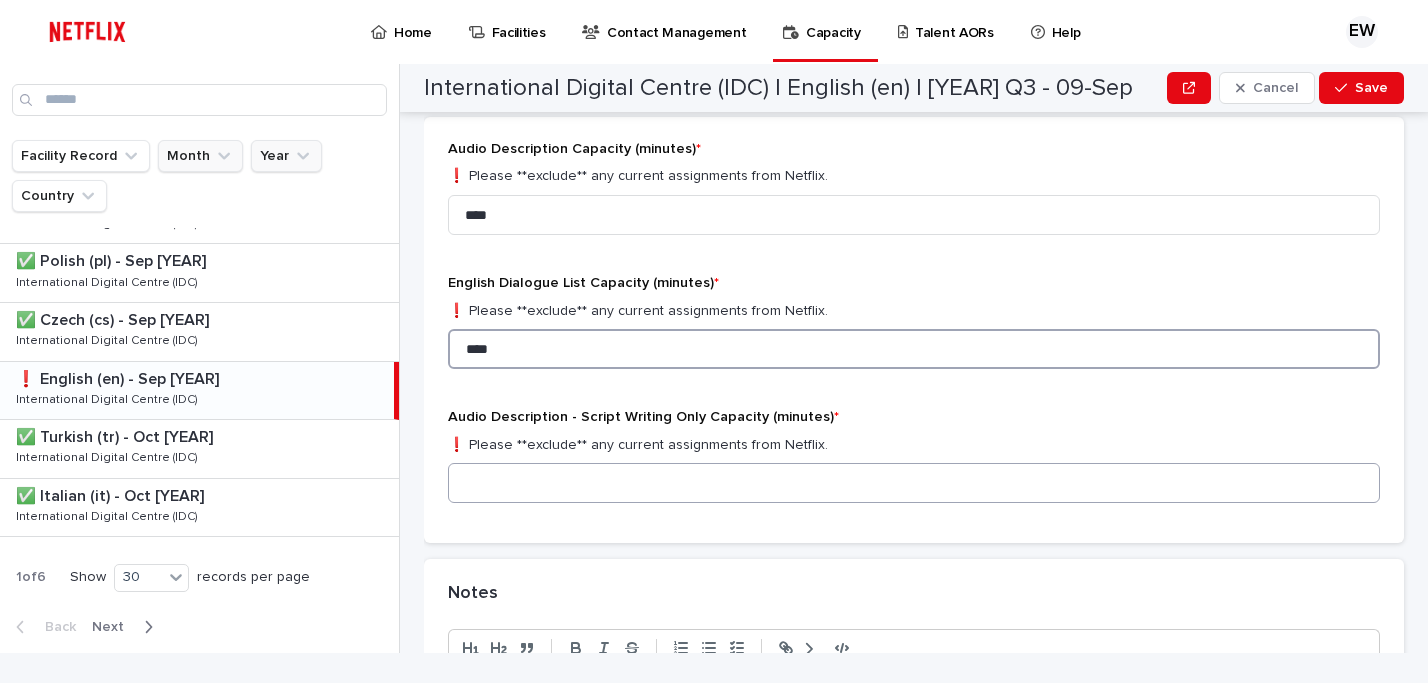 type on "****" 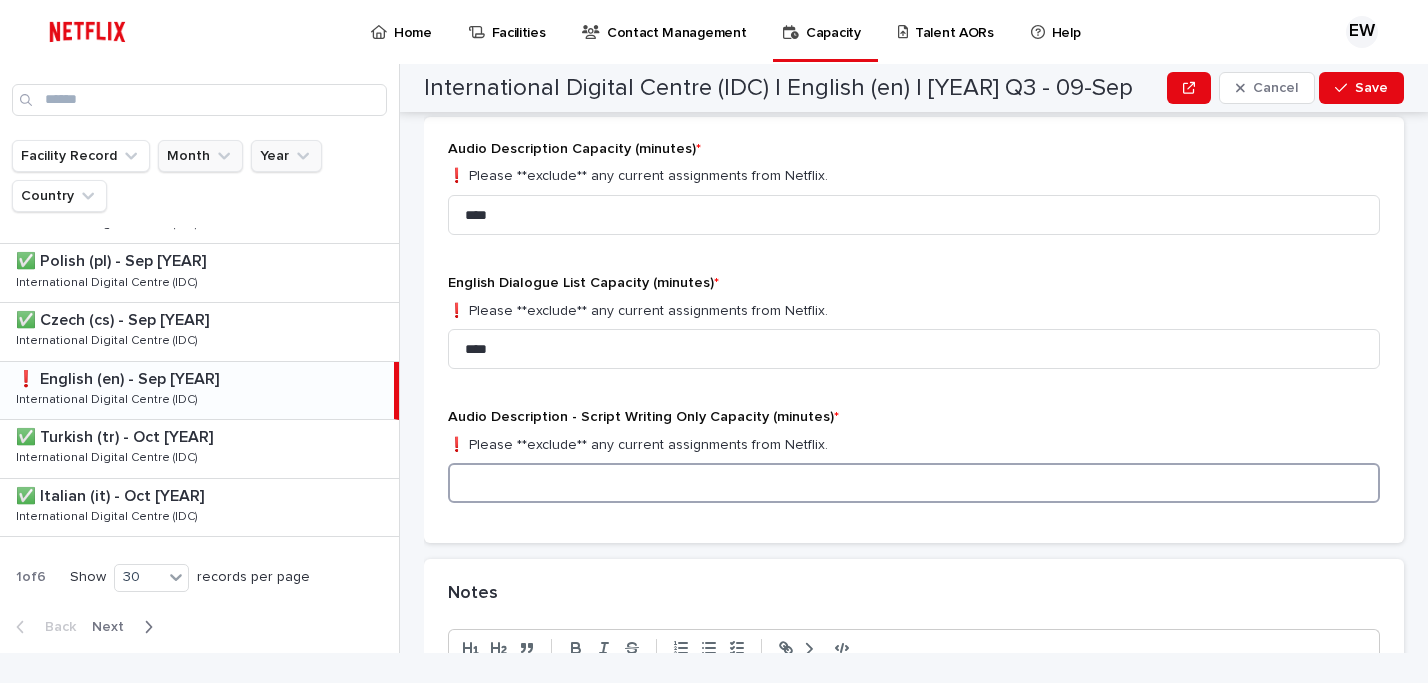 click at bounding box center [914, 483] 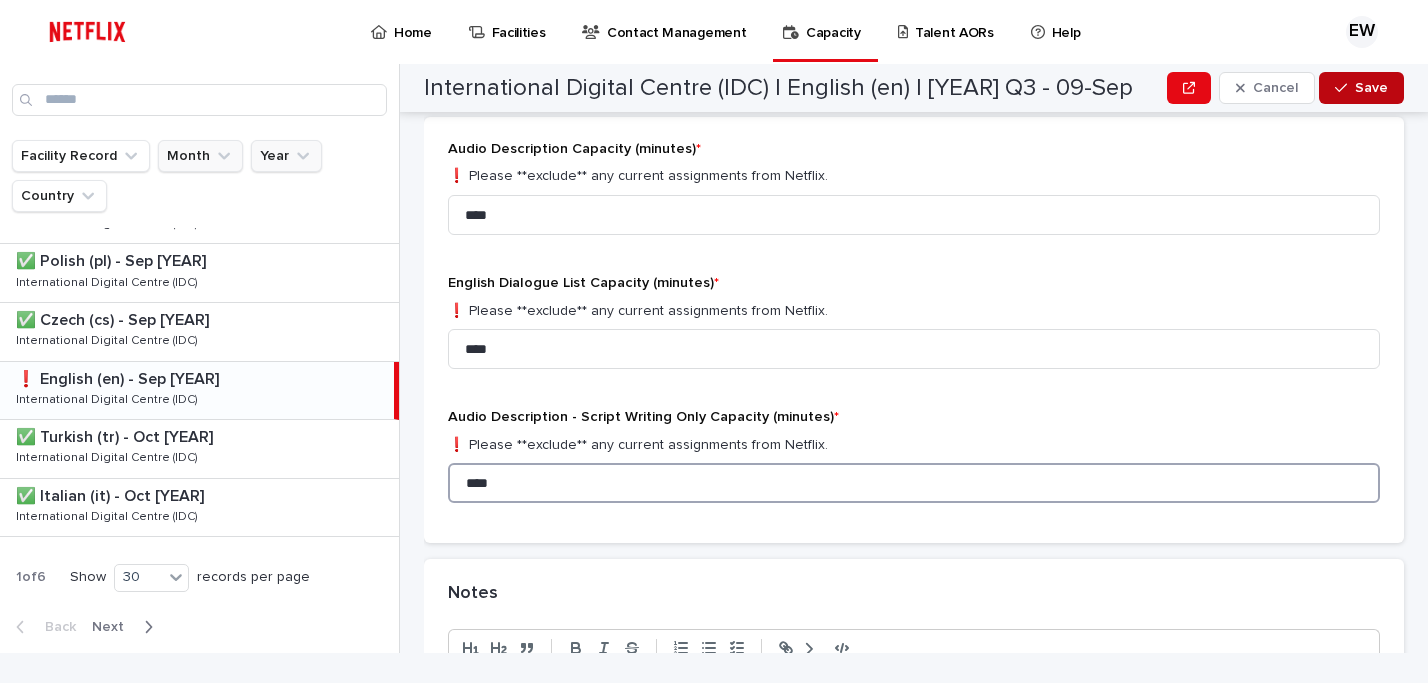 type on "****" 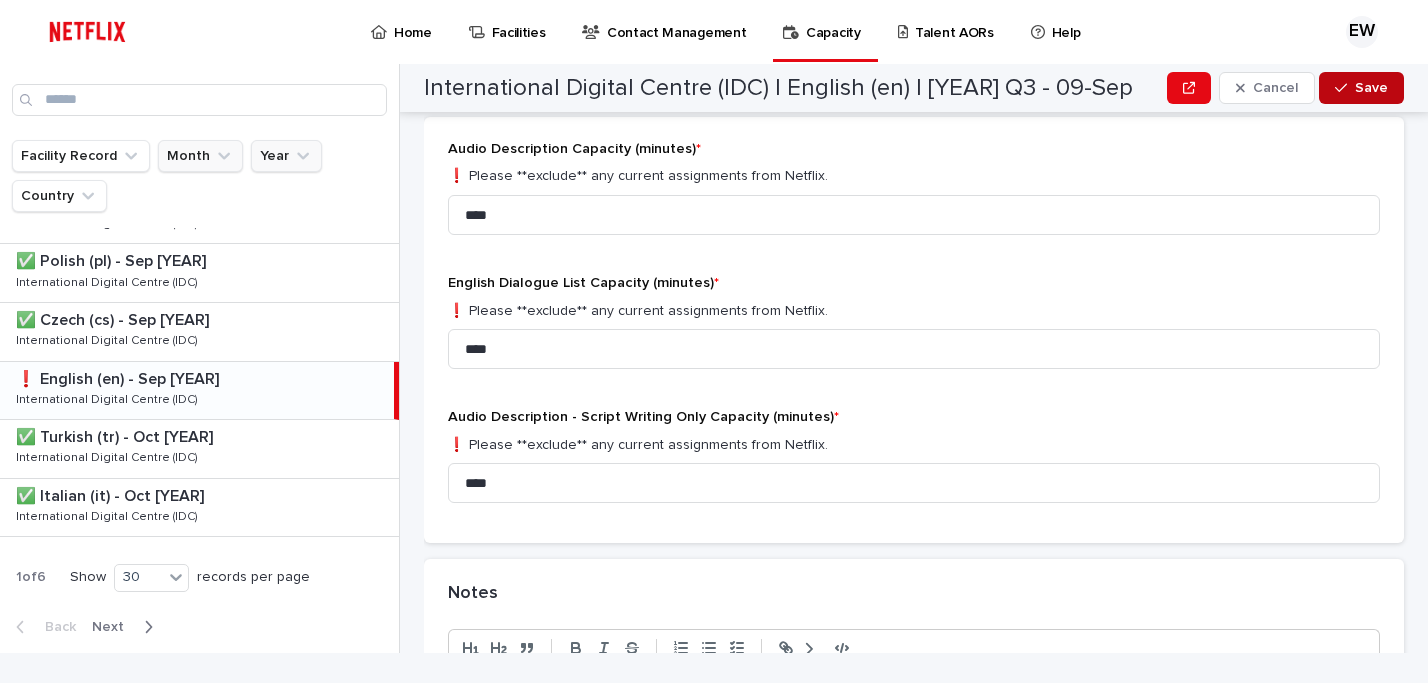 click at bounding box center [1345, 88] 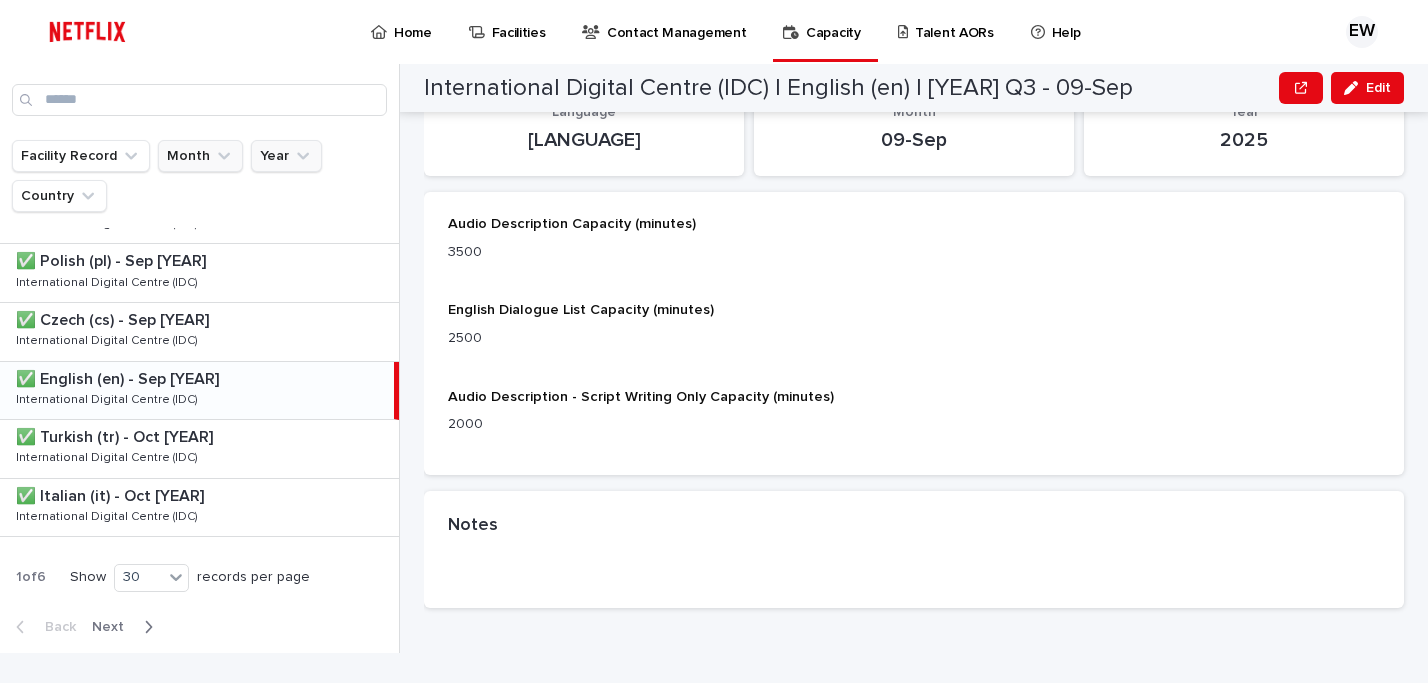 scroll, scrollTop: 157, scrollLeft: 0, axis: vertical 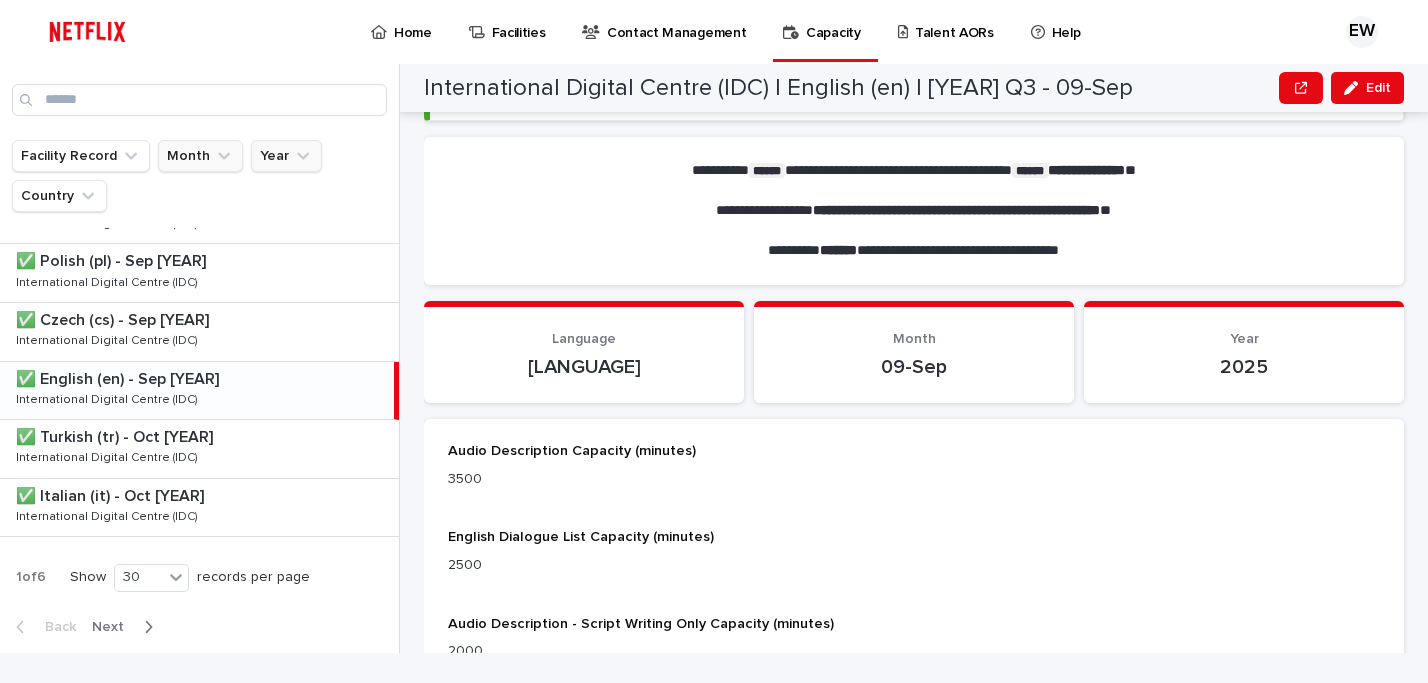 click 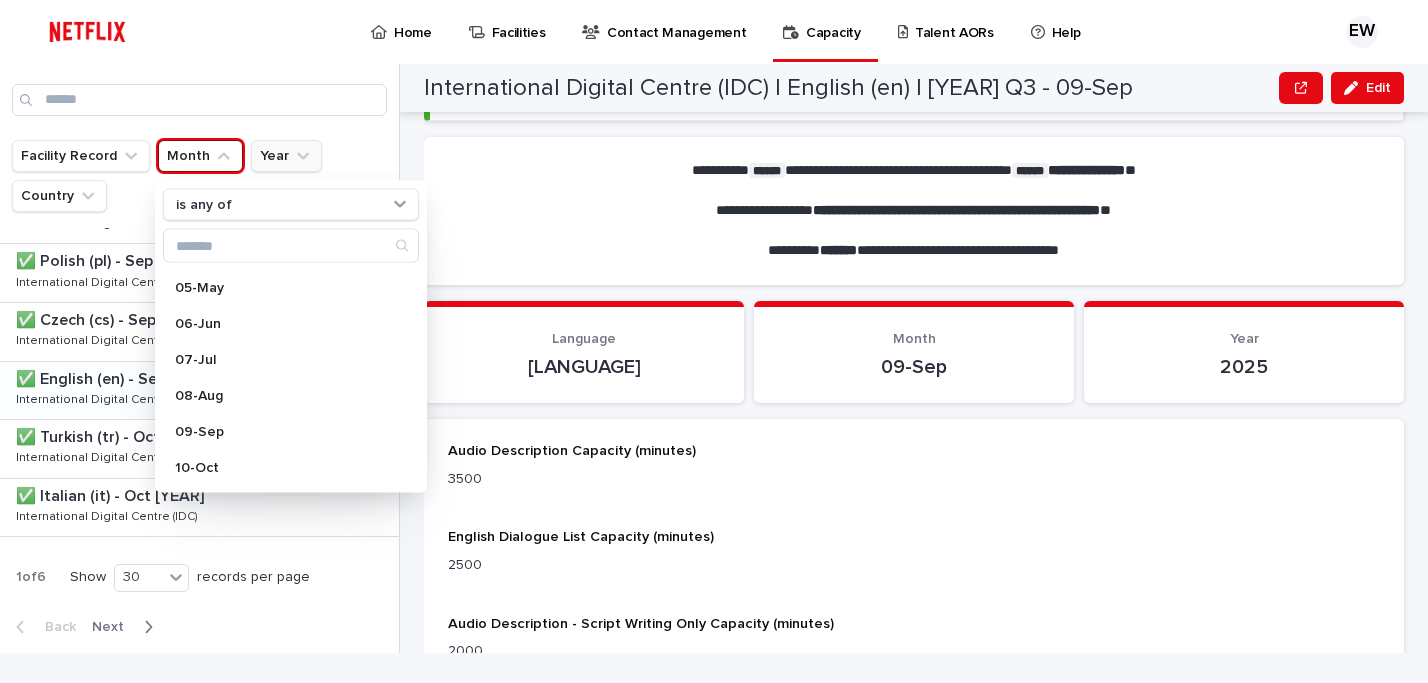 scroll, scrollTop: 212, scrollLeft: 0, axis: vertical 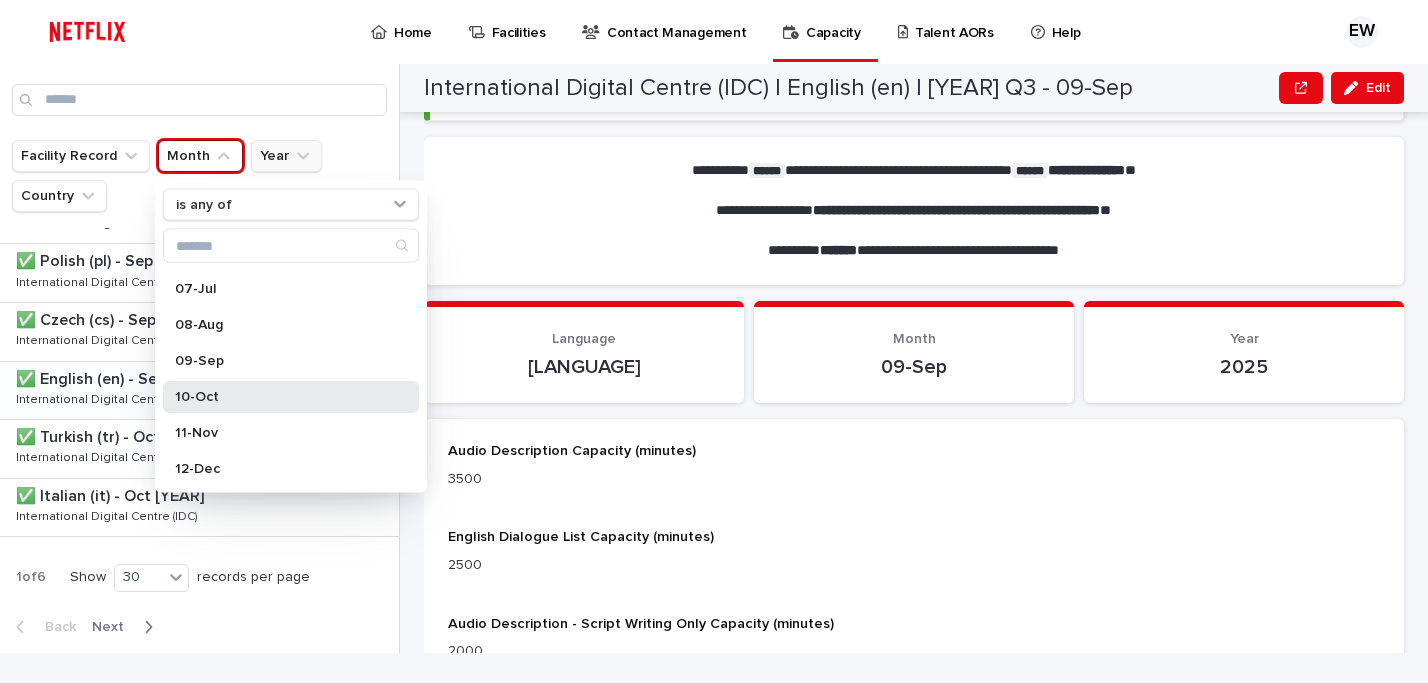 click on "10-Oct" at bounding box center (281, 397) 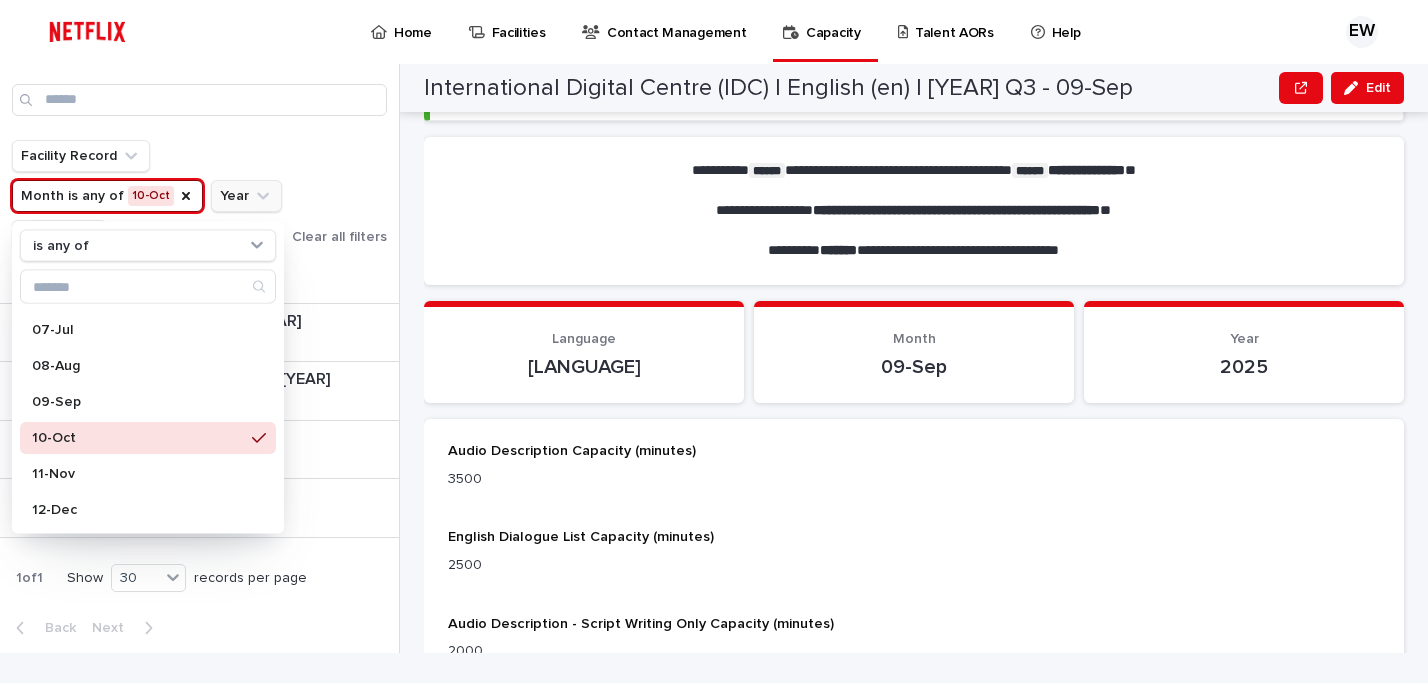 scroll, scrollTop: 0, scrollLeft: 0, axis: both 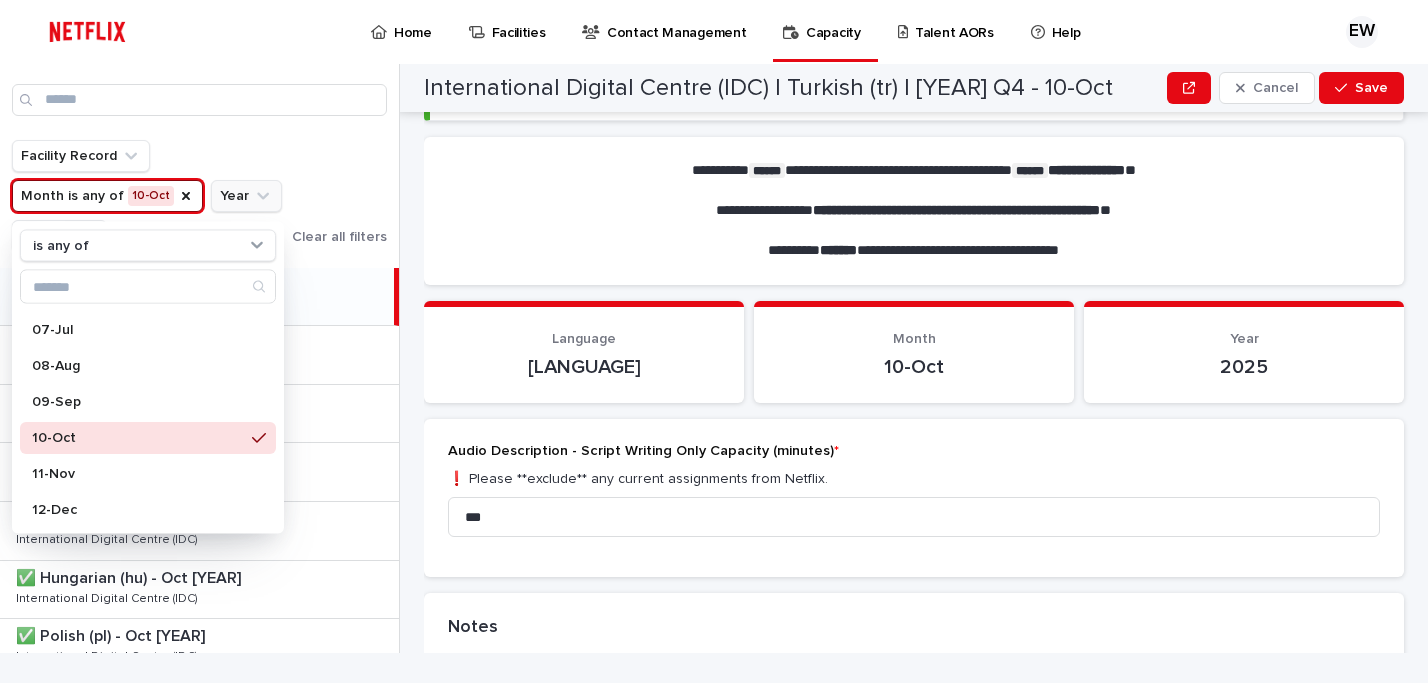 click on "Facility Record Month is any of 10-Oct is any of 01-Jan 02-Feb 03-Mar 04-Apr 05-May 06-Jun 07-Jul 08-Aug 09-Sep 10-Oct 11-Nov 12-Dec Year Country Clear all filters" at bounding box center (199, 196) 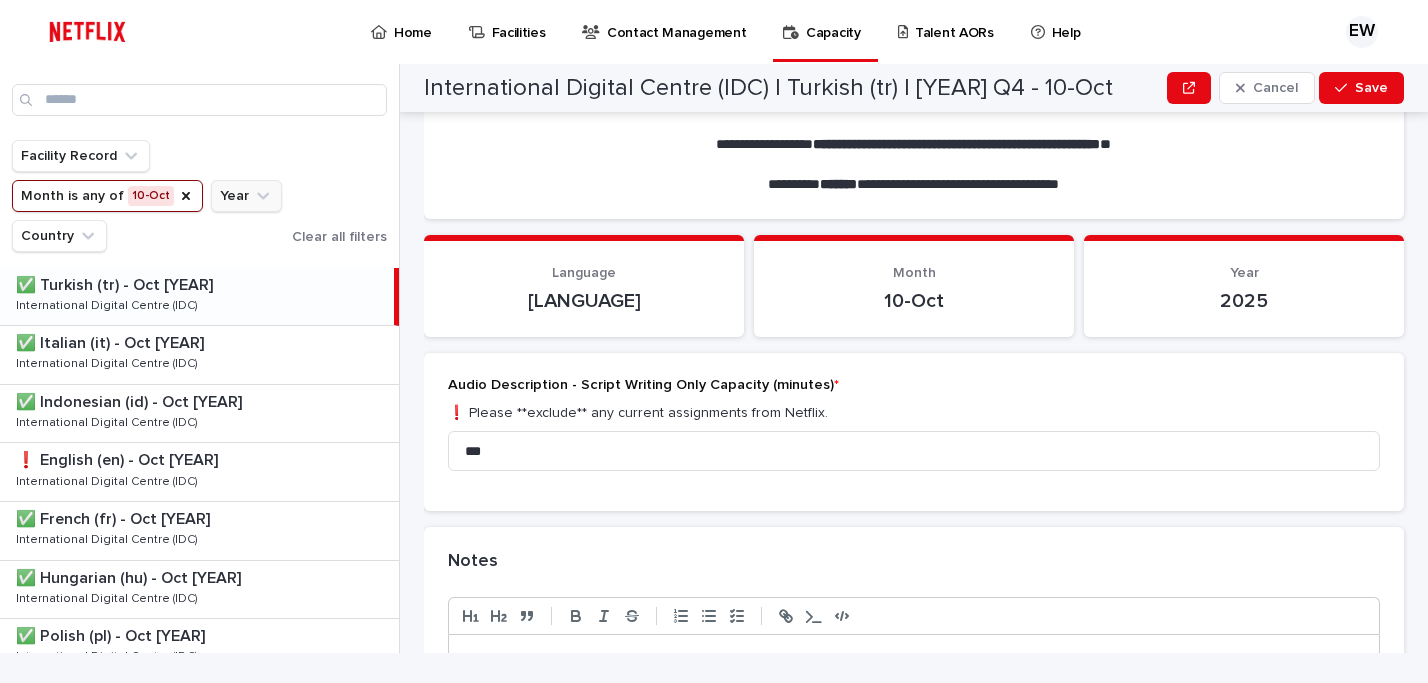 scroll, scrollTop: 241, scrollLeft: 0, axis: vertical 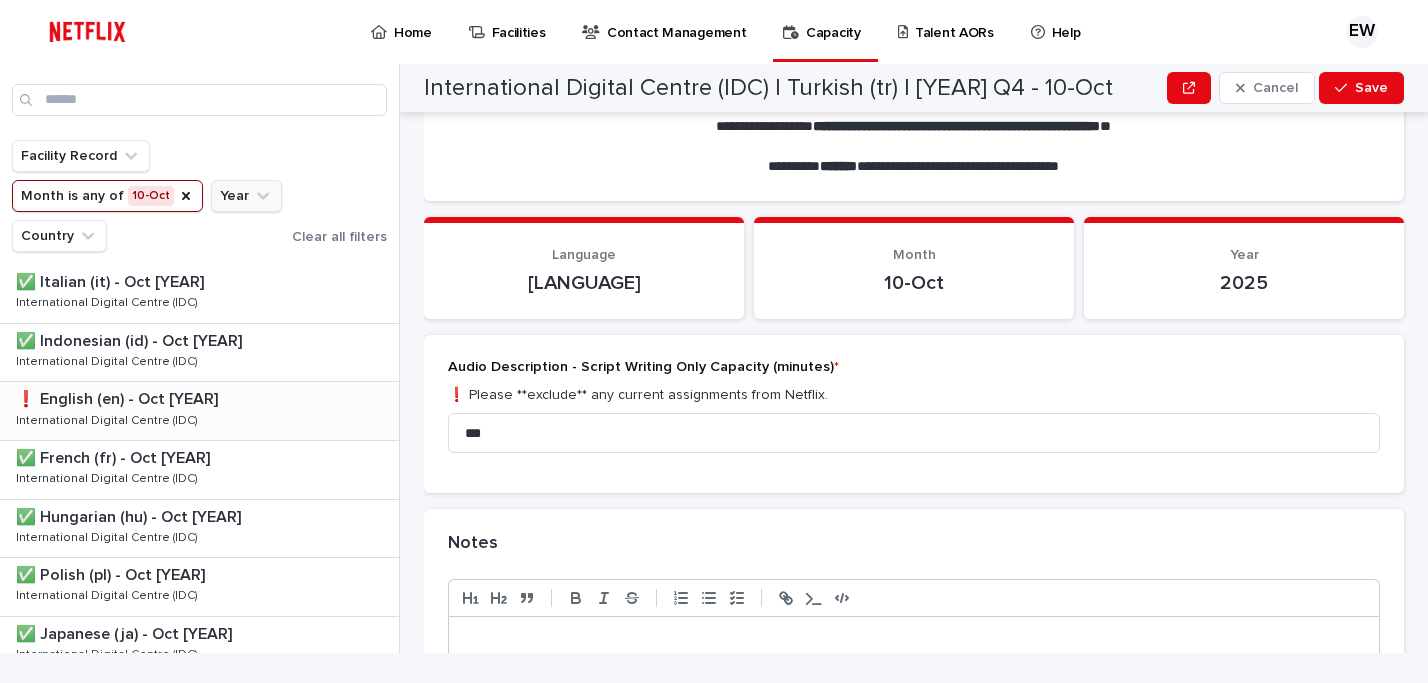 click on "❗️ English (en) - Oct [YEAR] ❗️ English (en) - Oct [YEAR]   International Digital Centre (IDC) International Digital Centre (IDC)" at bounding box center [199, 411] 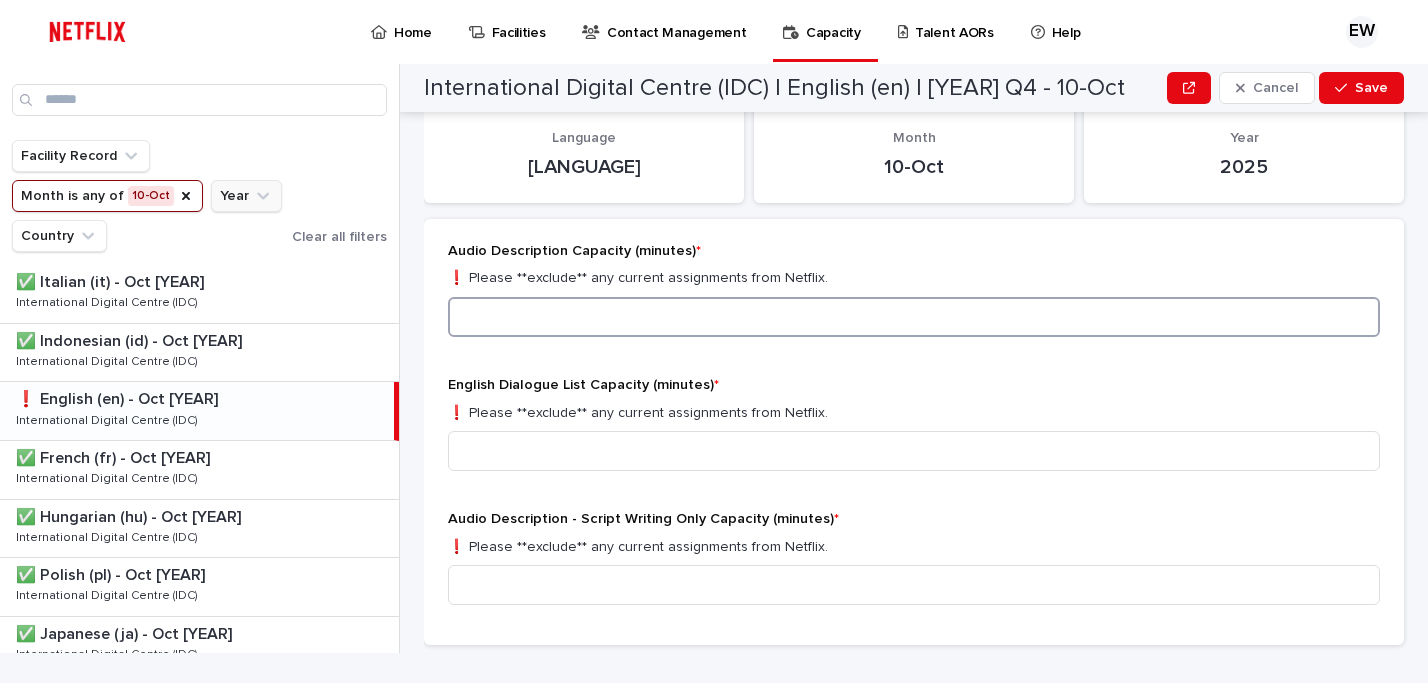click at bounding box center (914, 317) 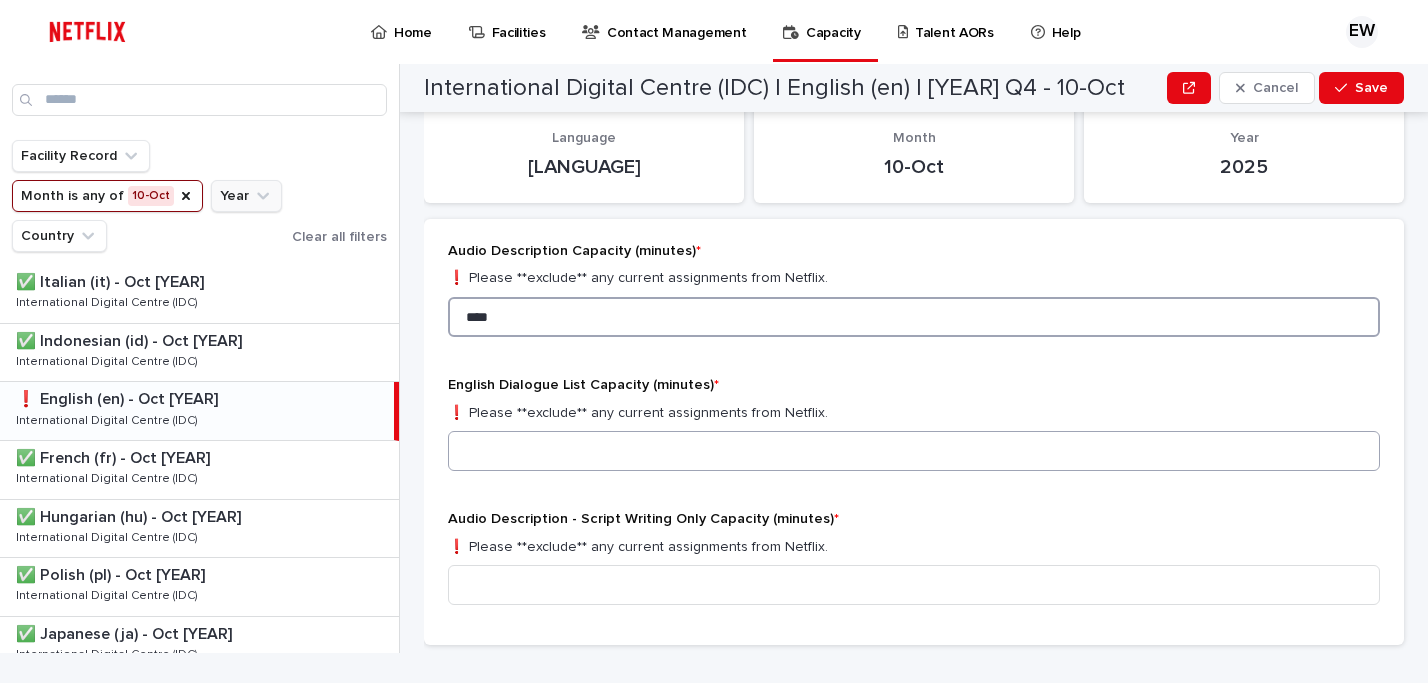 type on "****" 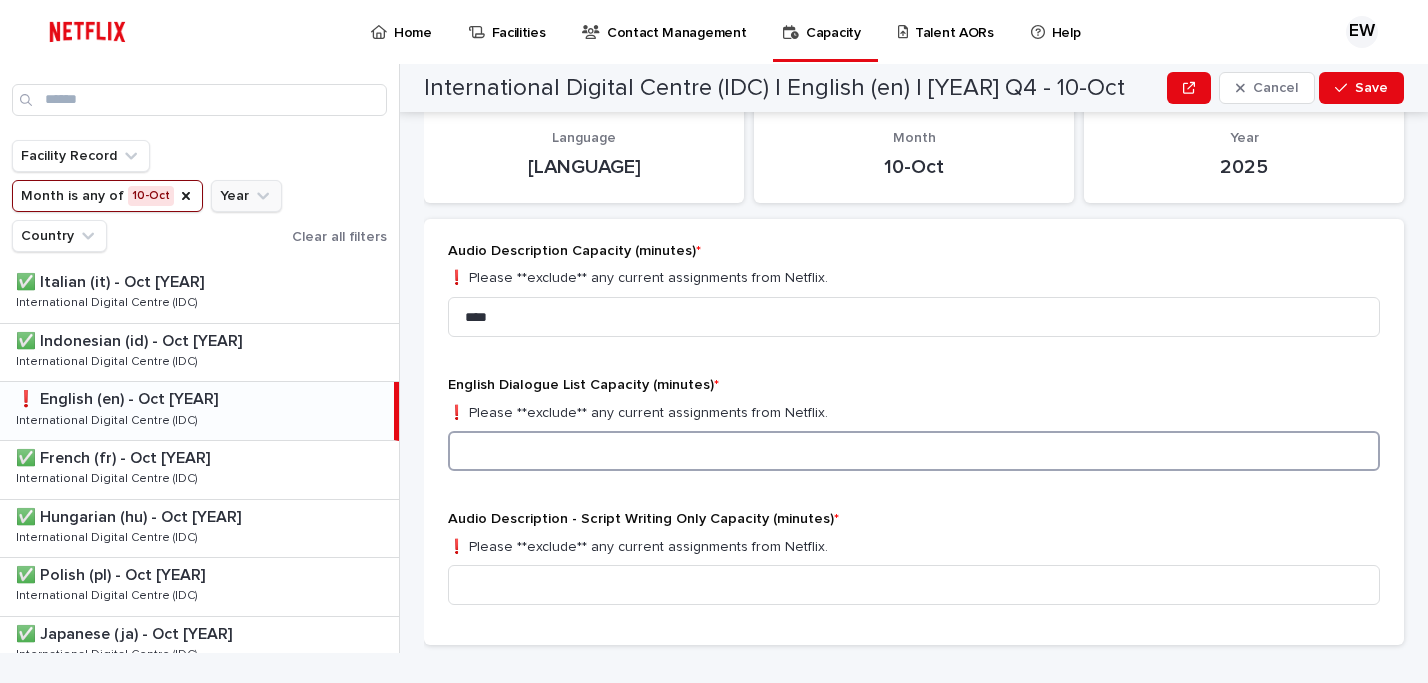 click at bounding box center [914, 451] 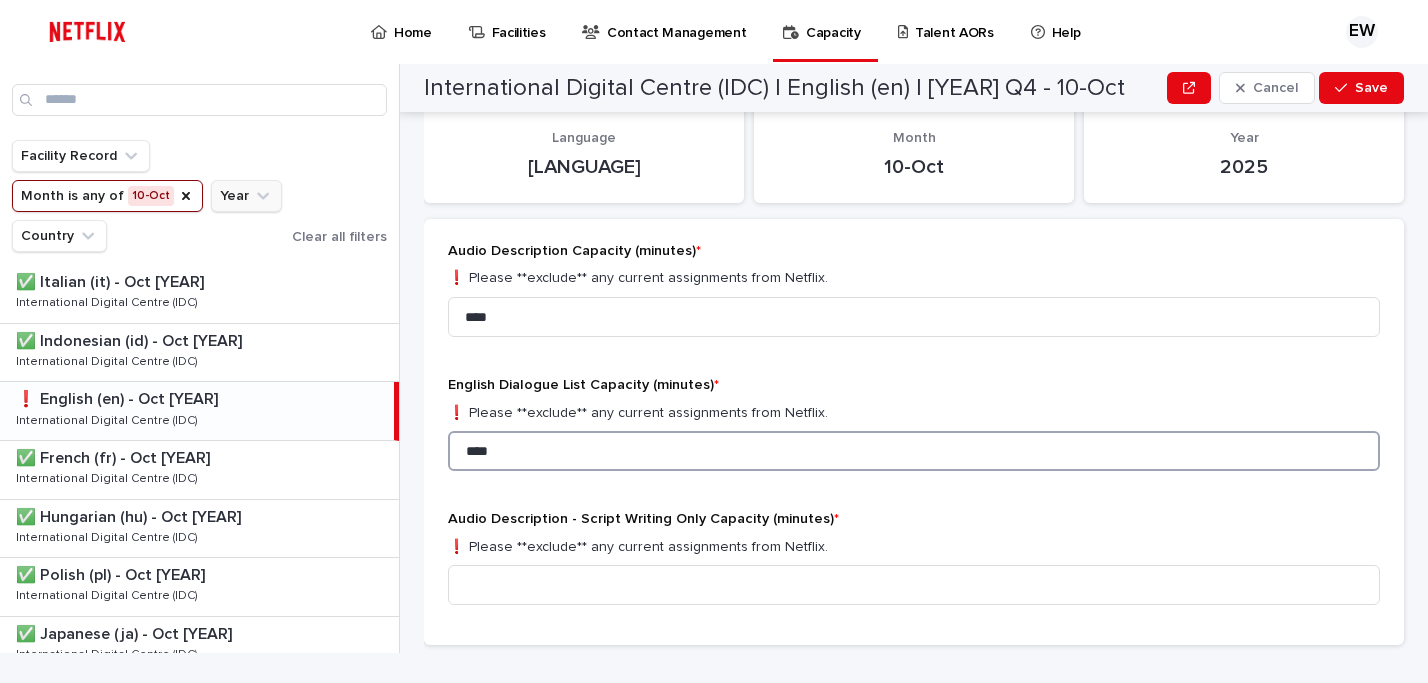 scroll, scrollTop: 348, scrollLeft: 0, axis: vertical 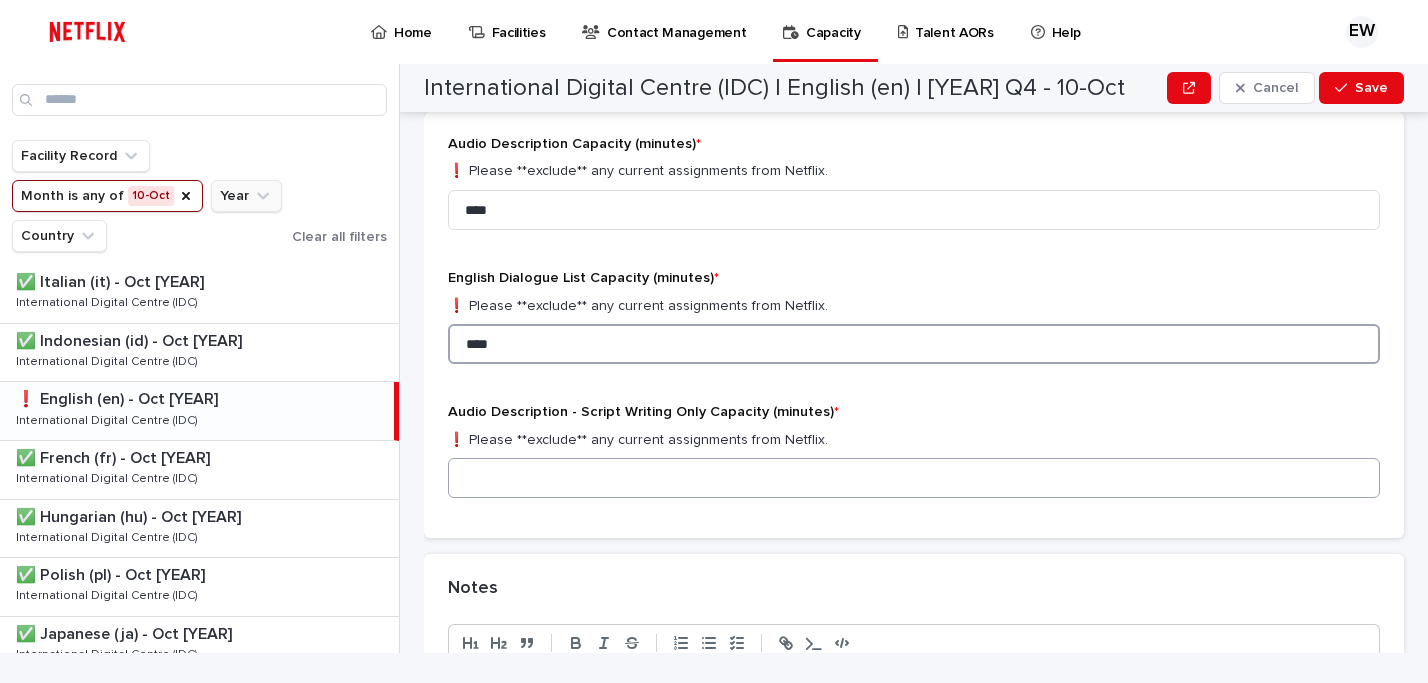 type on "****" 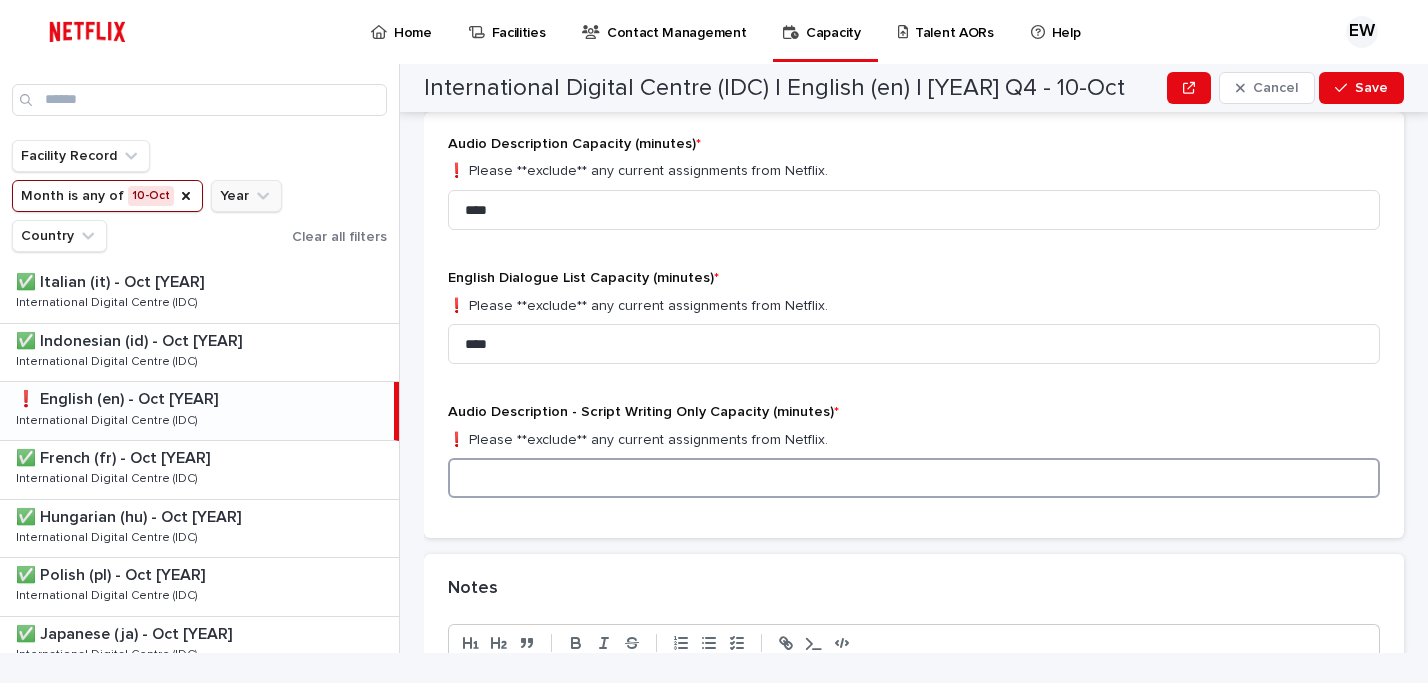 click at bounding box center (914, 478) 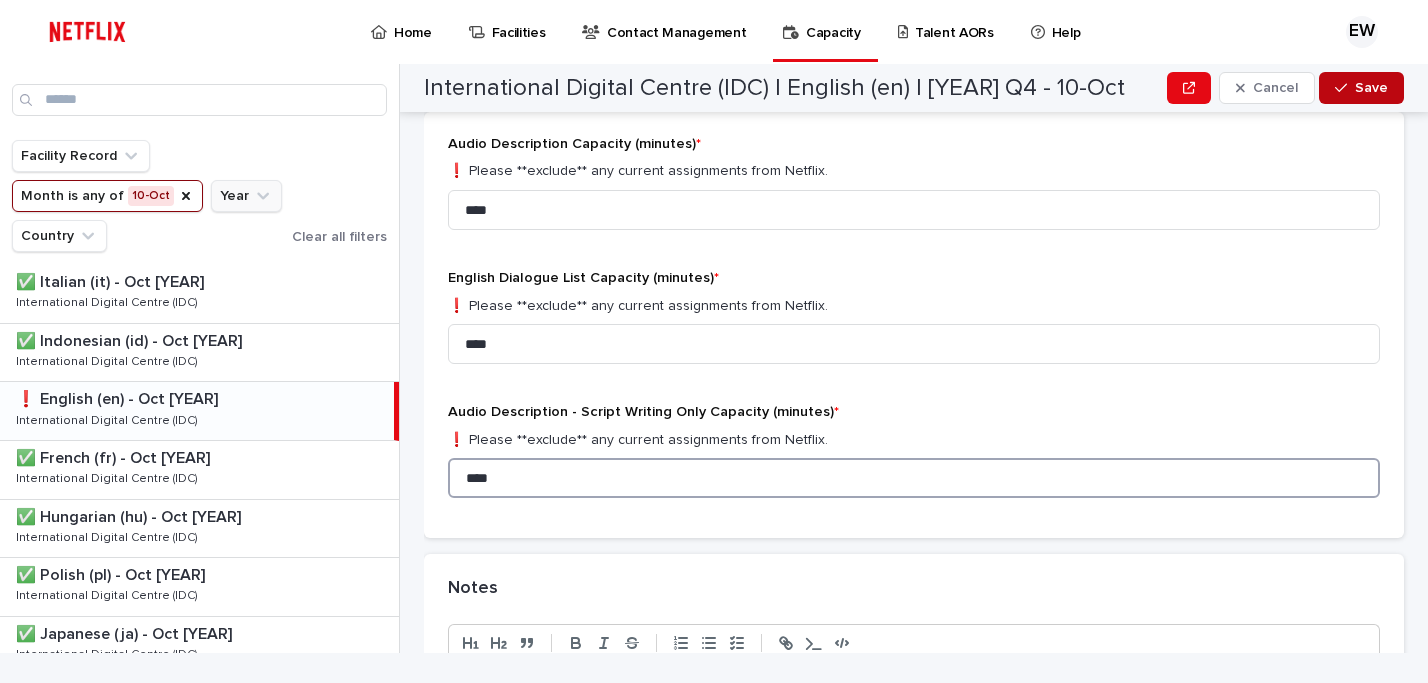 type on "****" 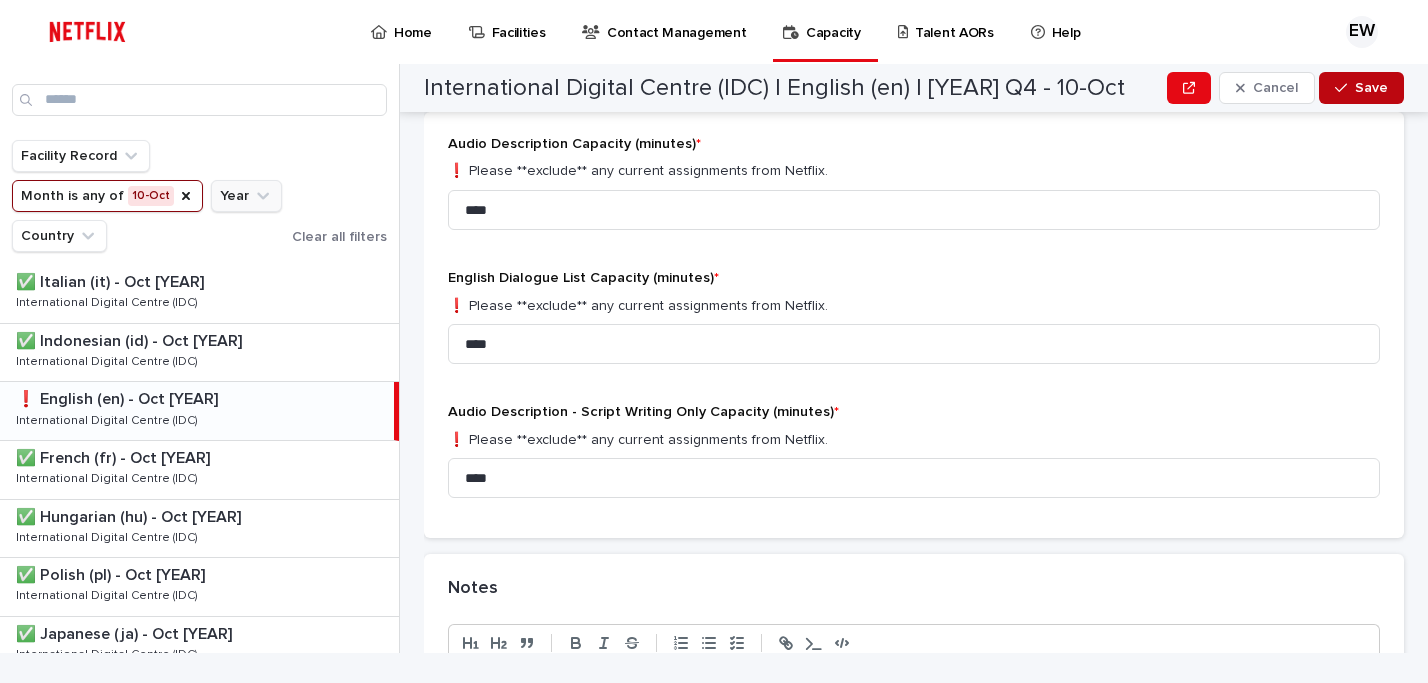 click on "Save" at bounding box center [1371, 88] 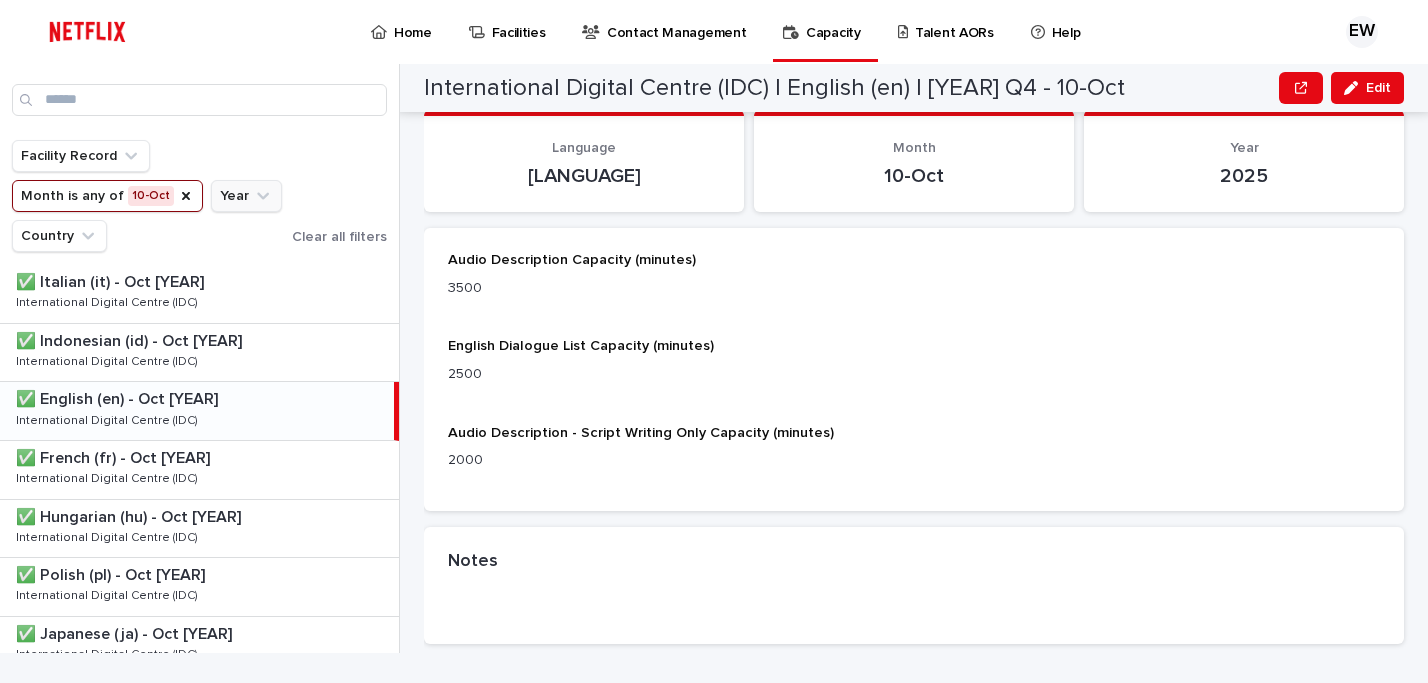 scroll, scrollTop: 333, scrollLeft: 0, axis: vertical 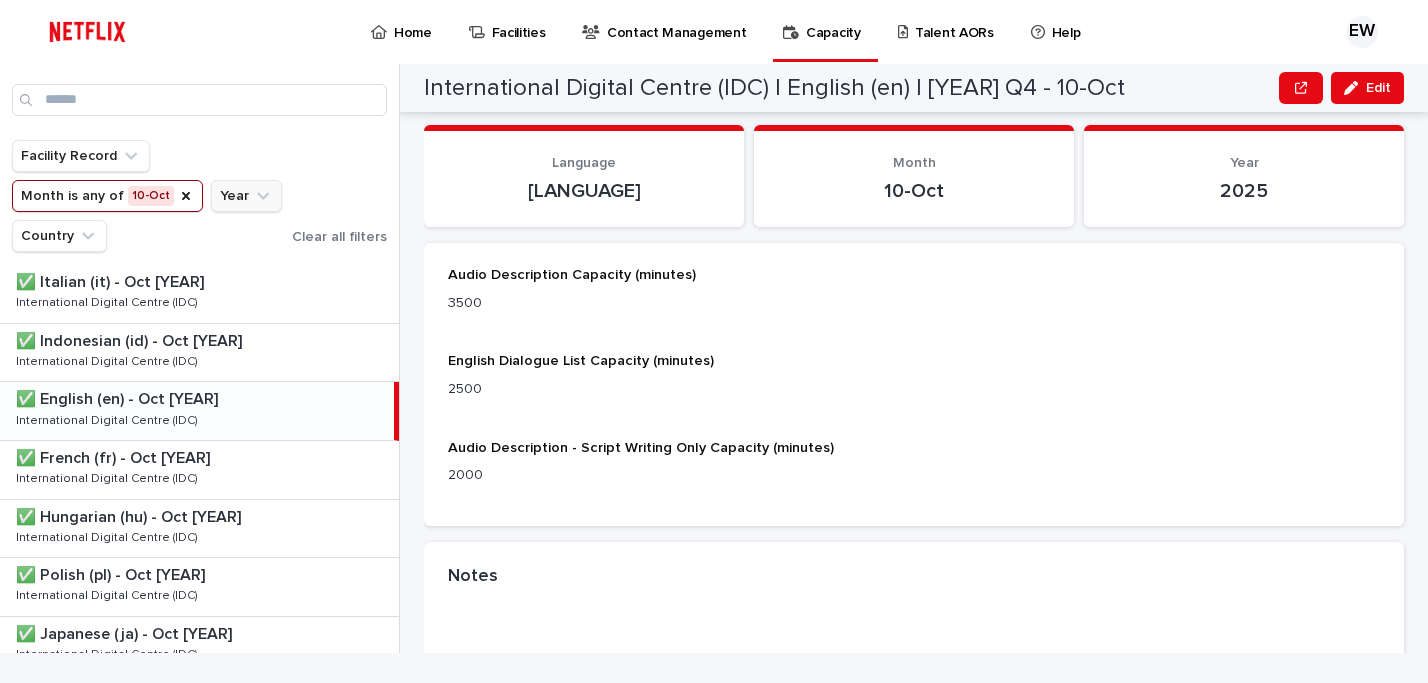 click on "Month is any of 10-Oct" at bounding box center (107, 196) 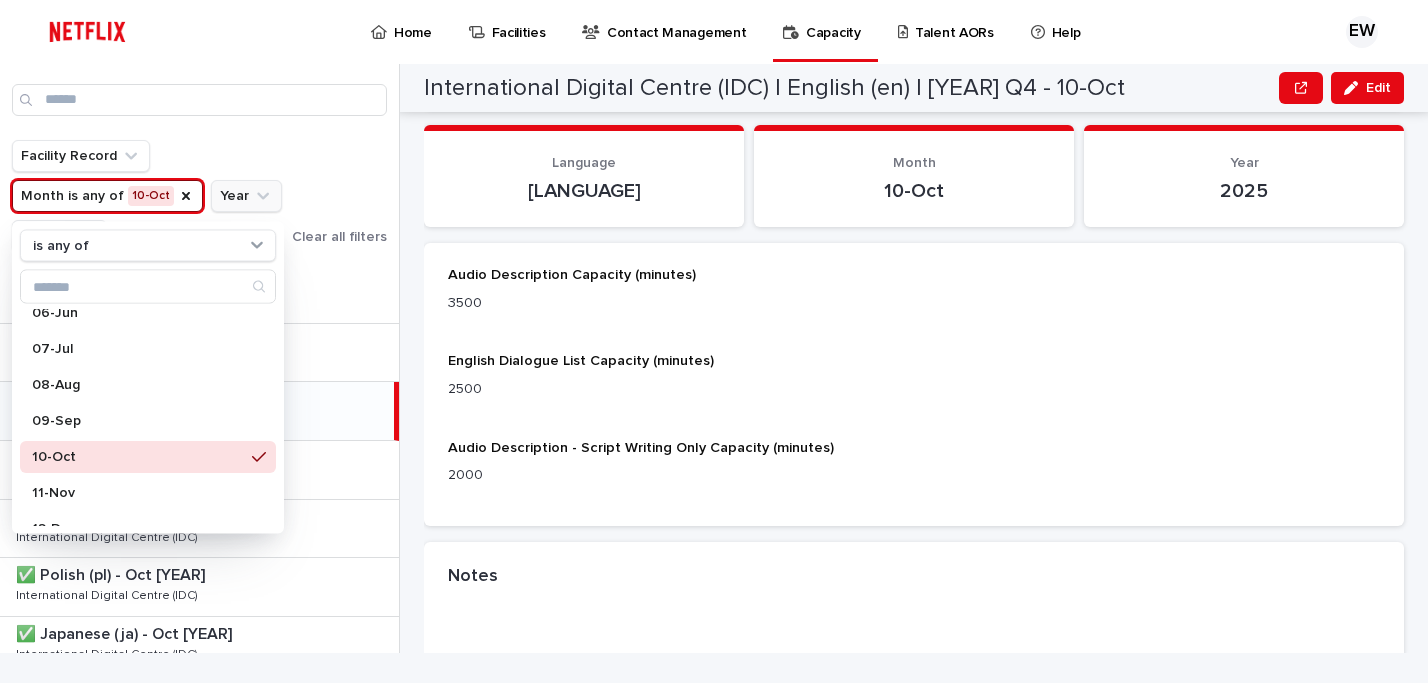 scroll, scrollTop: 212, scrollLeft: 0, axis: vertical 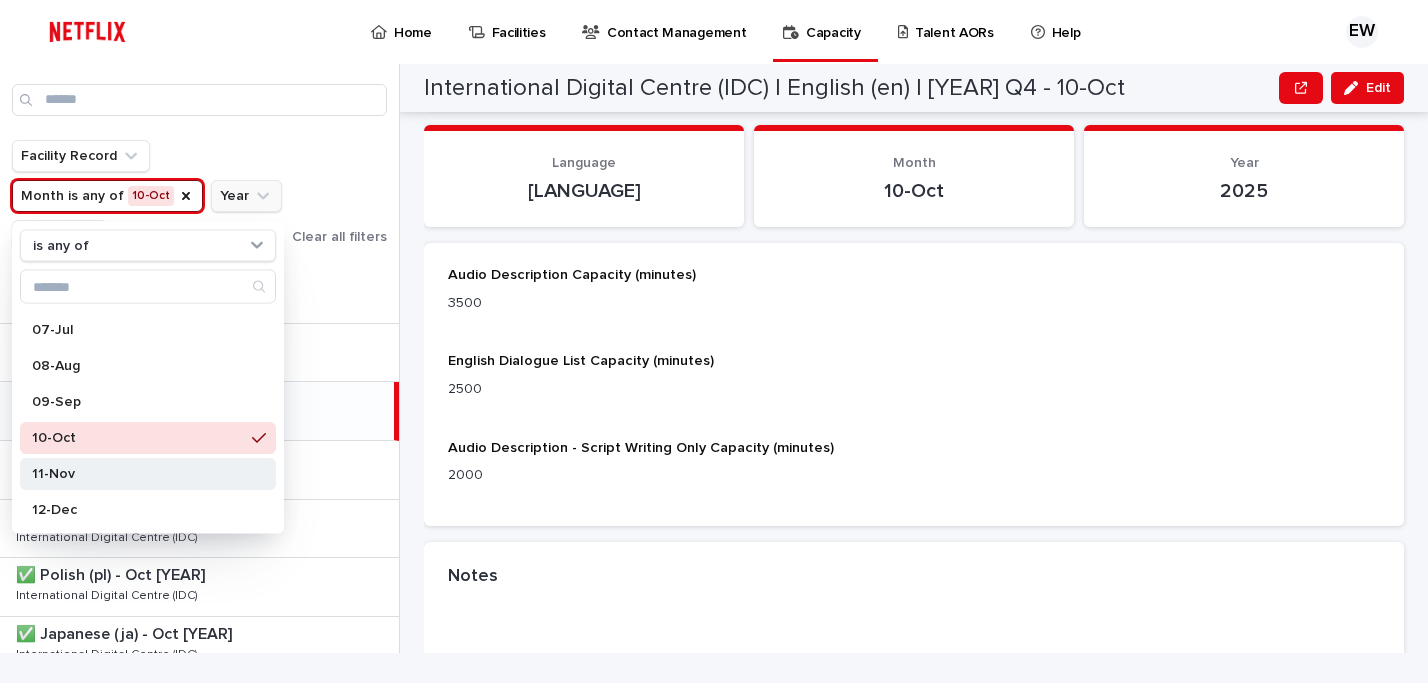 click on "11-Nov" at bounding box center (148, 474) 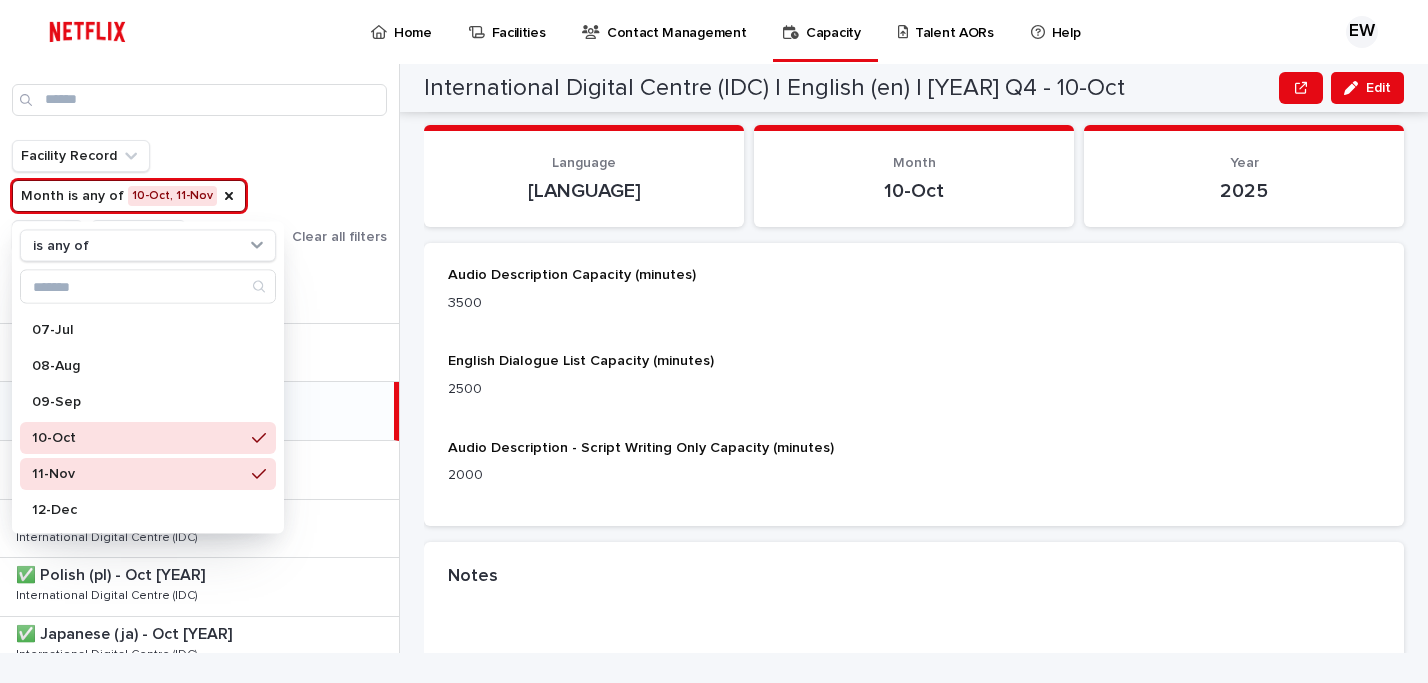 click on "Projected Monthly Capacity for Netflix" at bounding box center [199, 87] 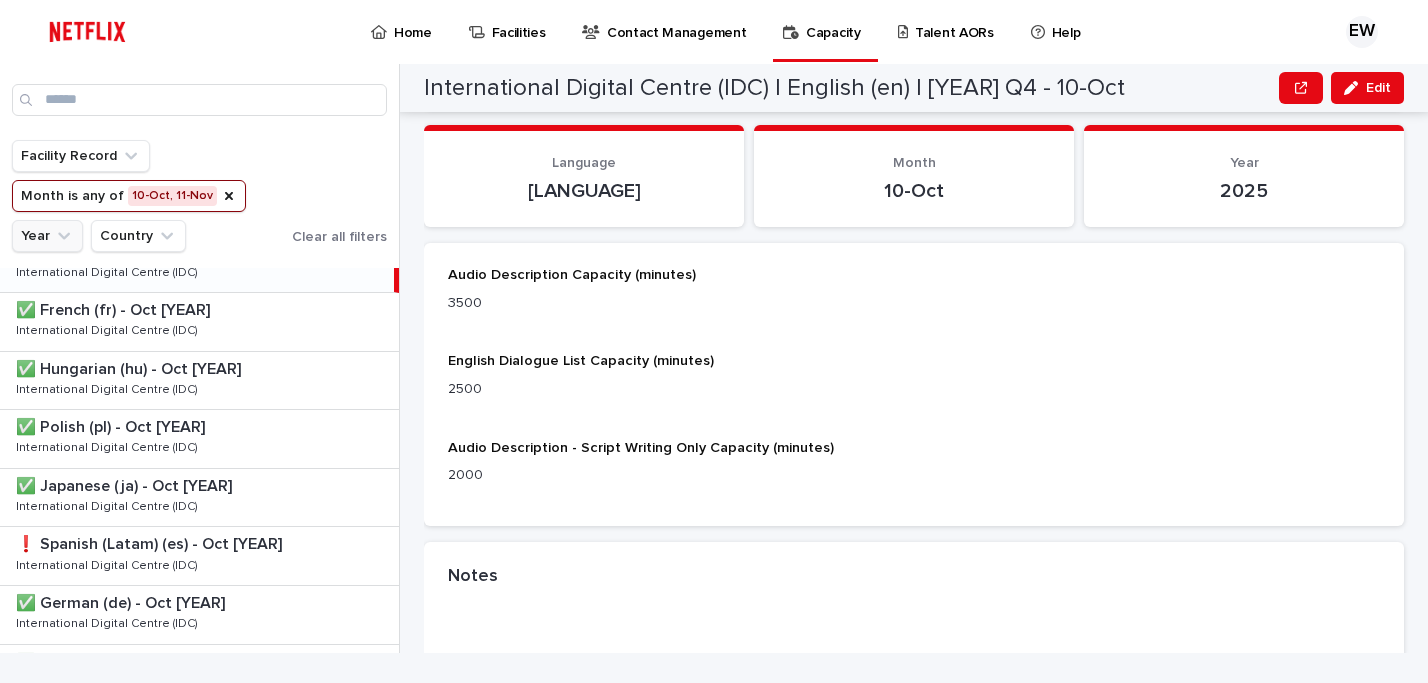 scroll, scrollTop: 137, scrollLeft: 0, axis: vertical 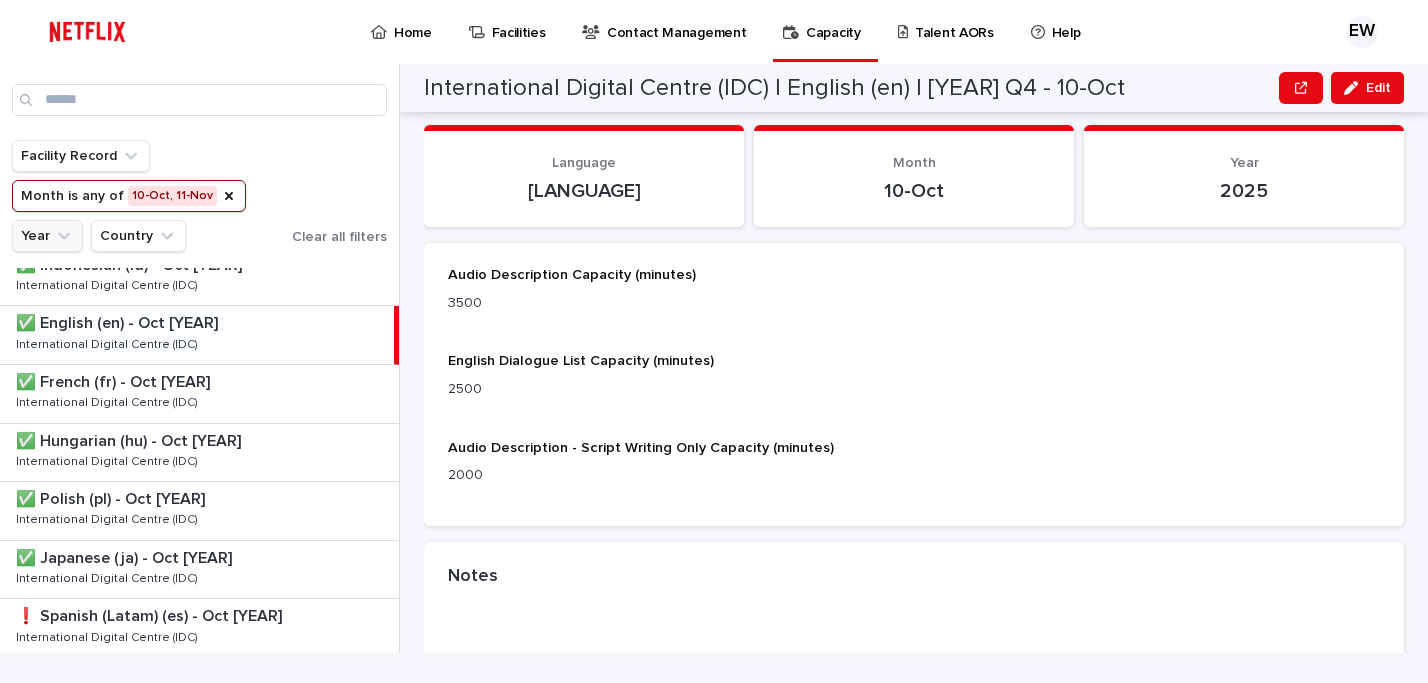 click on "Month is any of 10-Oct, 11-Nov" at bounding box center [129, 196] 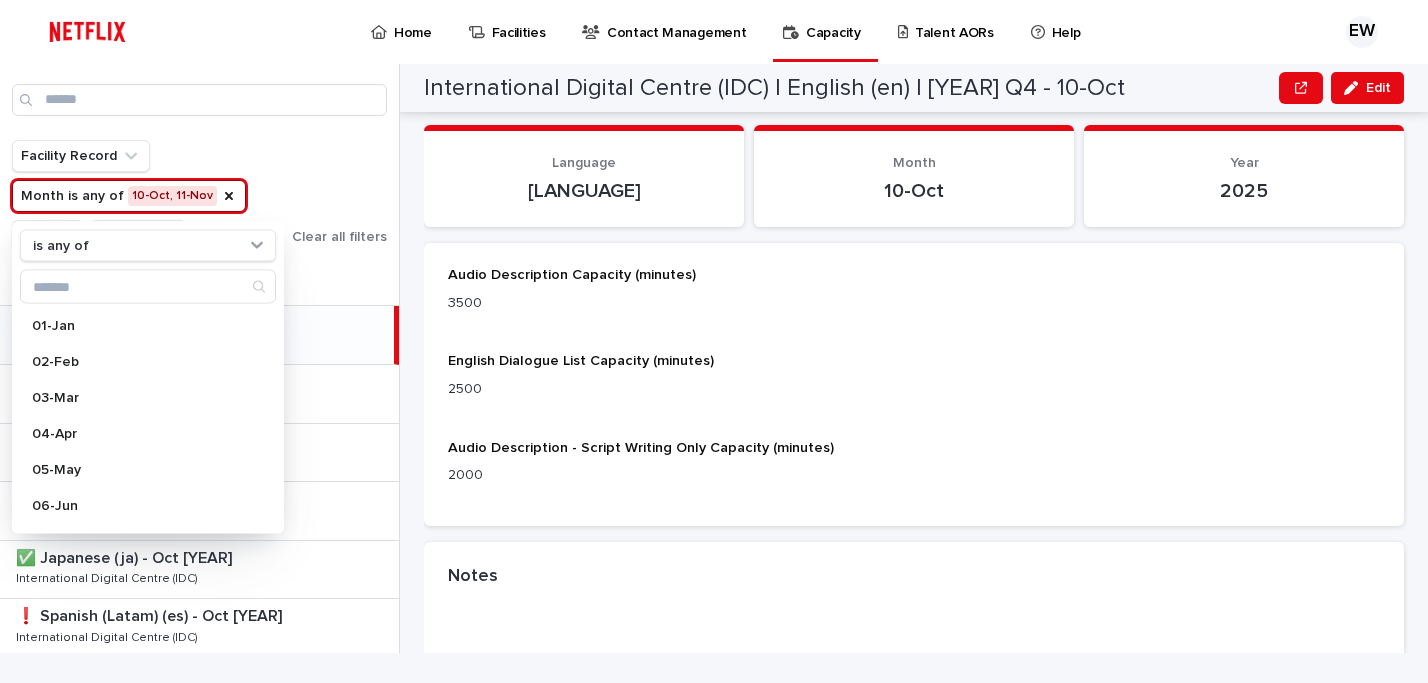 click on "Facility Record Month is any of 10-Oct, 11-Nov is any of 01-Jan 02-Feb 03-Mar 04-Apr 05-May 06-Jun 07-Jul 08-Aug 09-Sep 10-Oct 11-Nov 12-Dec Year Country Clear all filters" at bounding box center [199, 196] 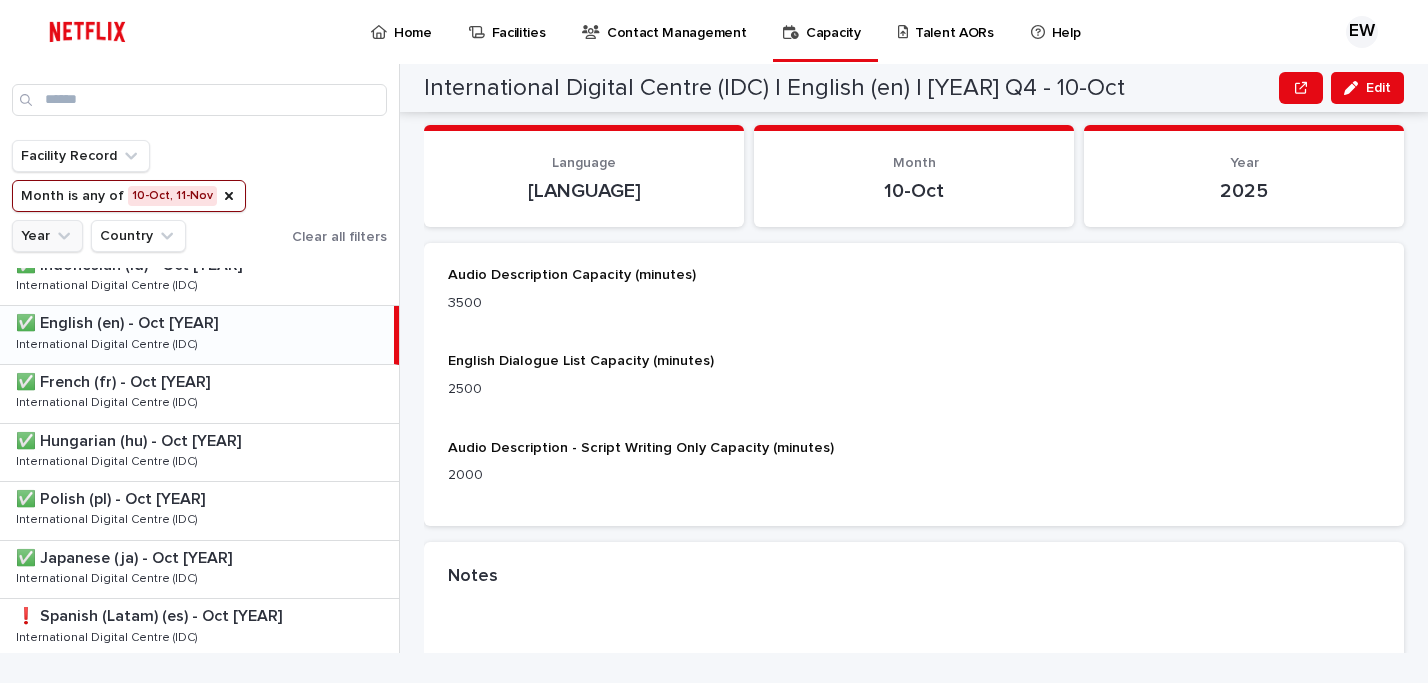 type 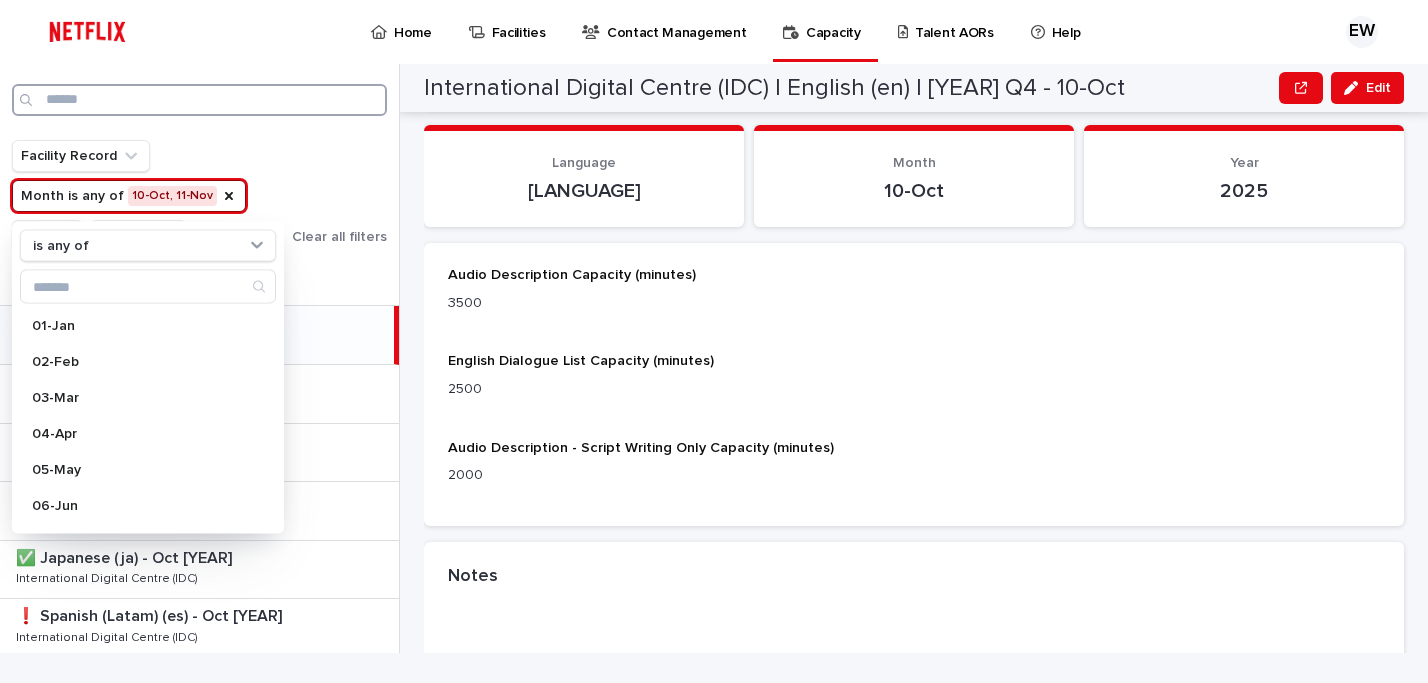 click at bounding box center [199, 100] 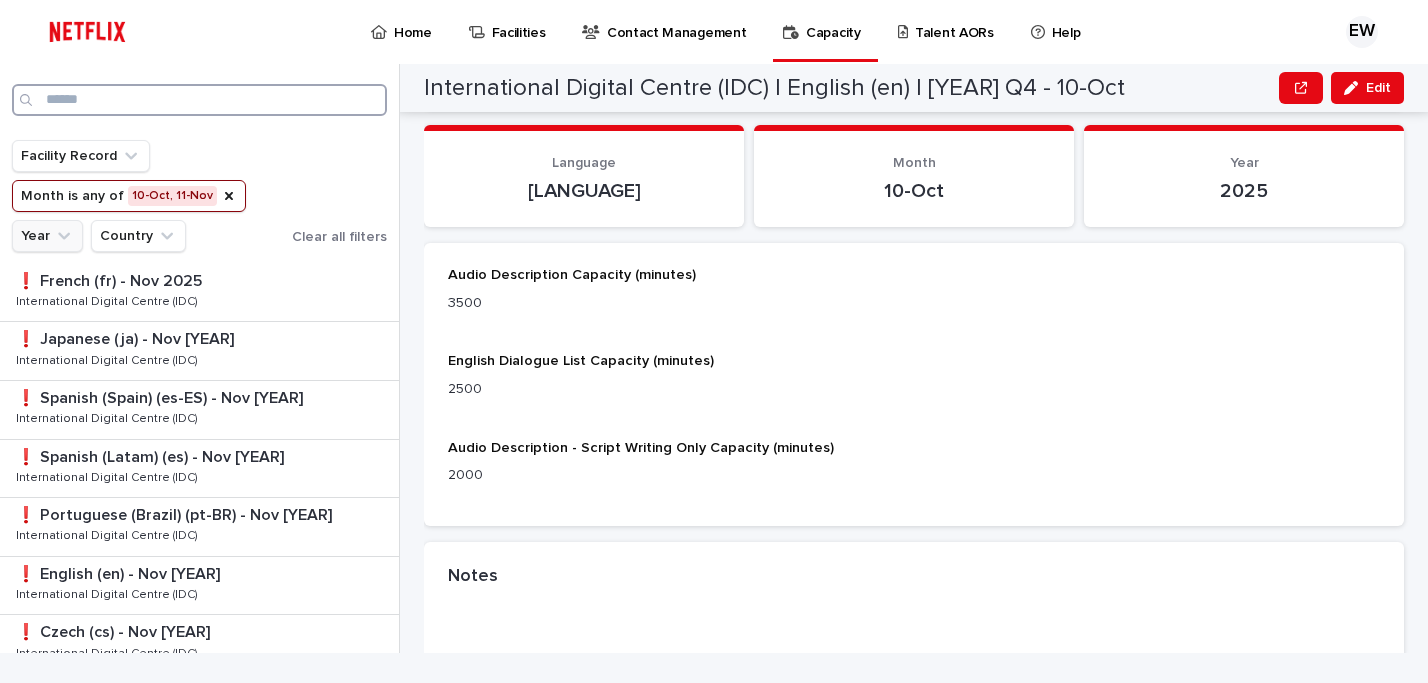 scroll, scrollTop: 1373, scrollLeft: 0, axis: vertical 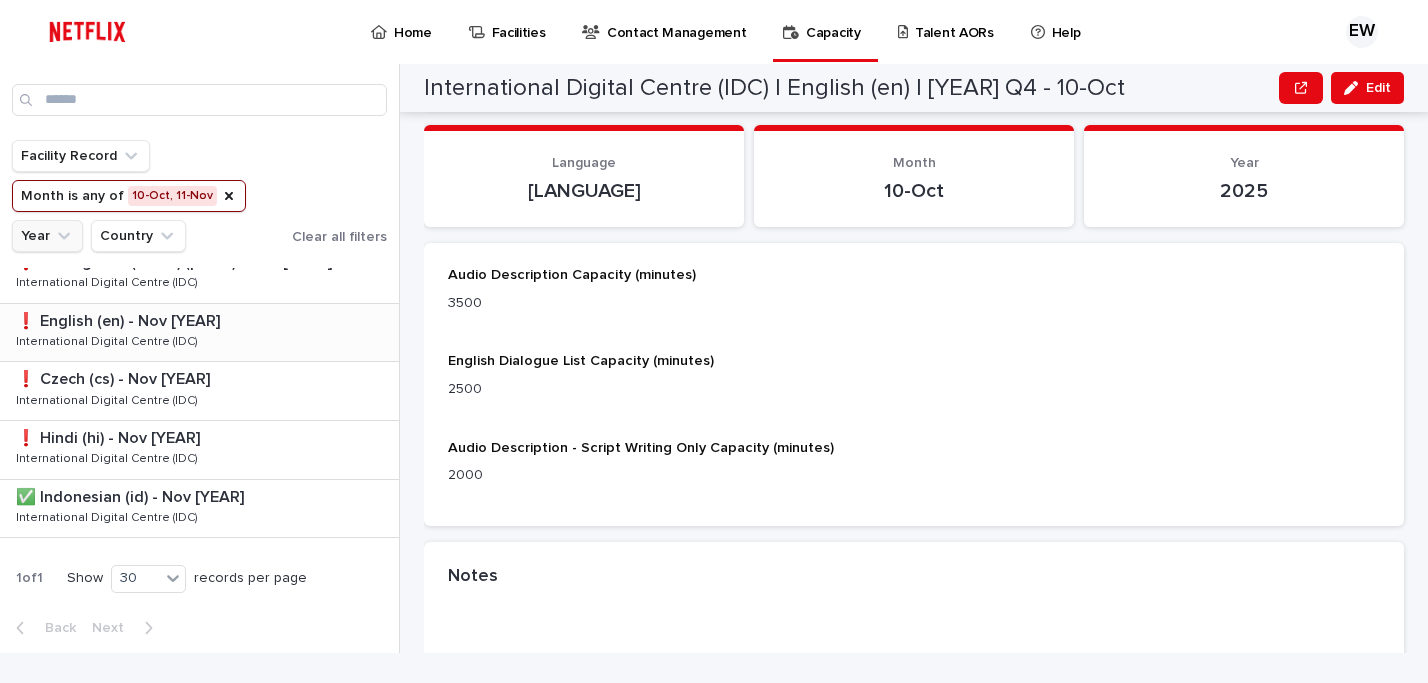 click at bounding box center [203, 321] 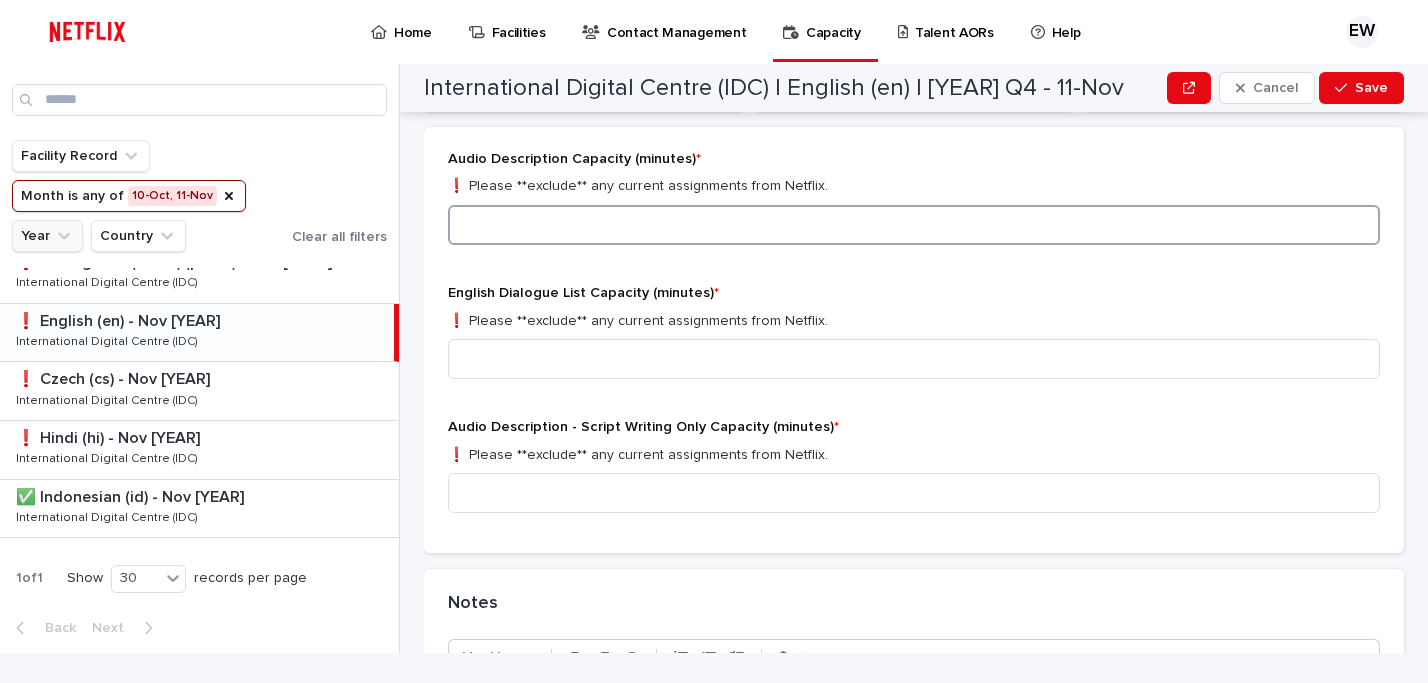 click at bounding box center (914, 225) 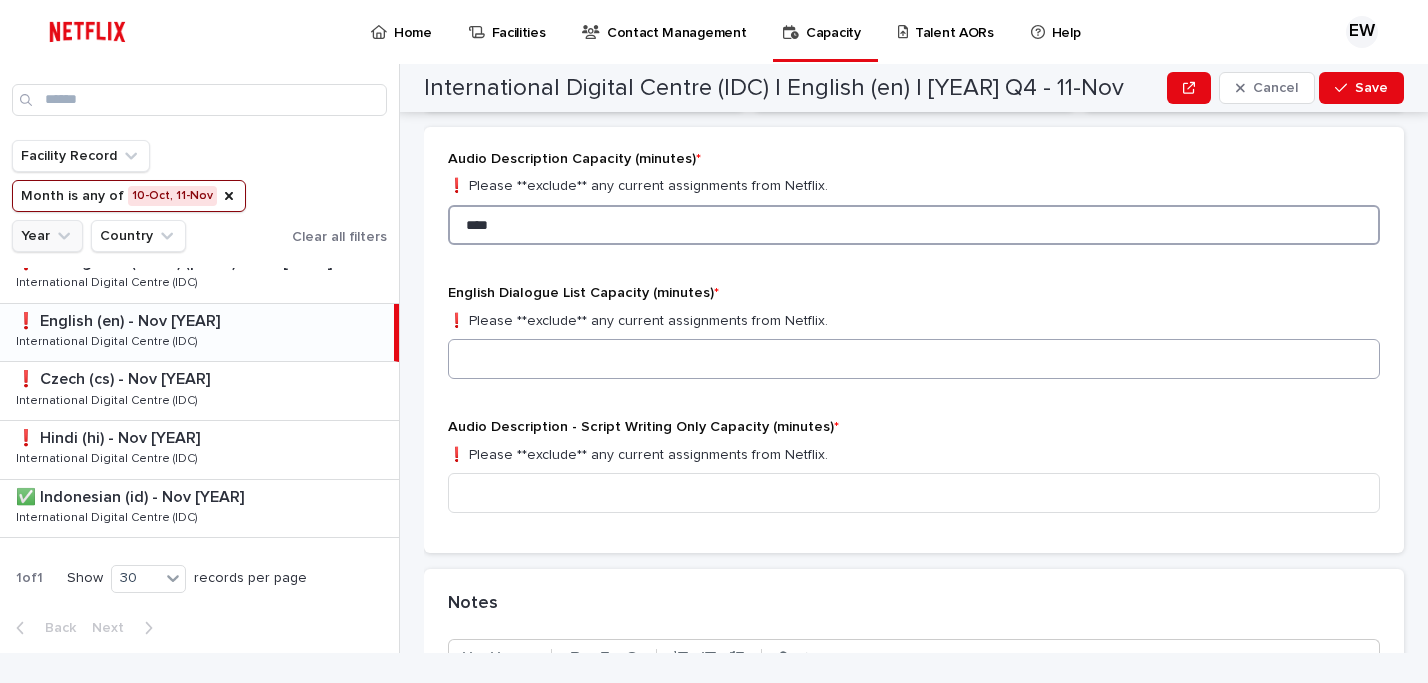type on "****" 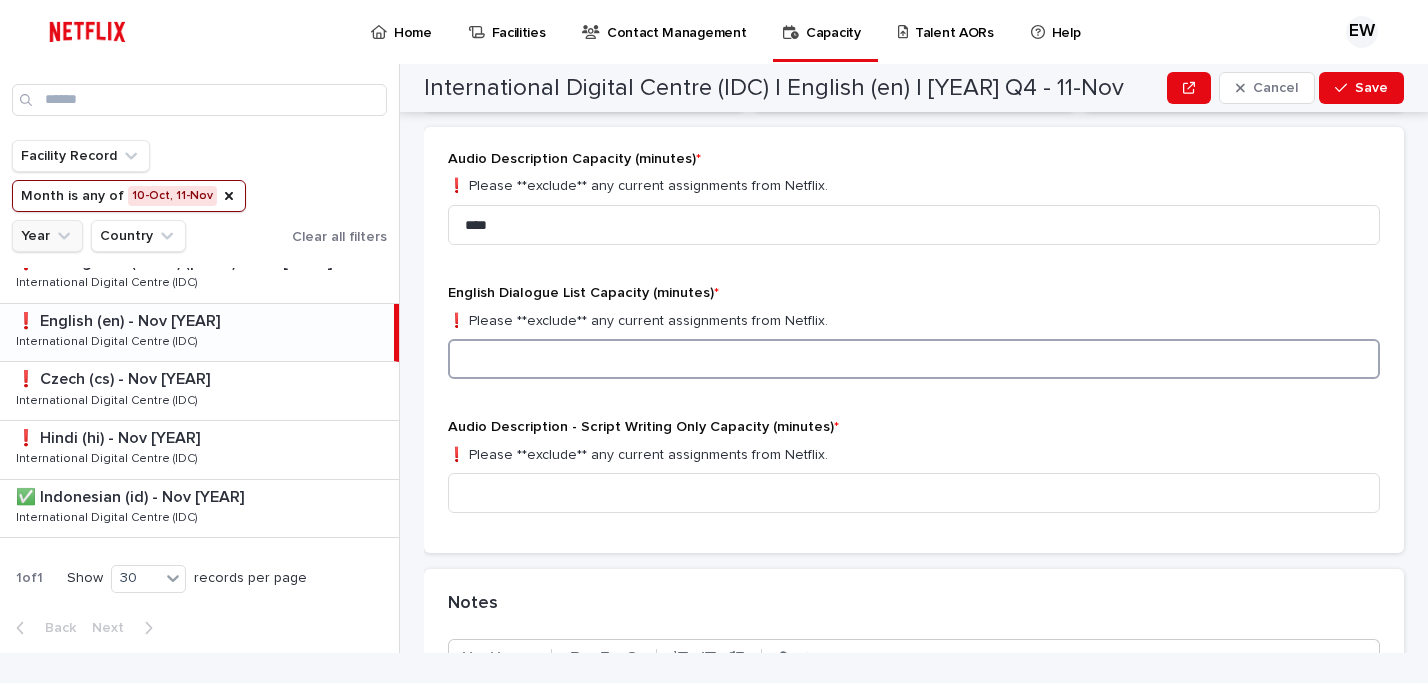 click at bounding box center (914, 359) 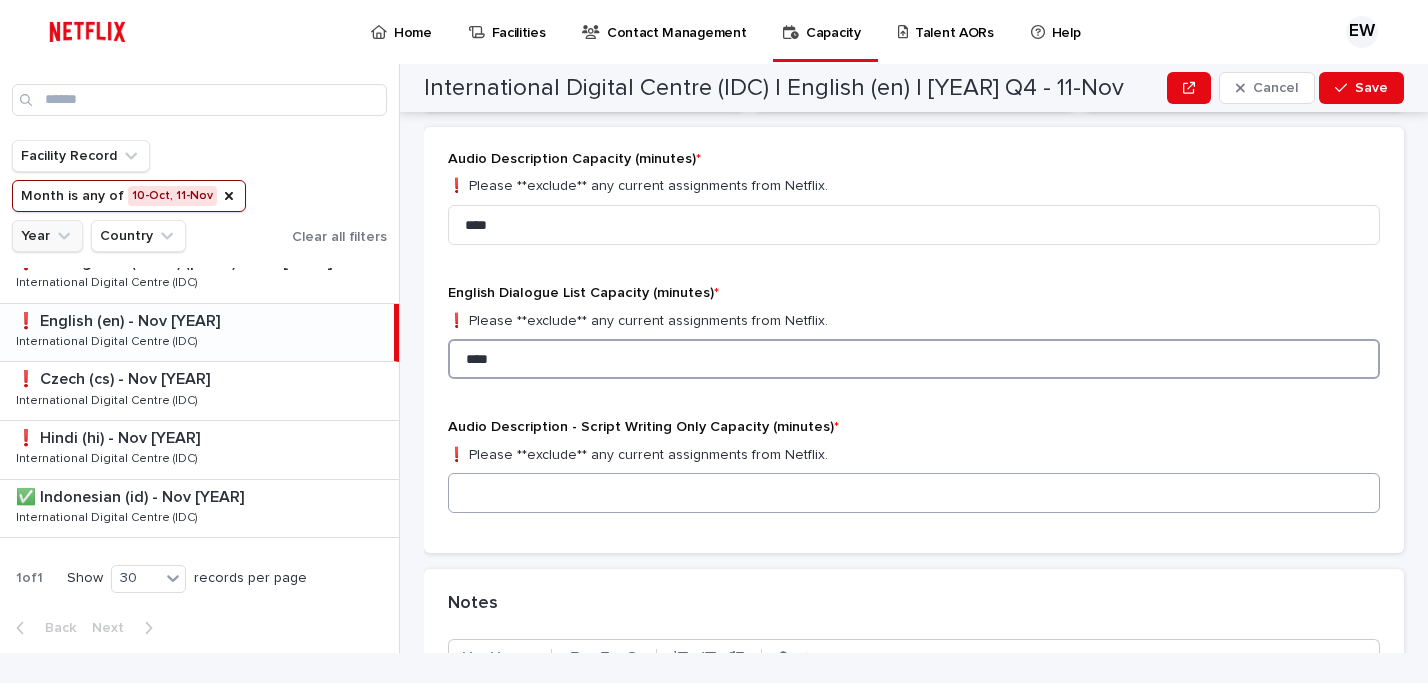 type on "****" 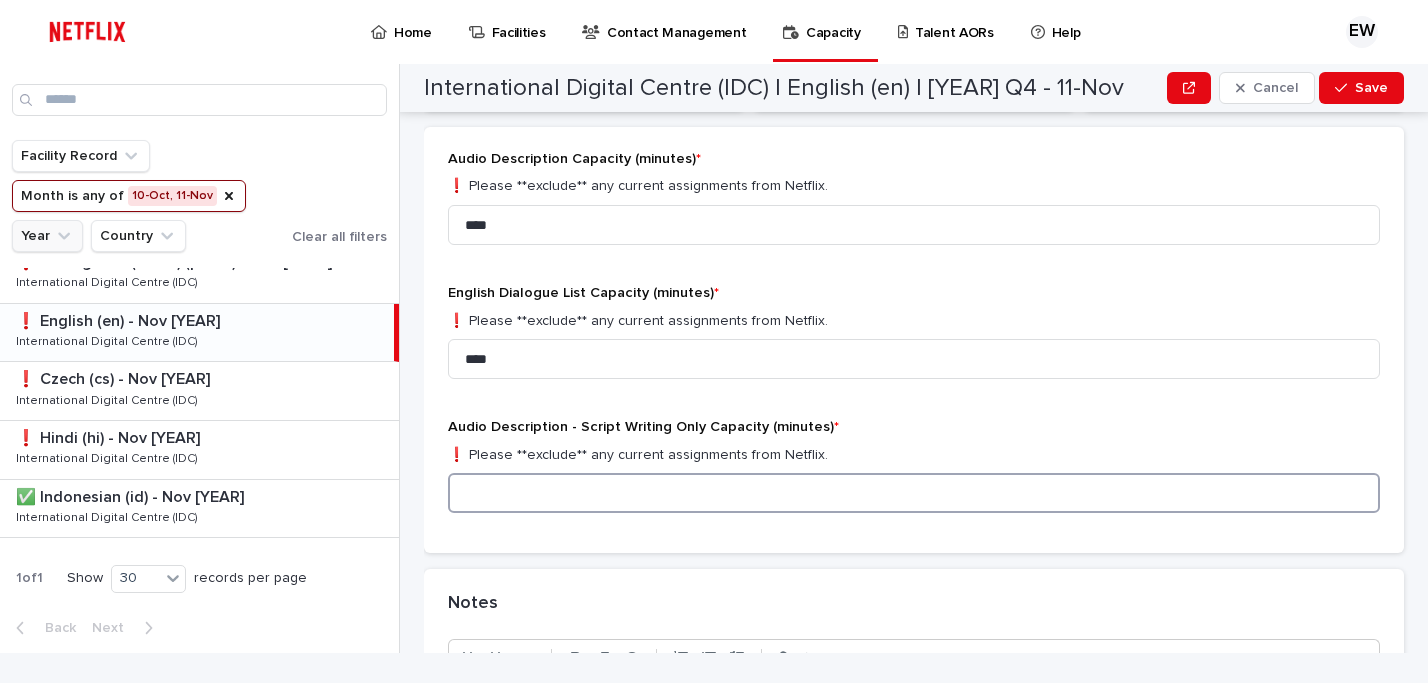 click at bounding box center [914, 493] 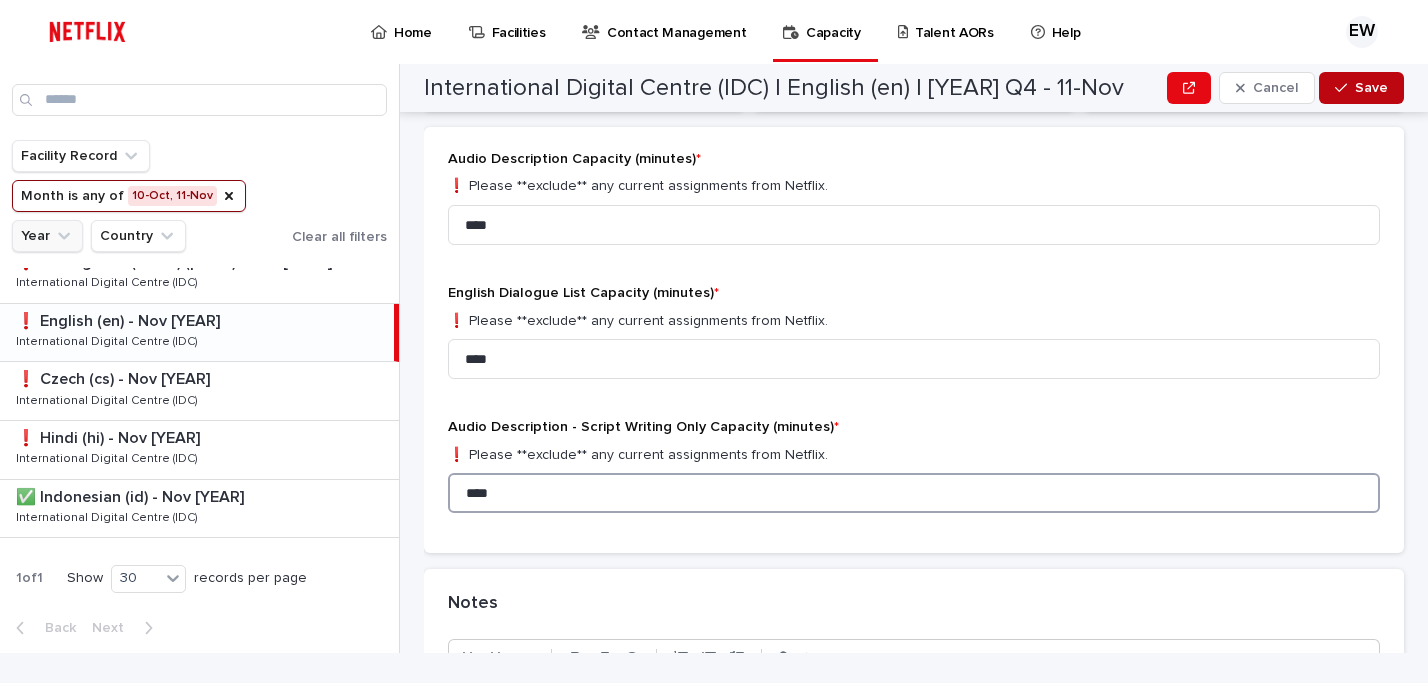 type on "****" 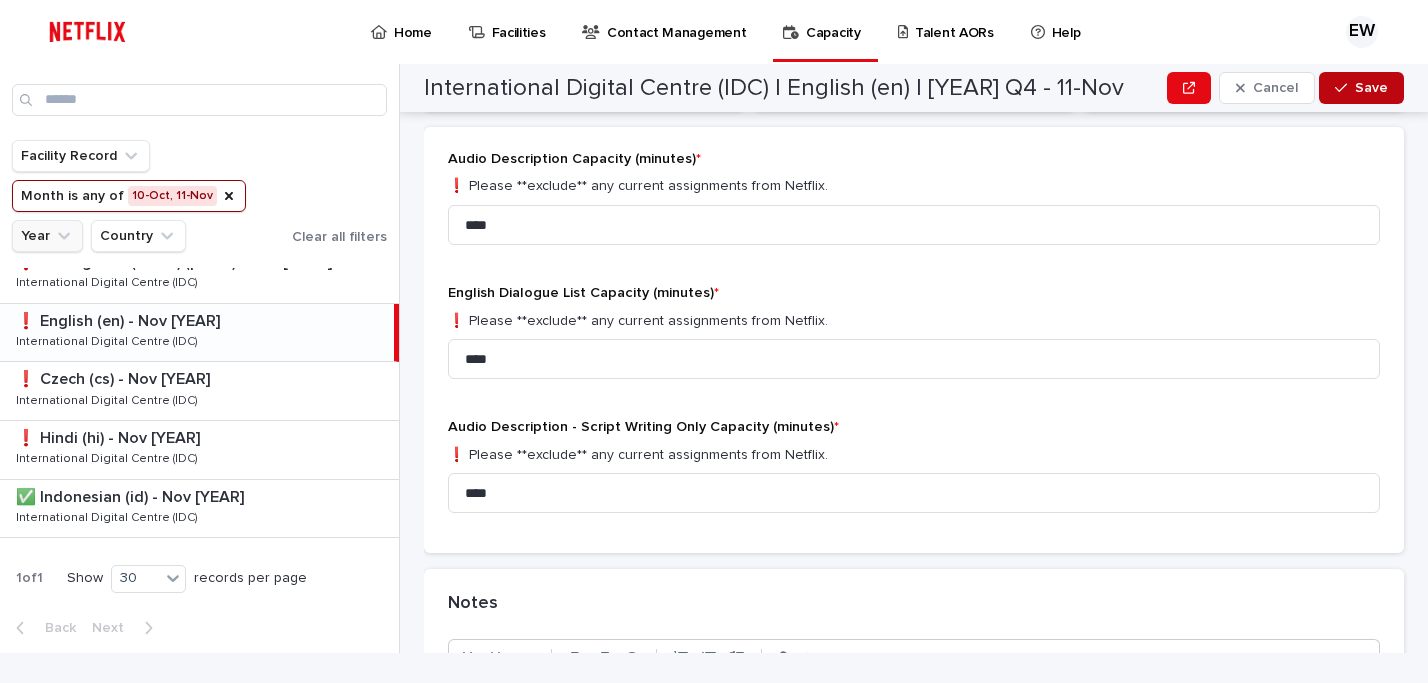 click 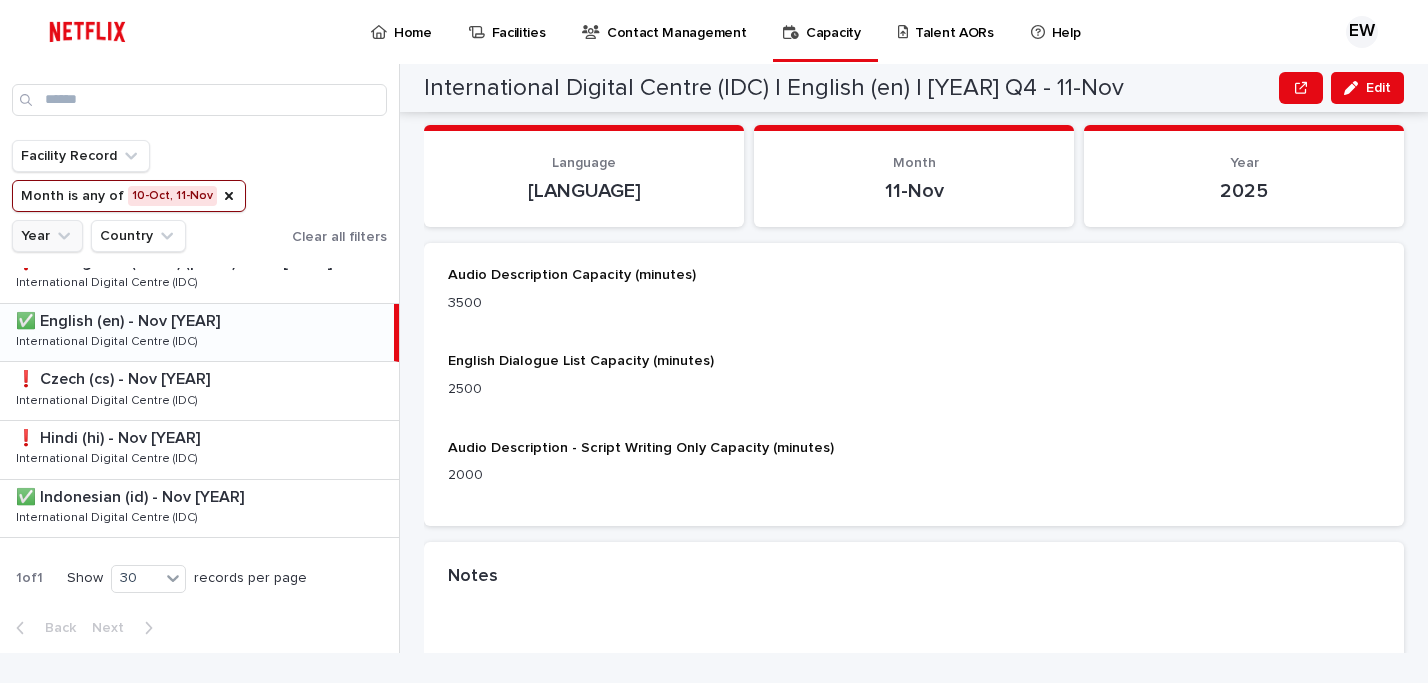 click on "Month is any of 10-Oct, 11-Nov" at bounding box center (129, 196) 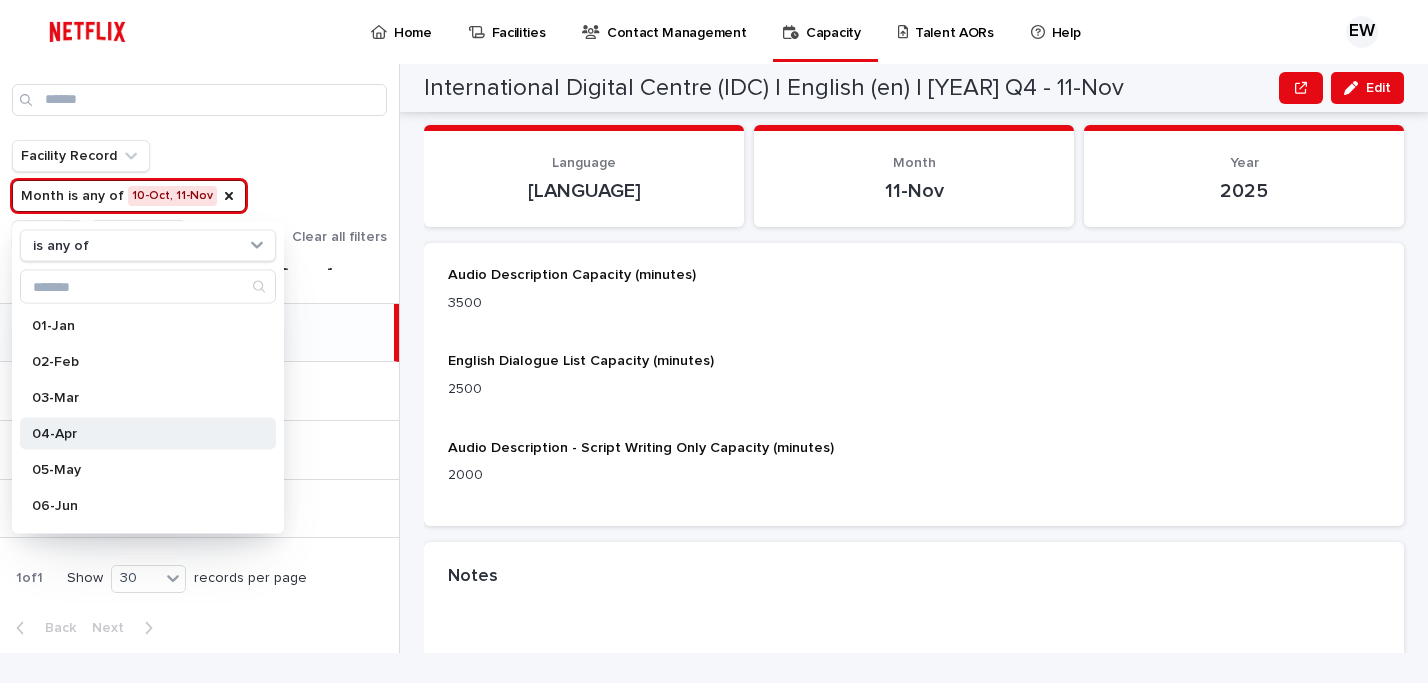 scroll, scrollTop: 212, scrollLeft: 0, axis: vertical 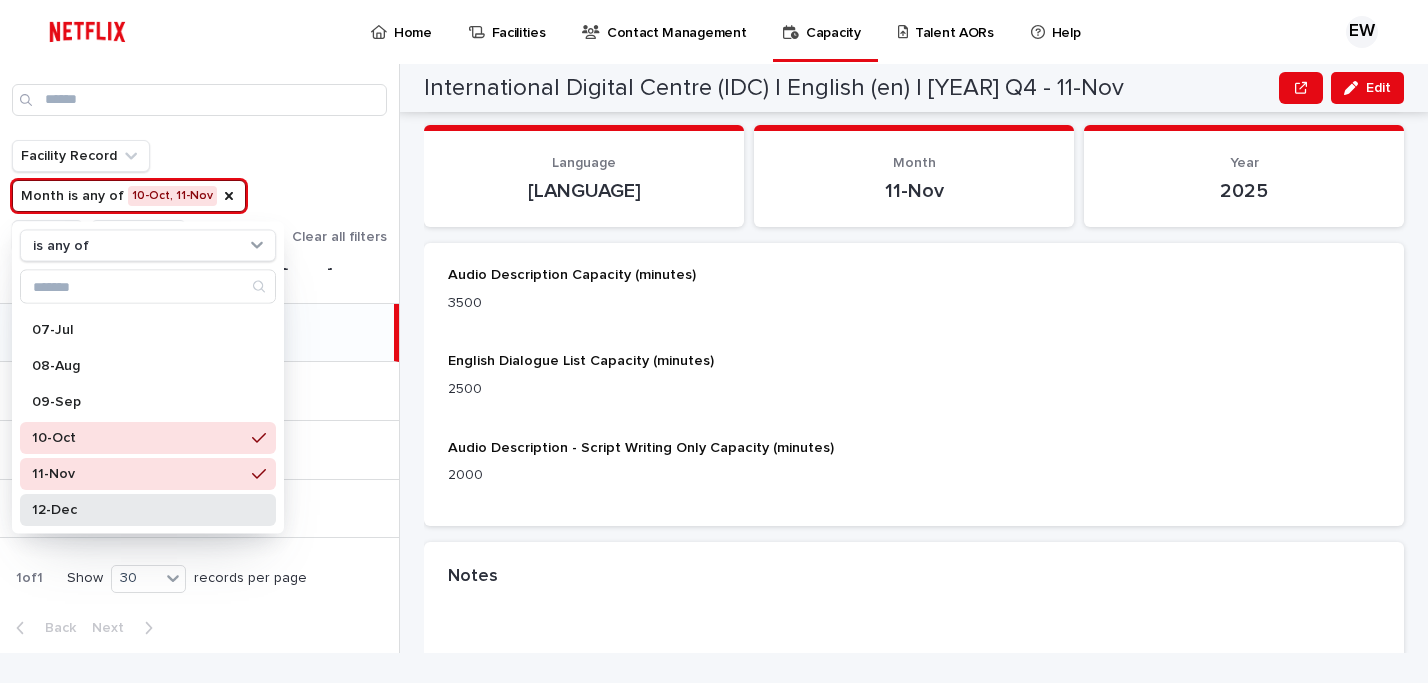 click on "12-Dec" at bounding box center (138, 510) 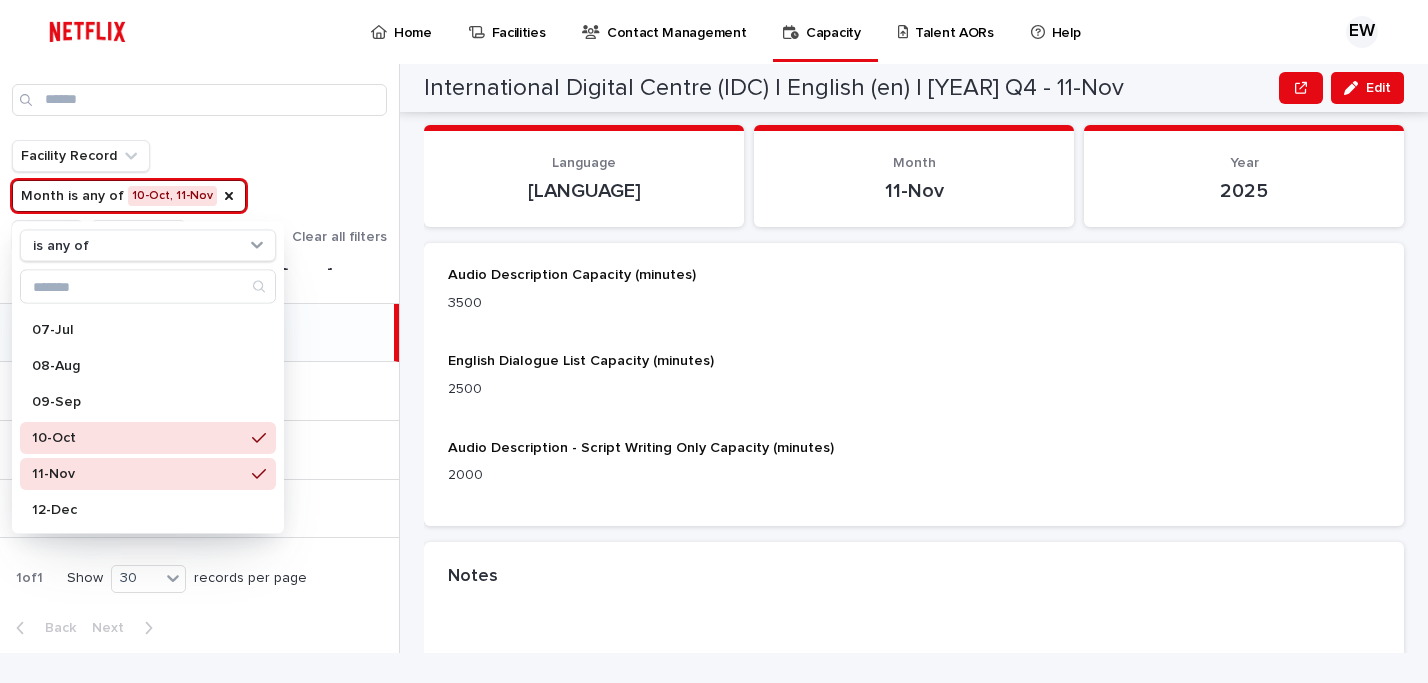 click on "Facility Record Month is any of 10-Oct, 11-Nov is any of 01-Jan 02-Feb 03-Mar 04-Apr 05-May 06-Jun 07-Jul 08-Aug 09-Sep 10-Oct 11-Nov 12-Dec Year Country Clear all filters" at bounding box center (199, 196) 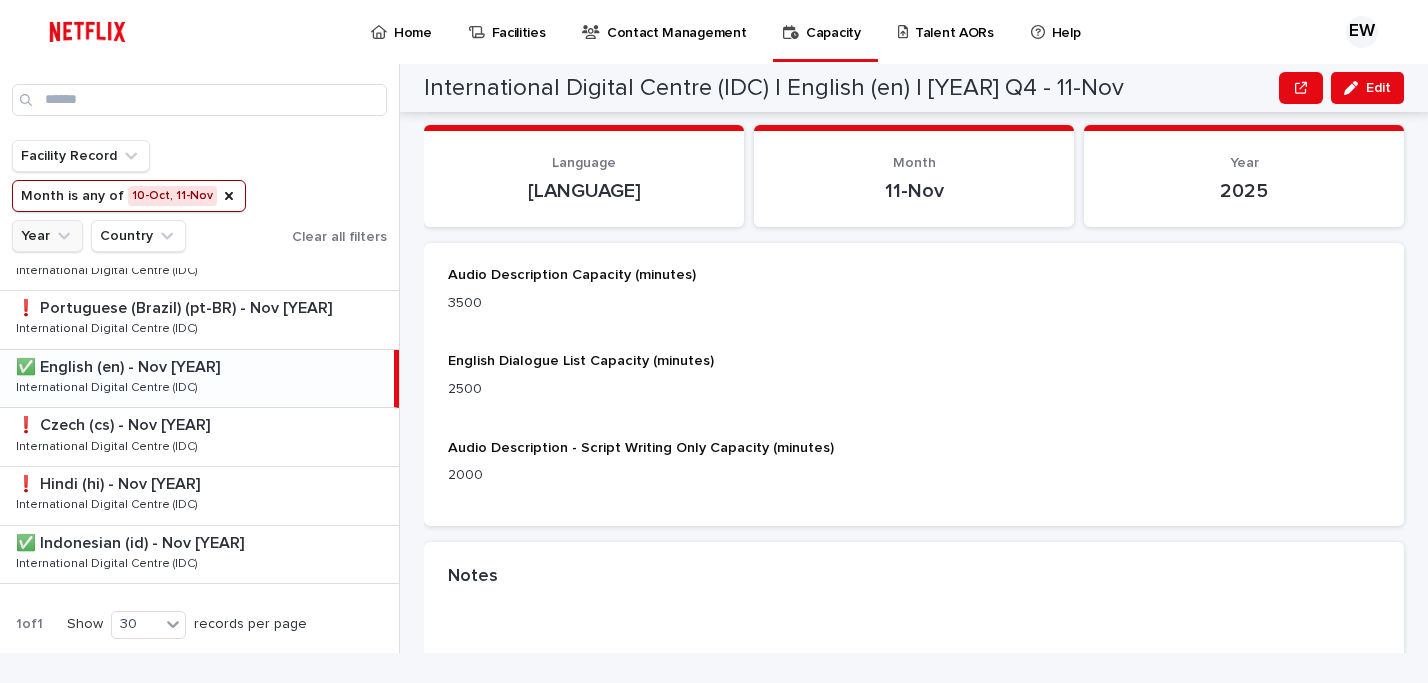 scroll, scrollTop: 1373, scrollLeft: 0, axis: vertical 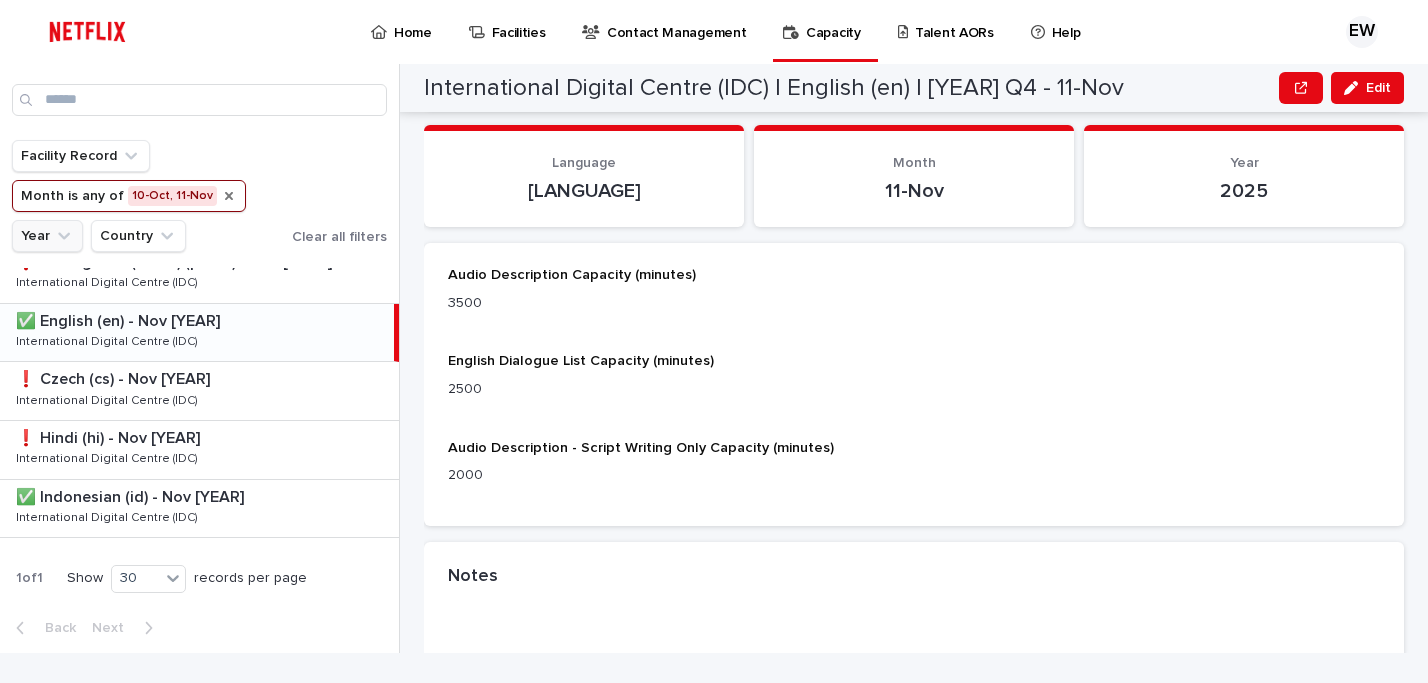click 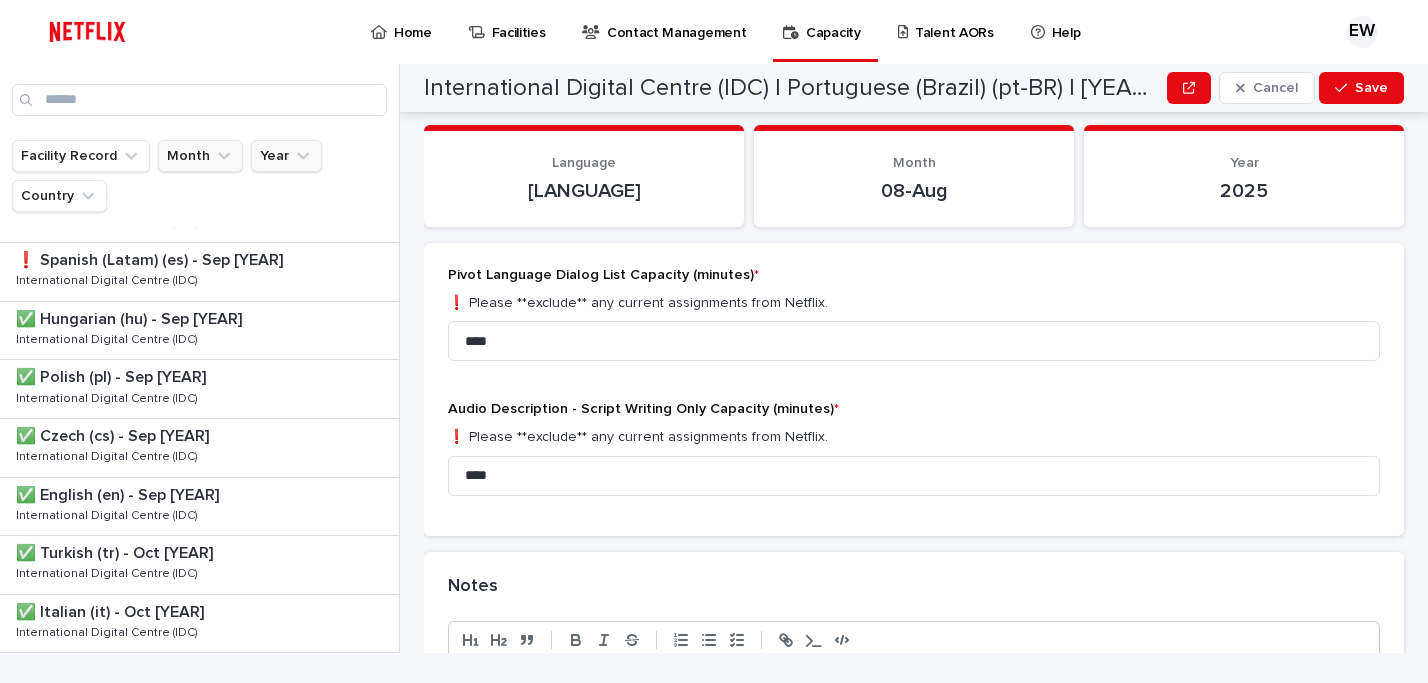 click on "Month" at bounding box center (200, 156) 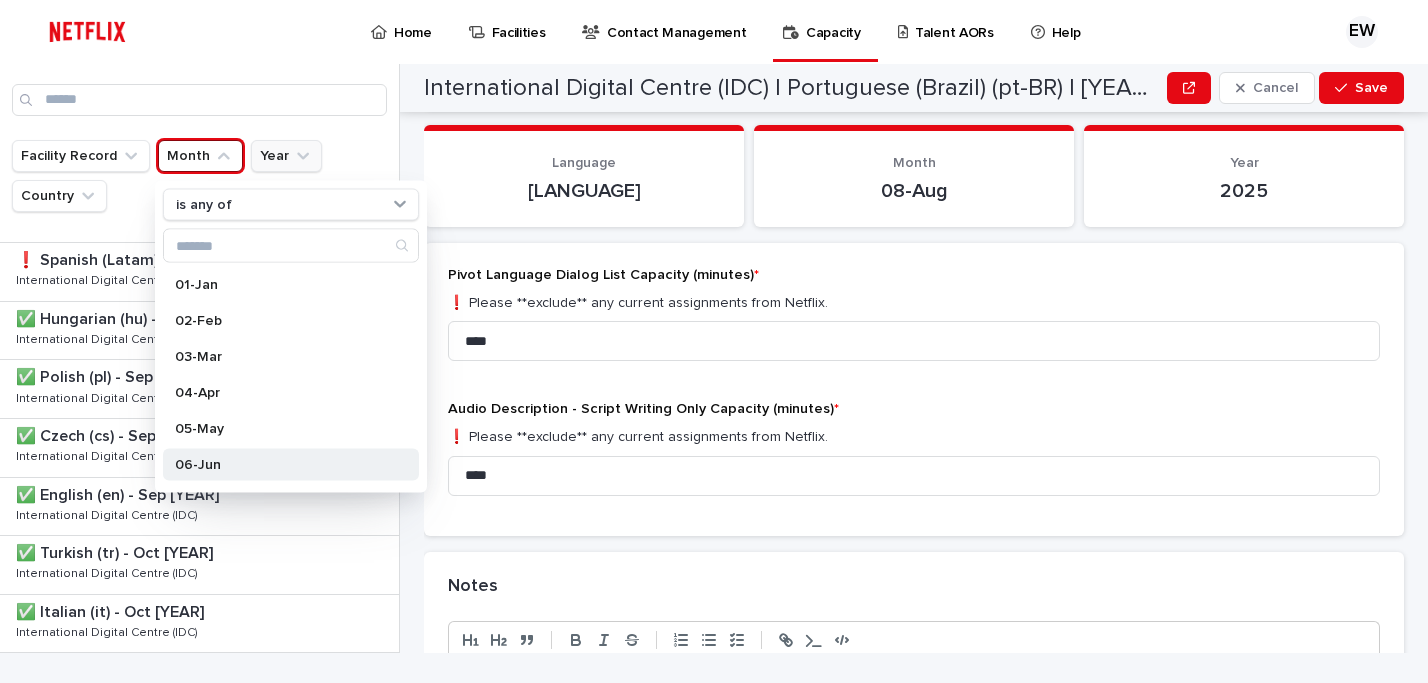 scroll, scrollTop: 212, scrollLeft: 0, axis: vertical 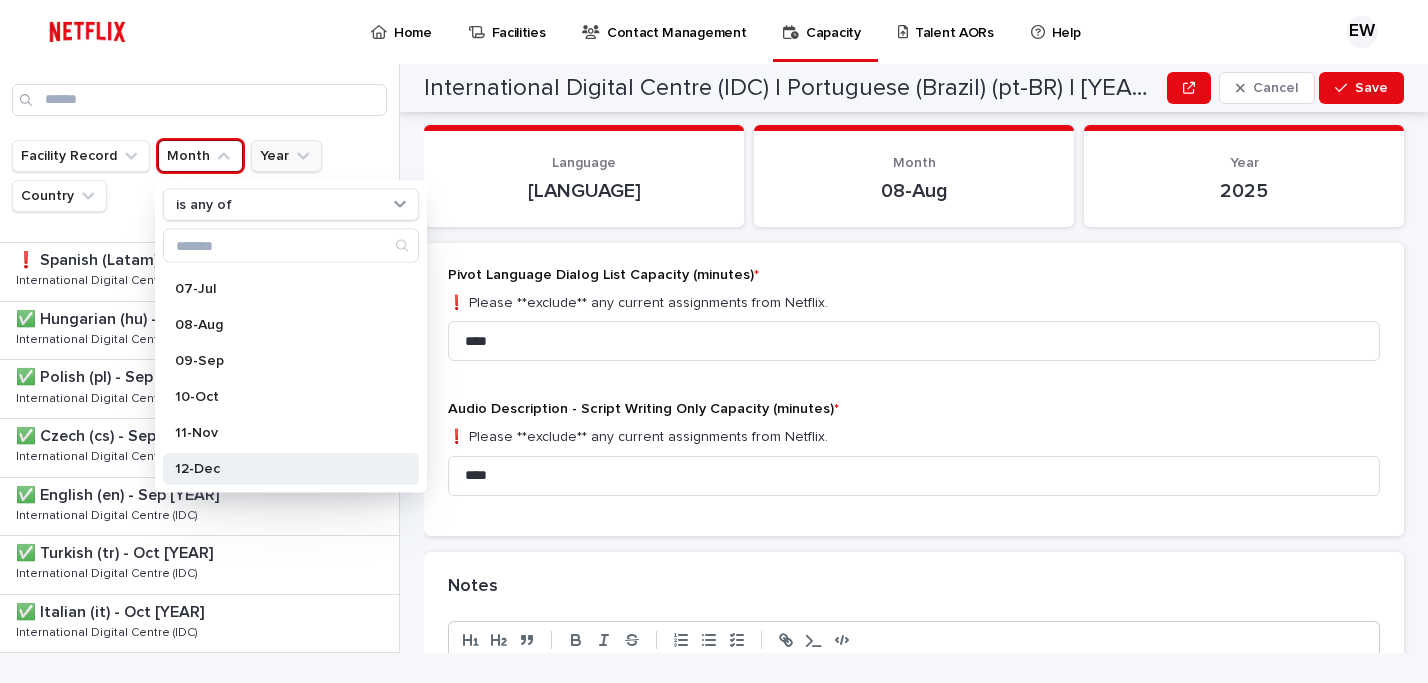 click on "12-Dec" at bounding box center [281, 469] 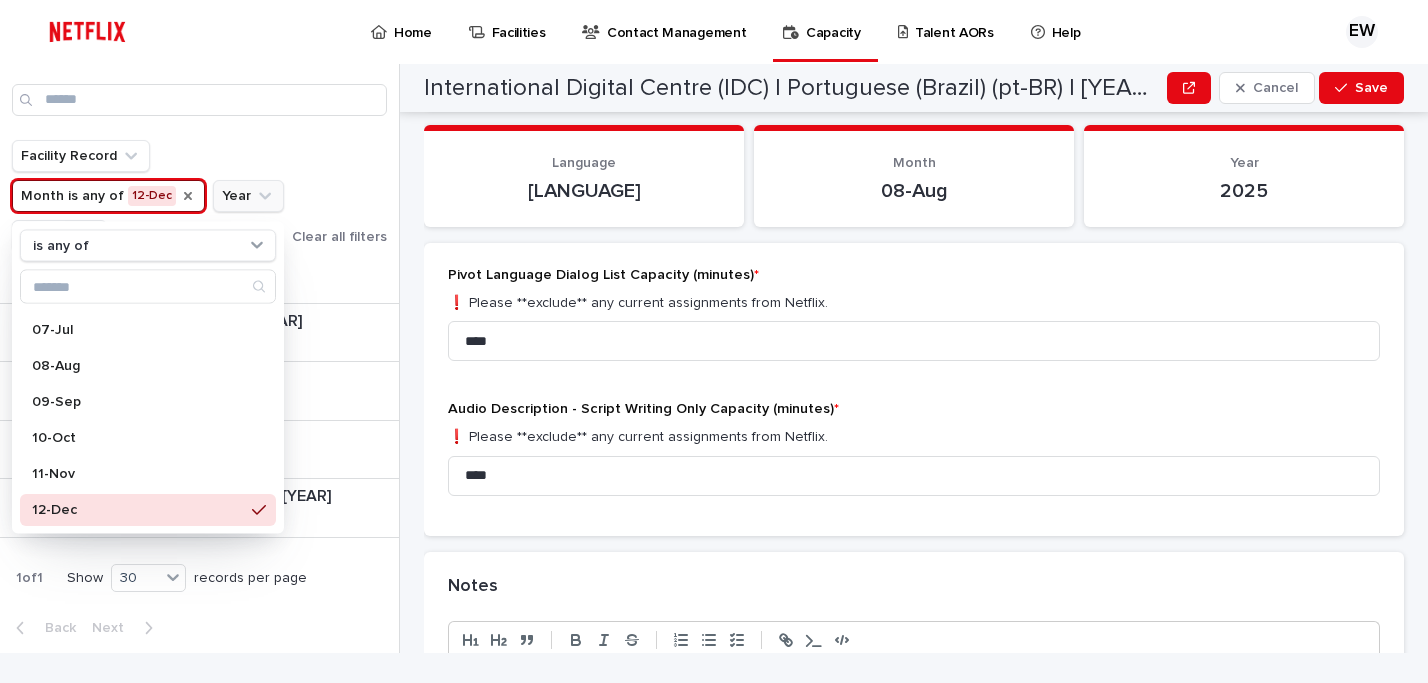 click on "Facility Record Month is any of 12-Dec is any of 01-Jan 02-Feb 03-Mar 04-Apr 05-May 06-Jun 07-Jul 08-Aug 09-Sep 10-Oct 11-Nov 12-Dec Year Country Clear all filters" at bounding box center (199, 196) 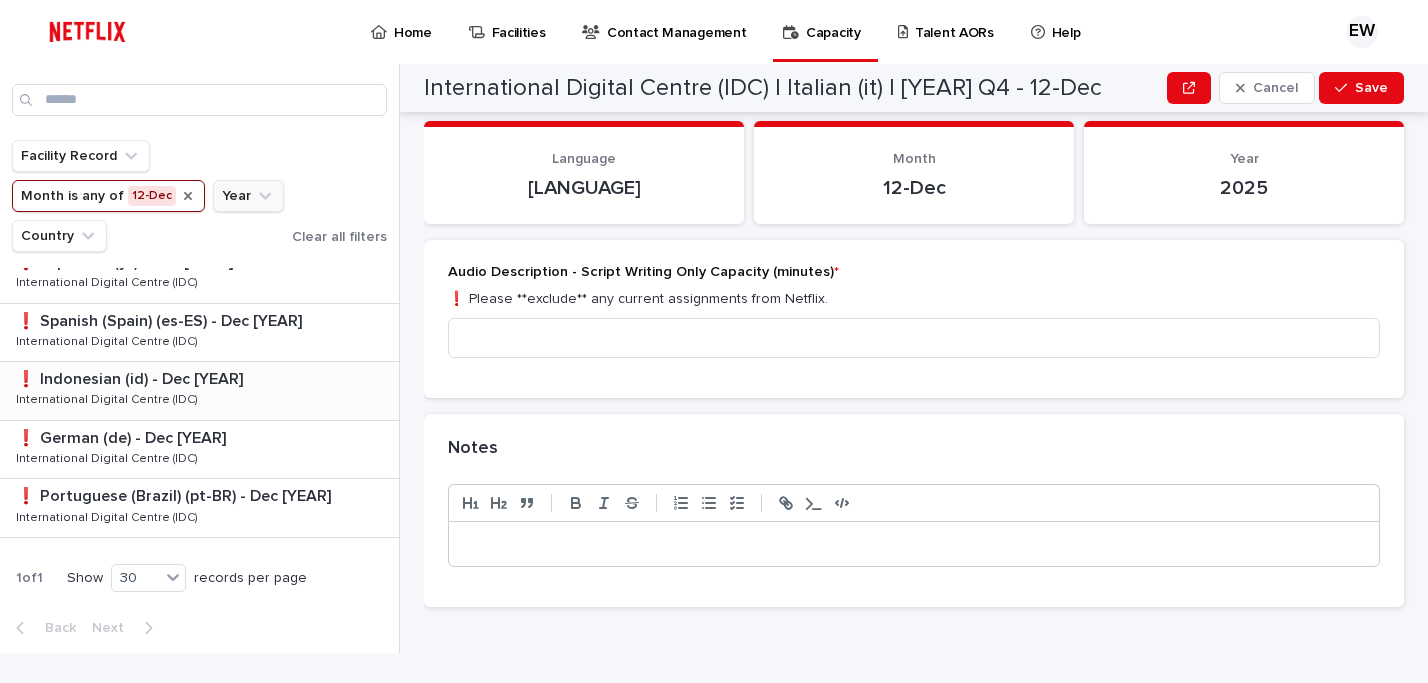 scroll, scrollTop: 219, scrollLeft: 0, axis: vertical 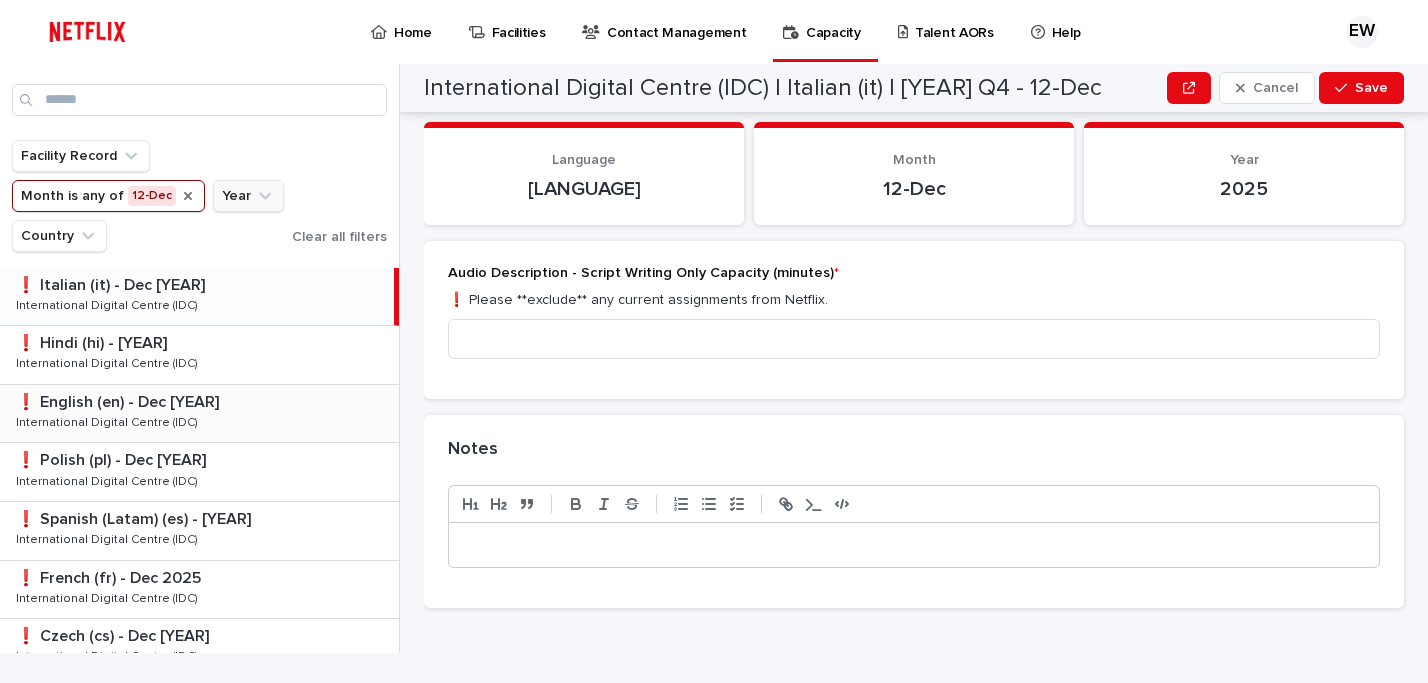 click at bounding box center (203, 402) 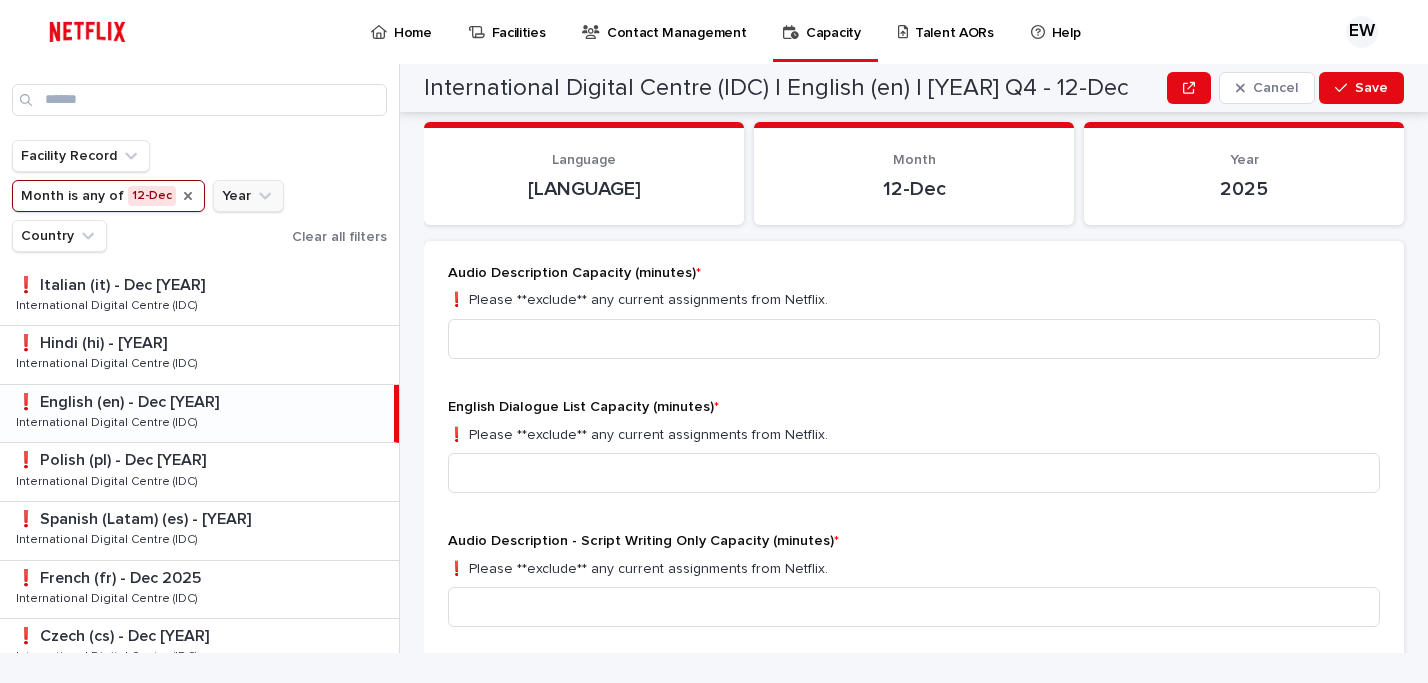 scroll, scrollTop: 333, scrollLeft: 0, axis: vertical 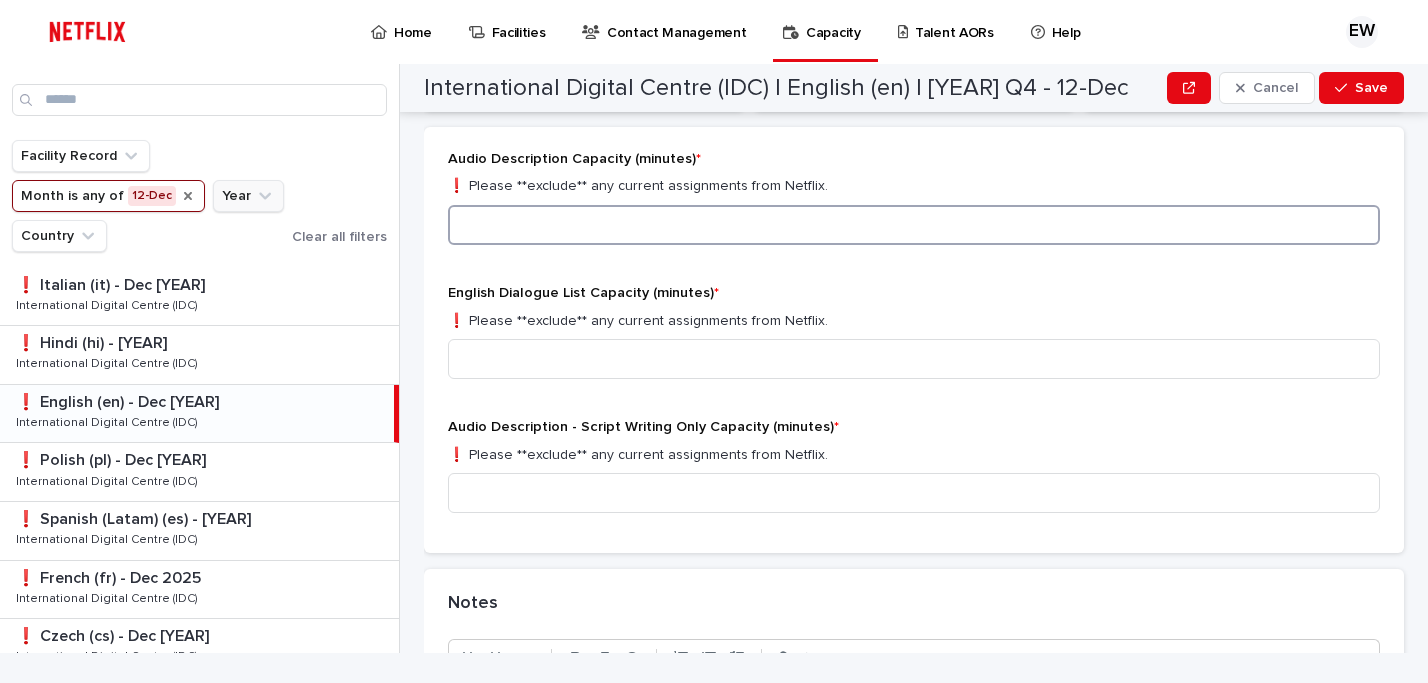 click at bounding box center [914, 225] 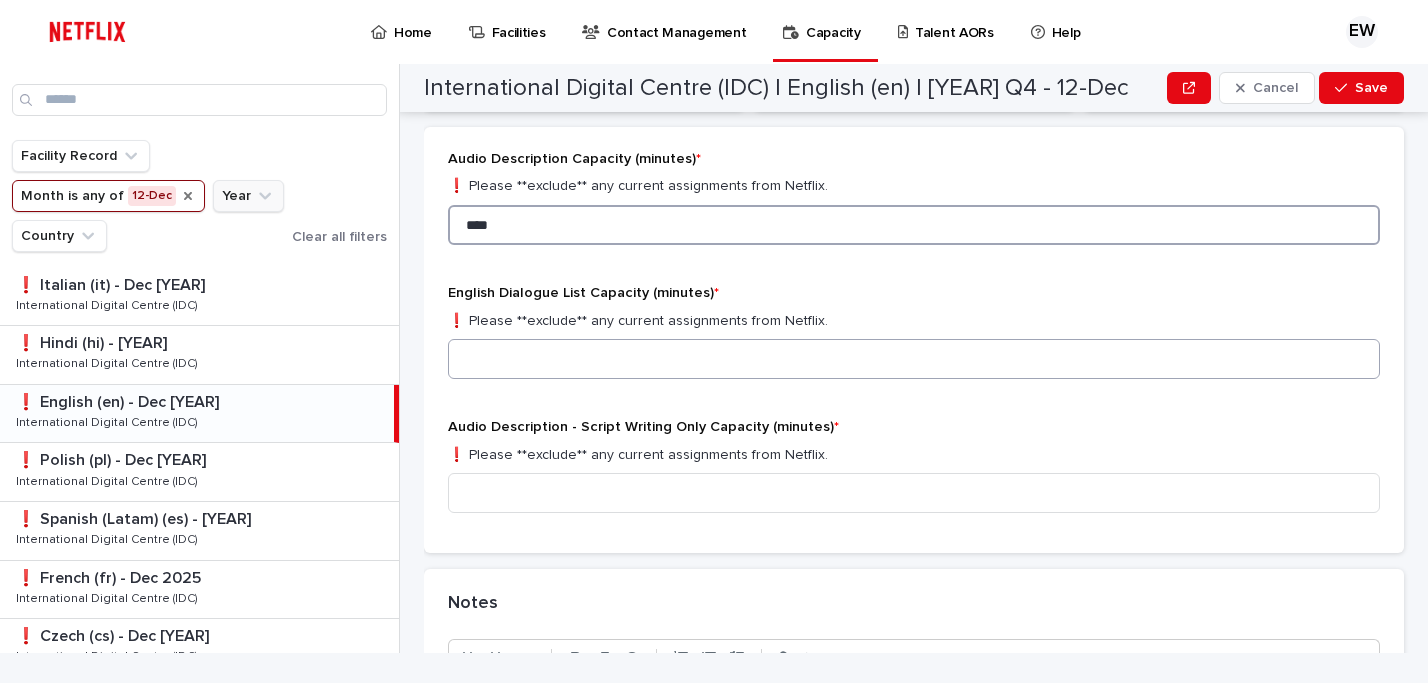 type on "****" 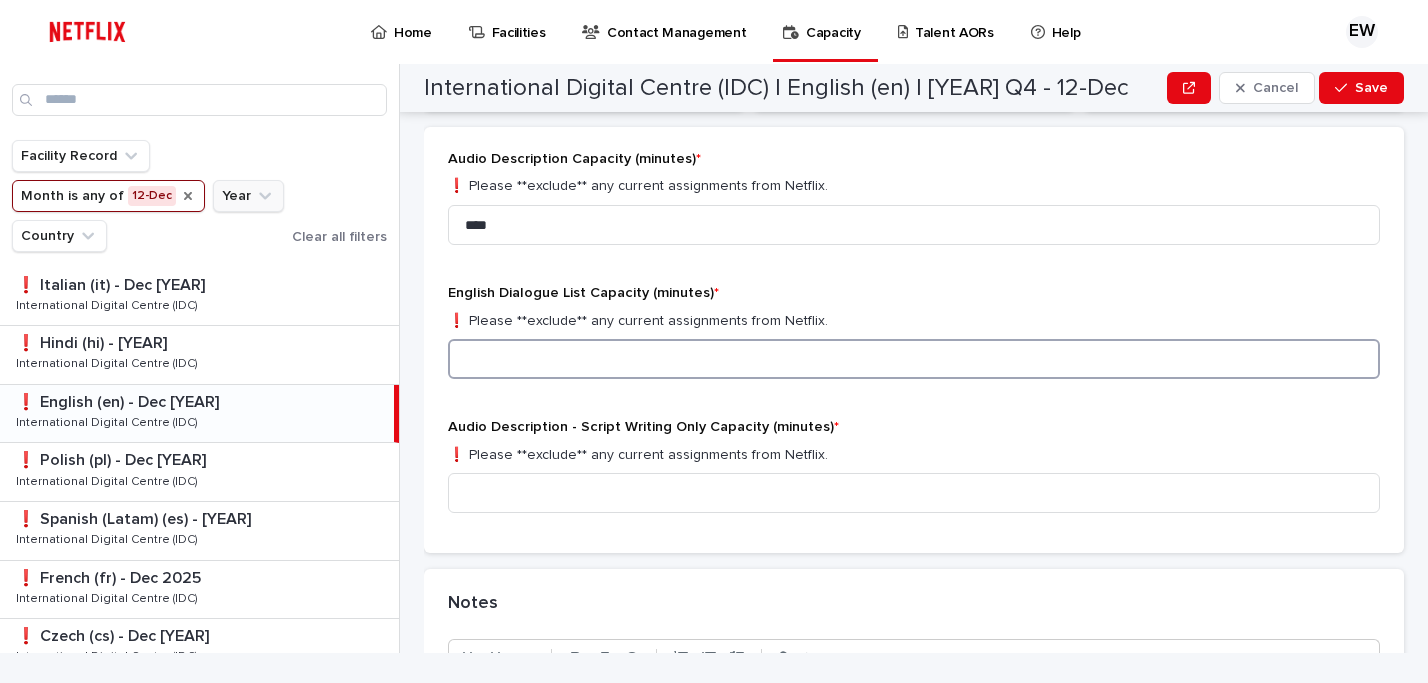 click at bounding box center [914, 359] 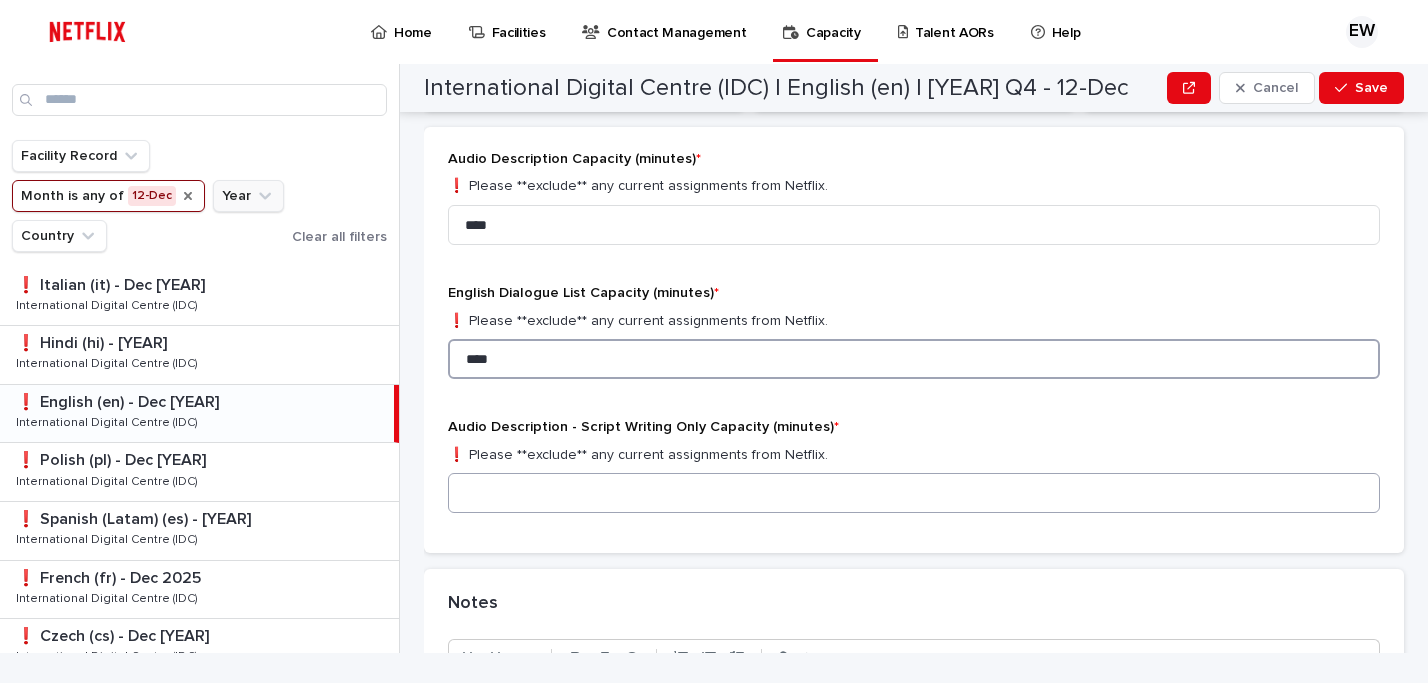 type on "****" 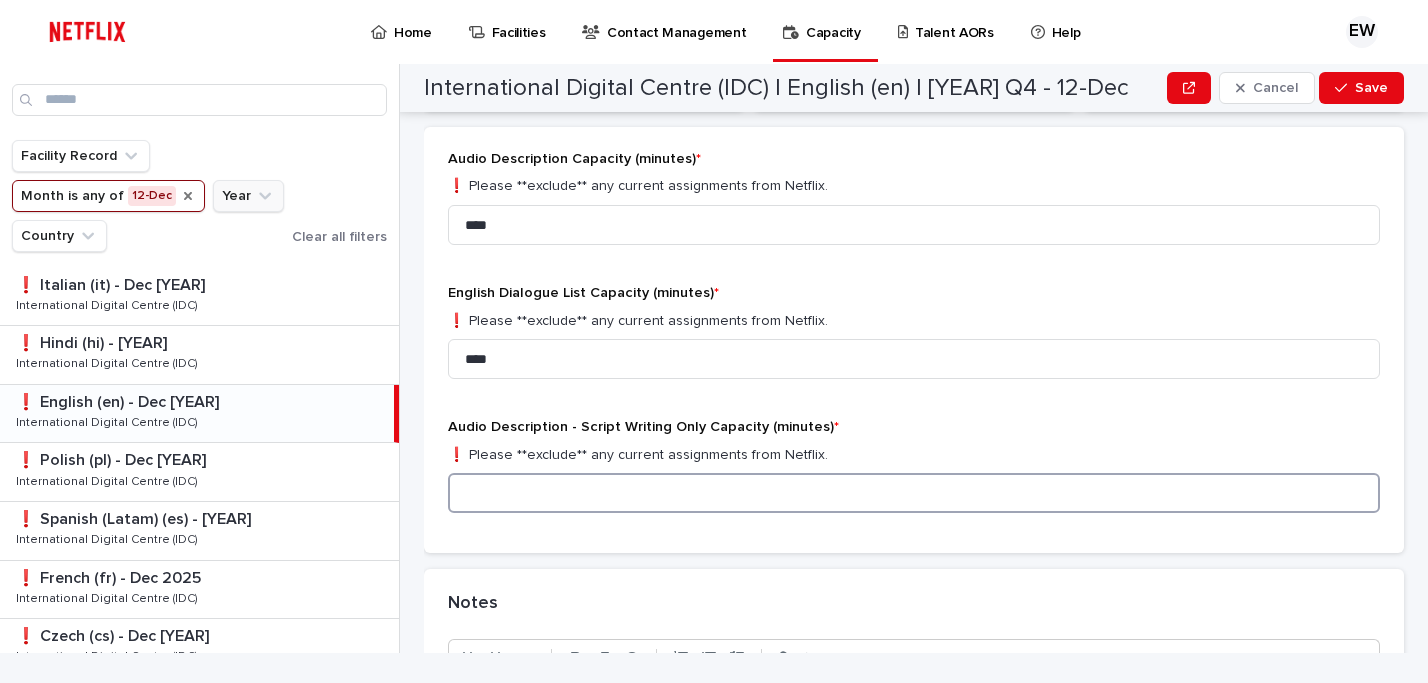 click at bounding box center (914, 493) 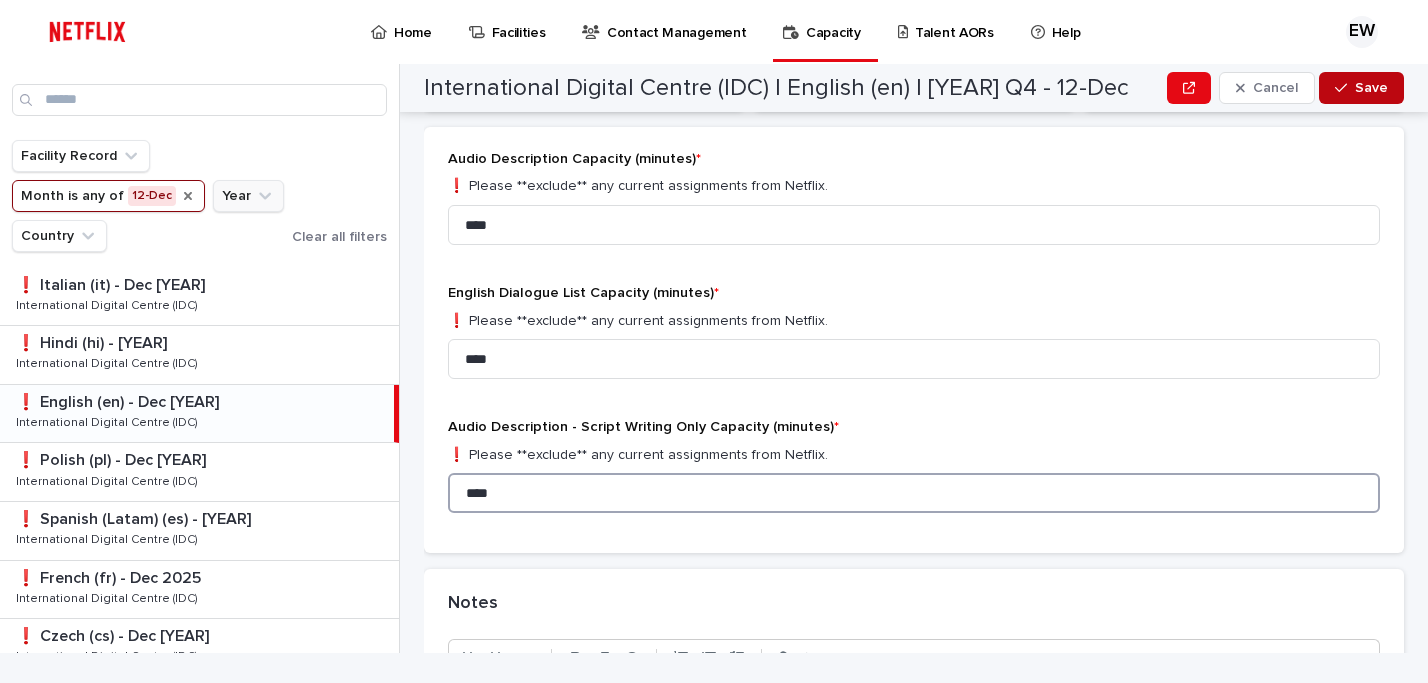 type on "****" 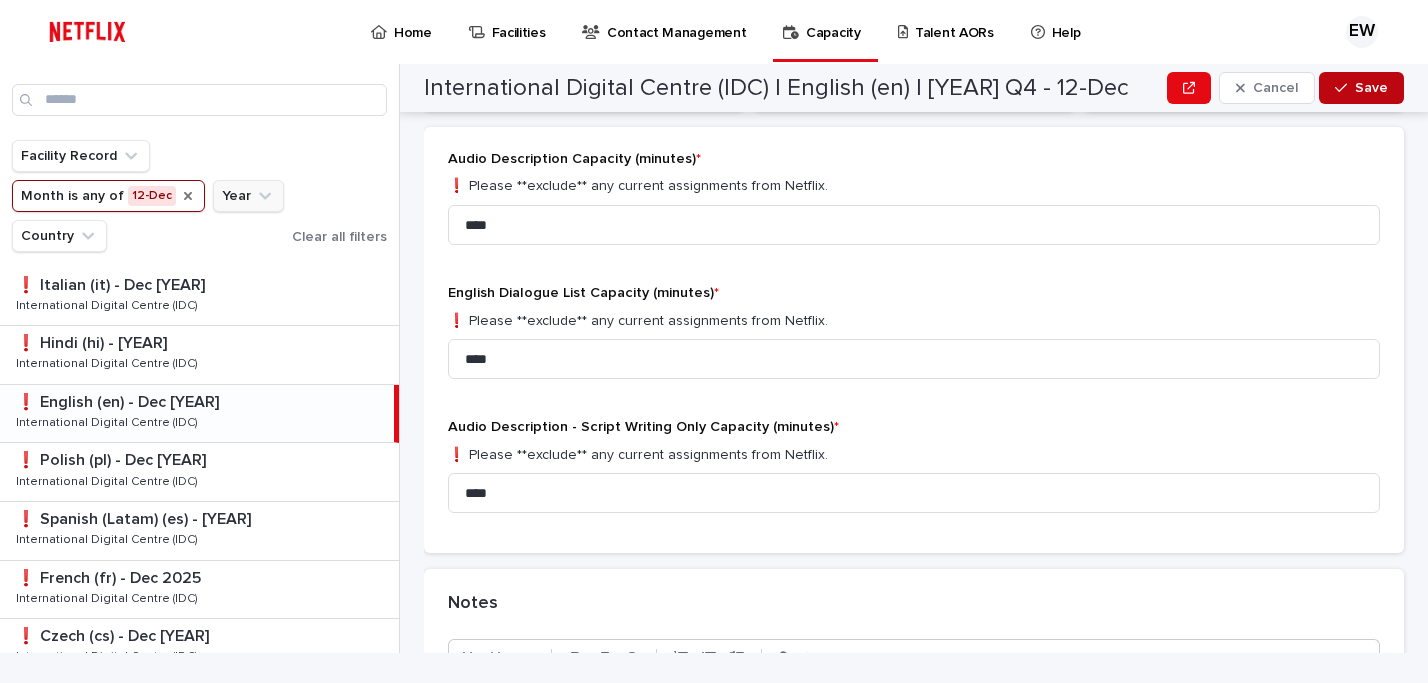 click on "Save" at bounding box center (1371, 88) 